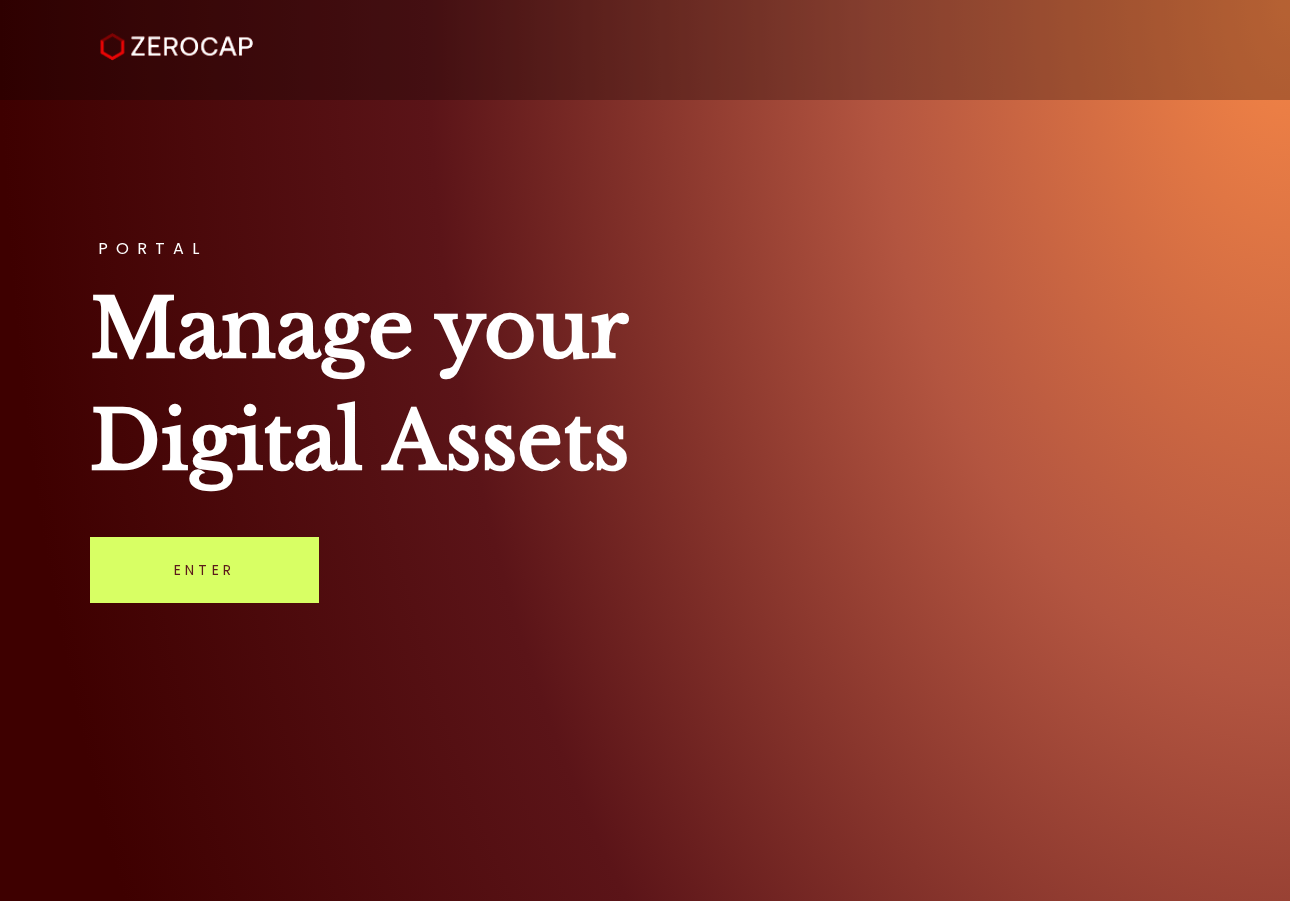 scroll, scrollTop: 0, scrollLeft: 0, axis: both 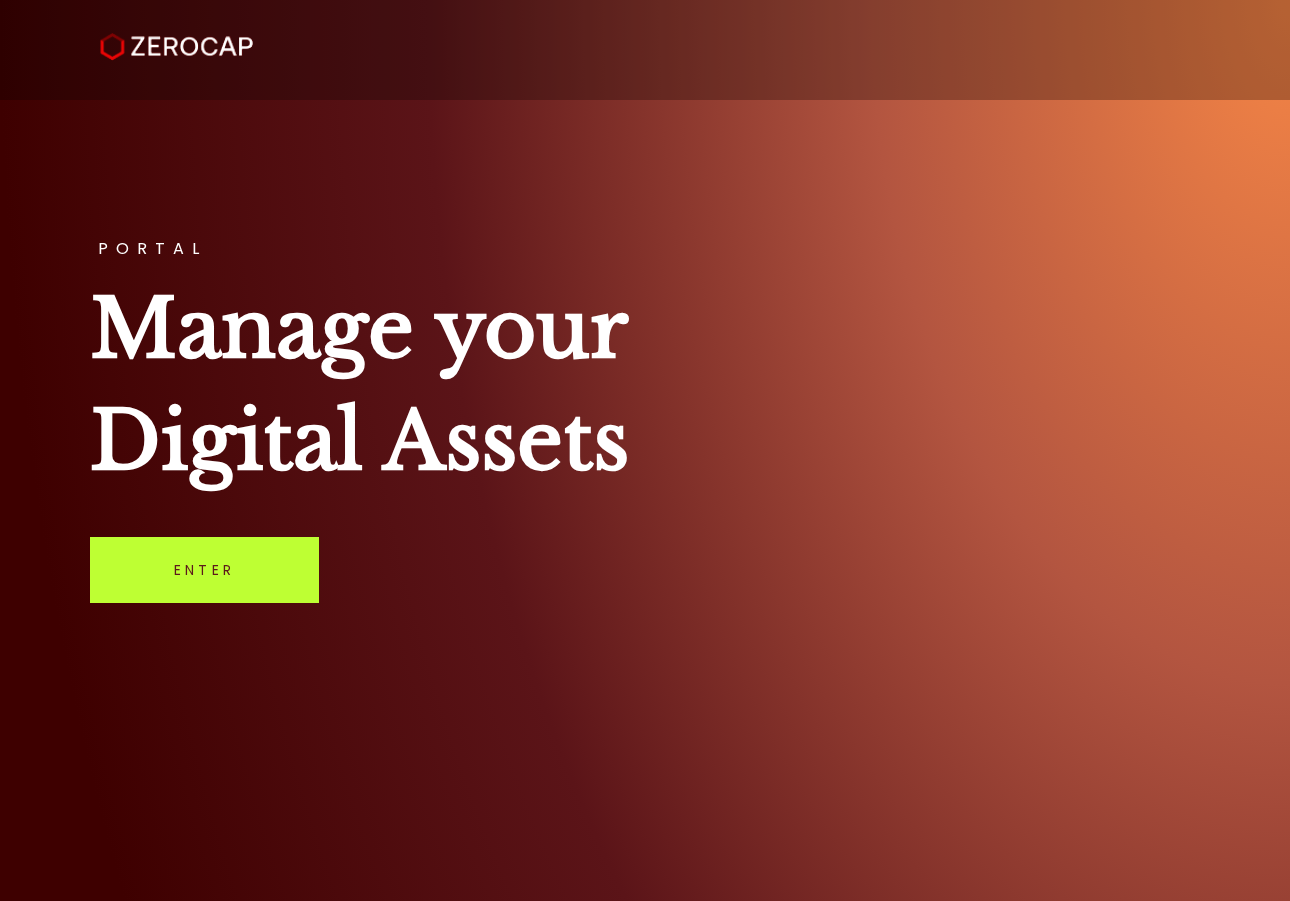 click on "Enter" at bounding box center (204, 570) 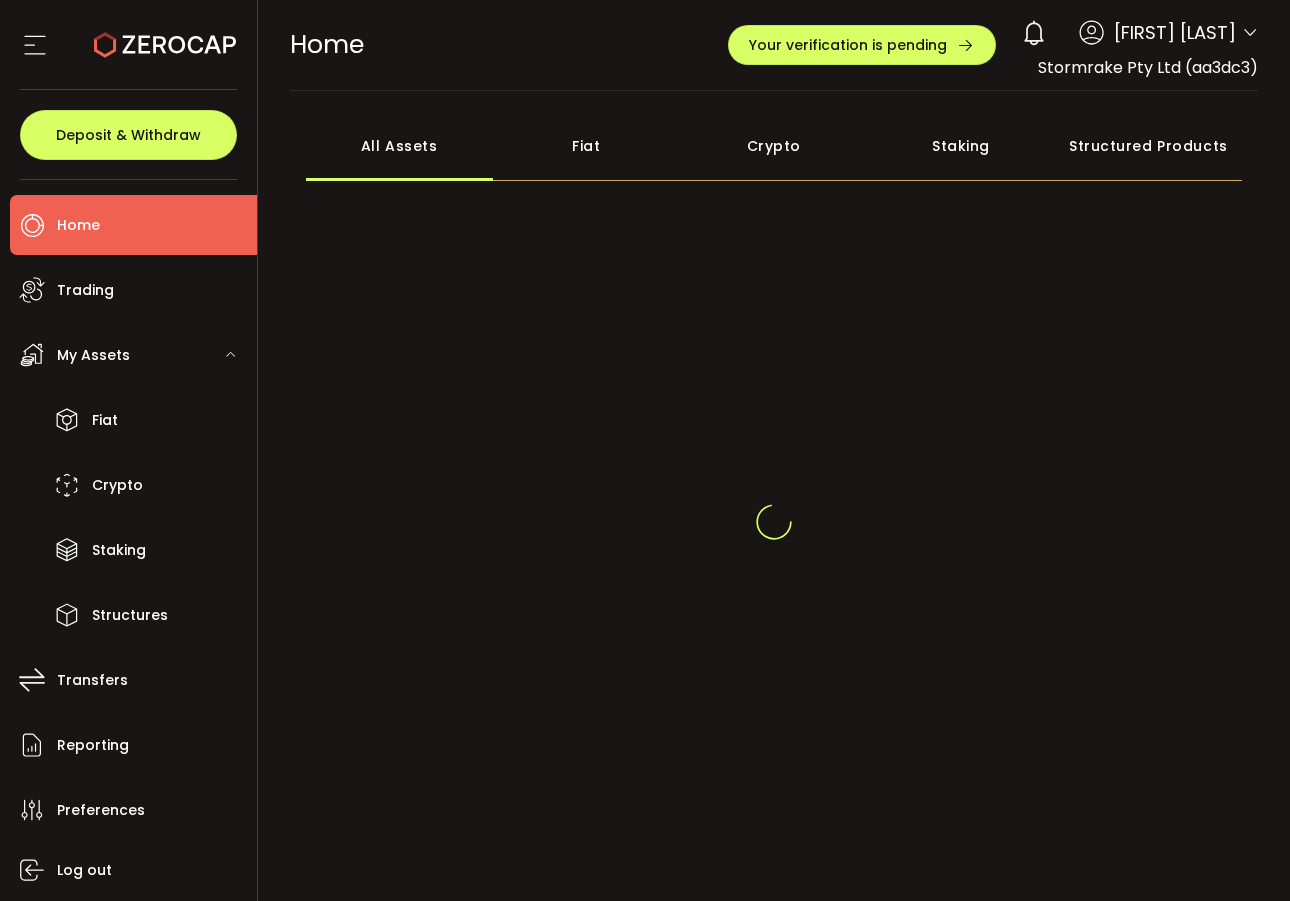 scroll, scrollTop: 0, scrollLeft: 0, axis: both 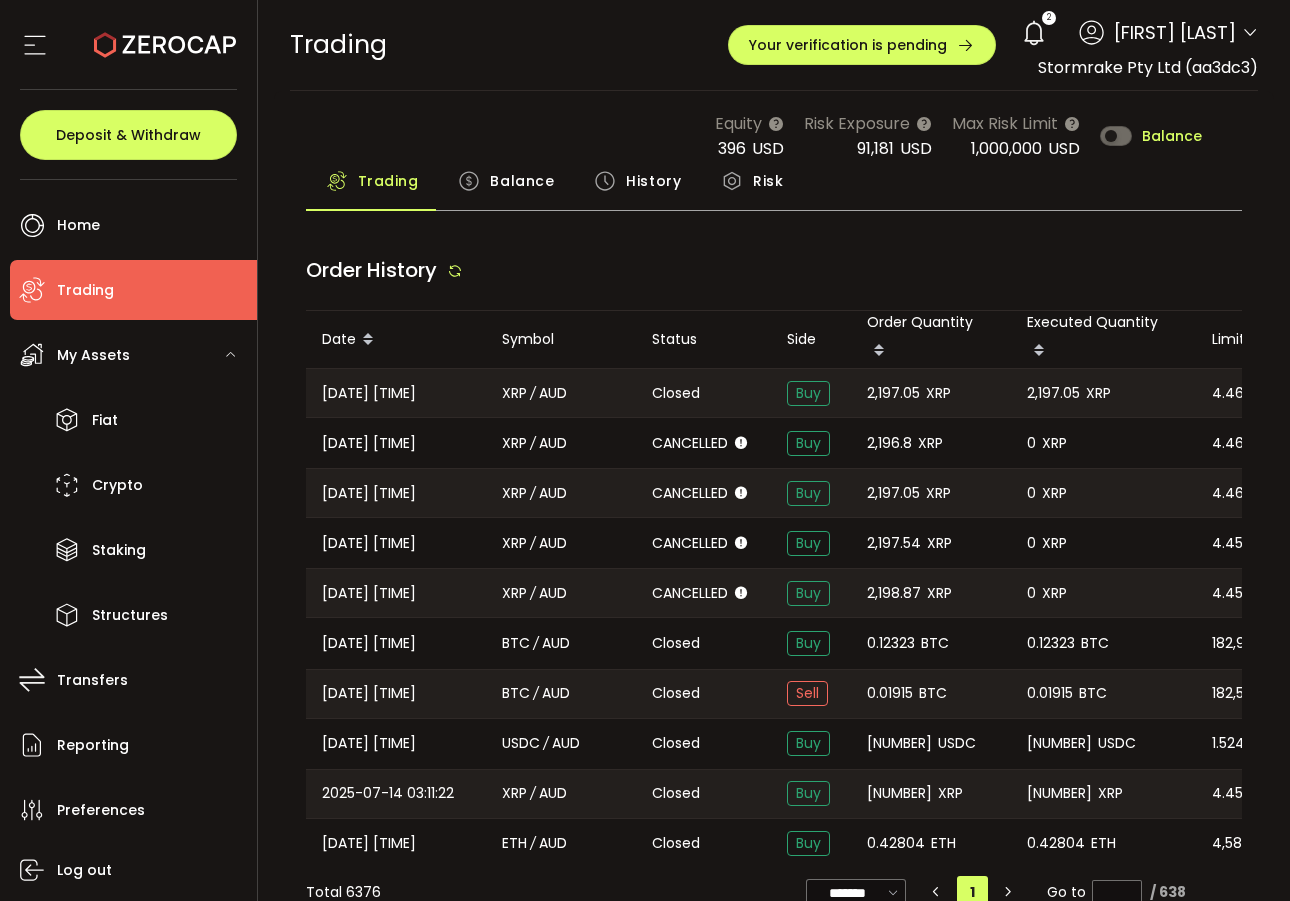 type on "***" 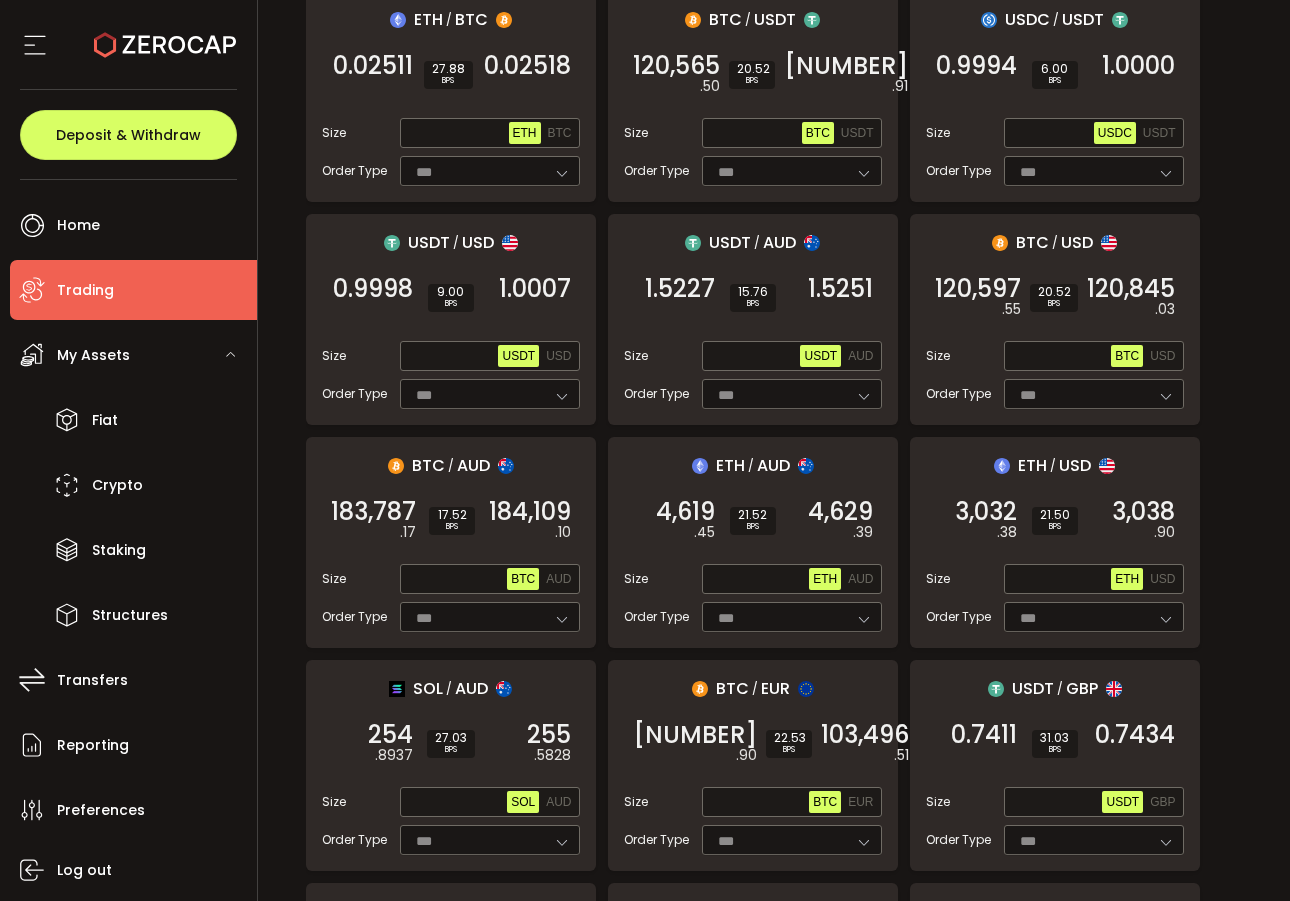 scroll, scrollTop: 583, scrollLeft: 0, axis: vertical 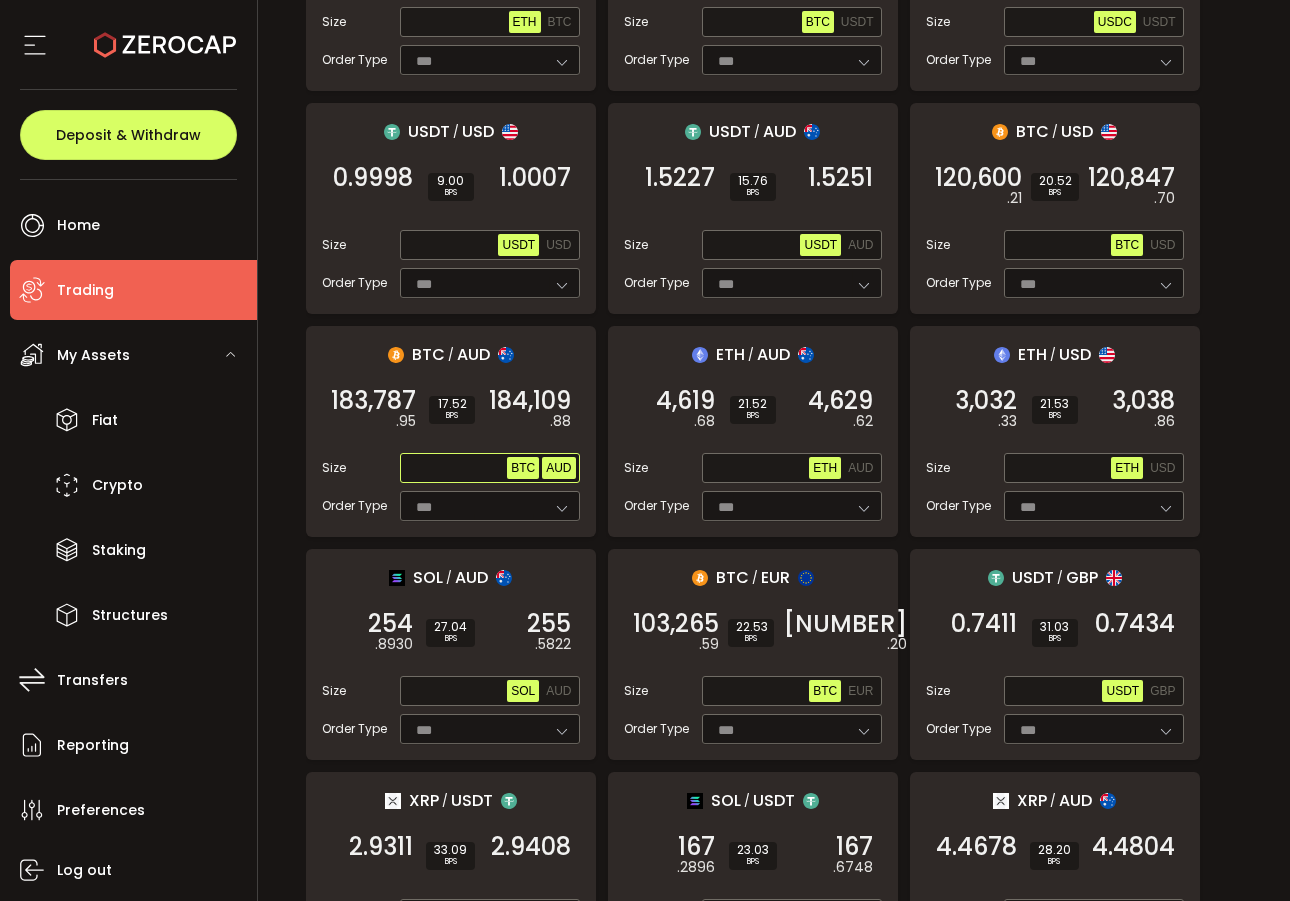 click on "AUD" at bounding box center (558, 468) 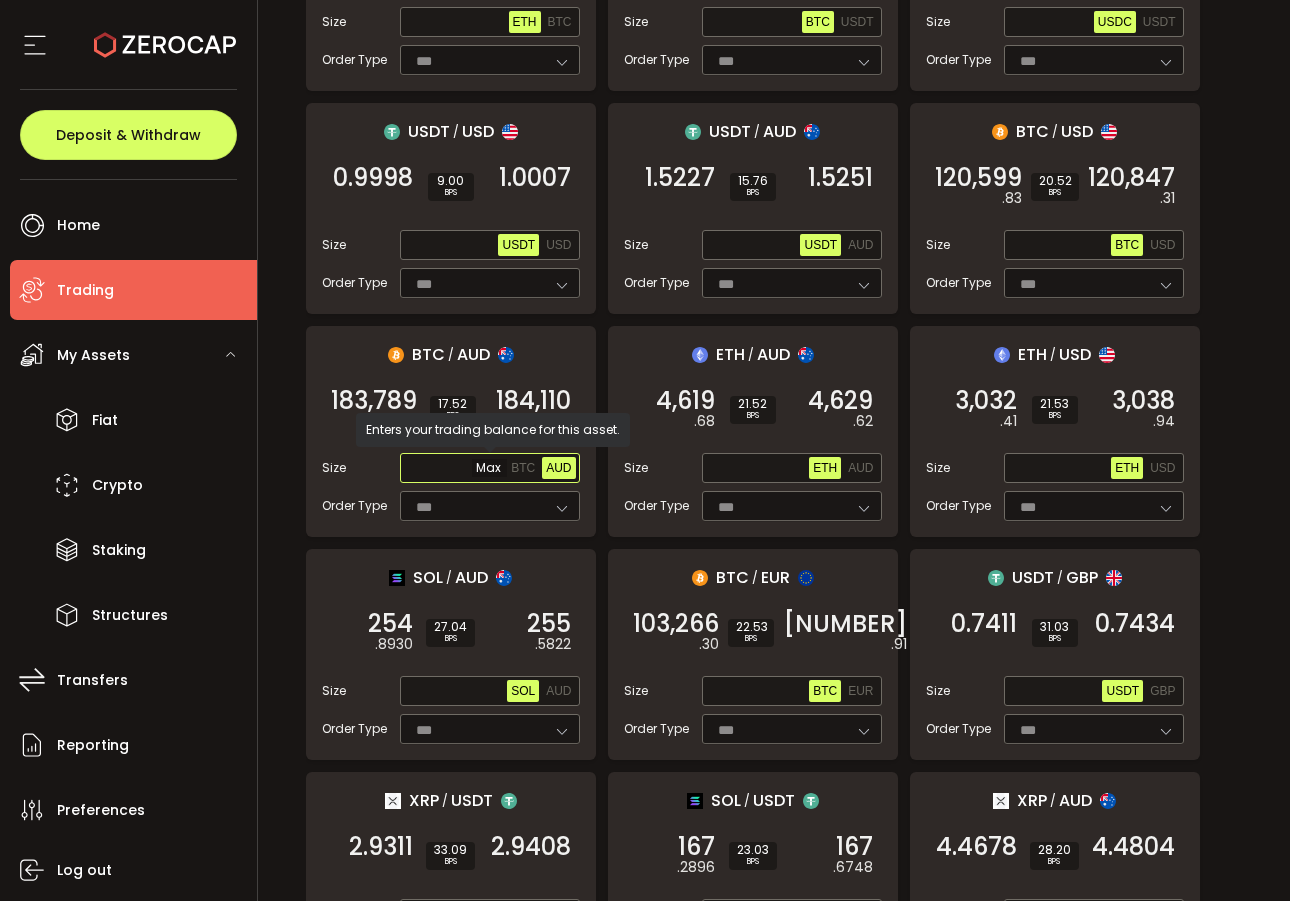 click at bounding box center [456, 469] 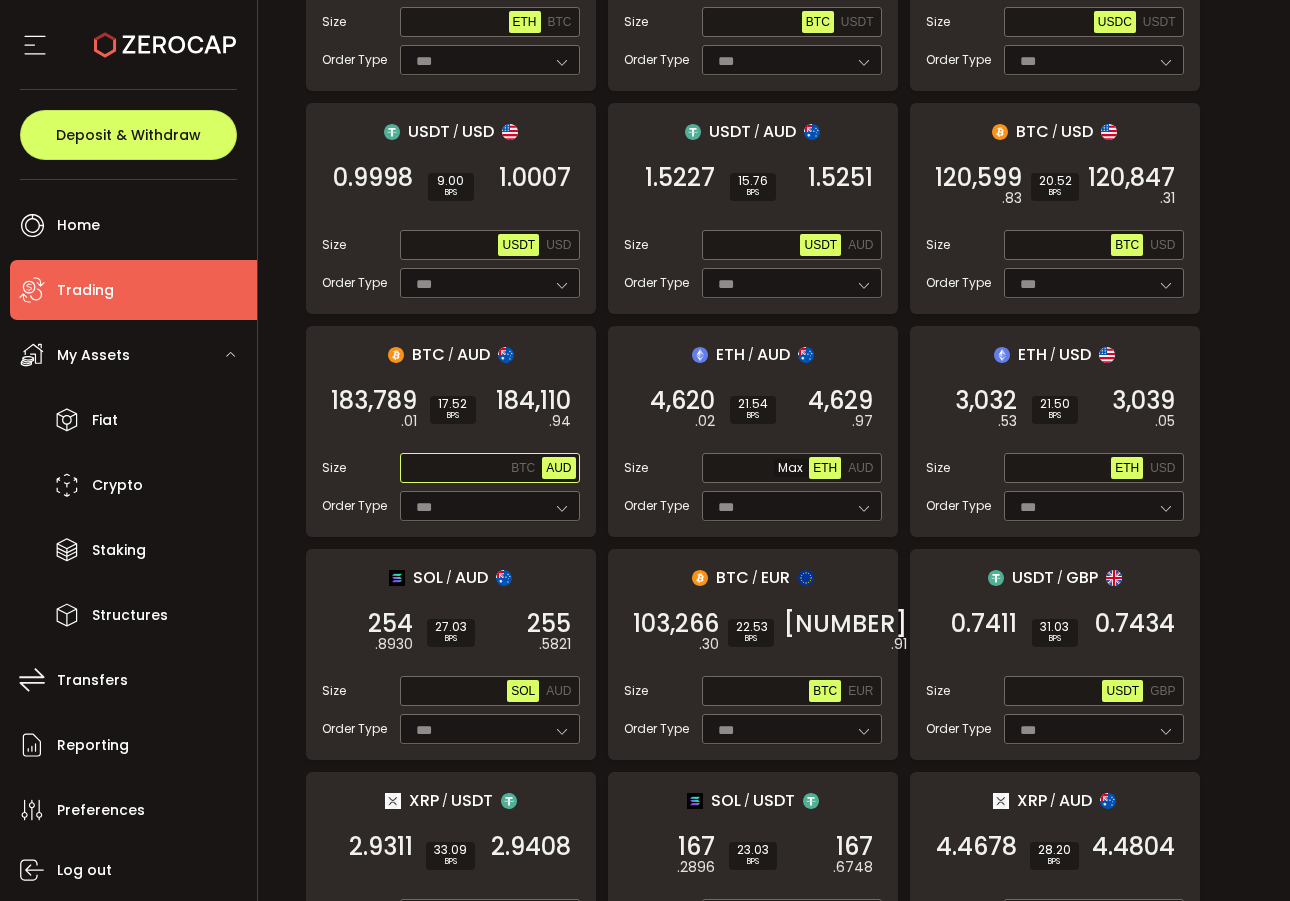 paste on "**********" 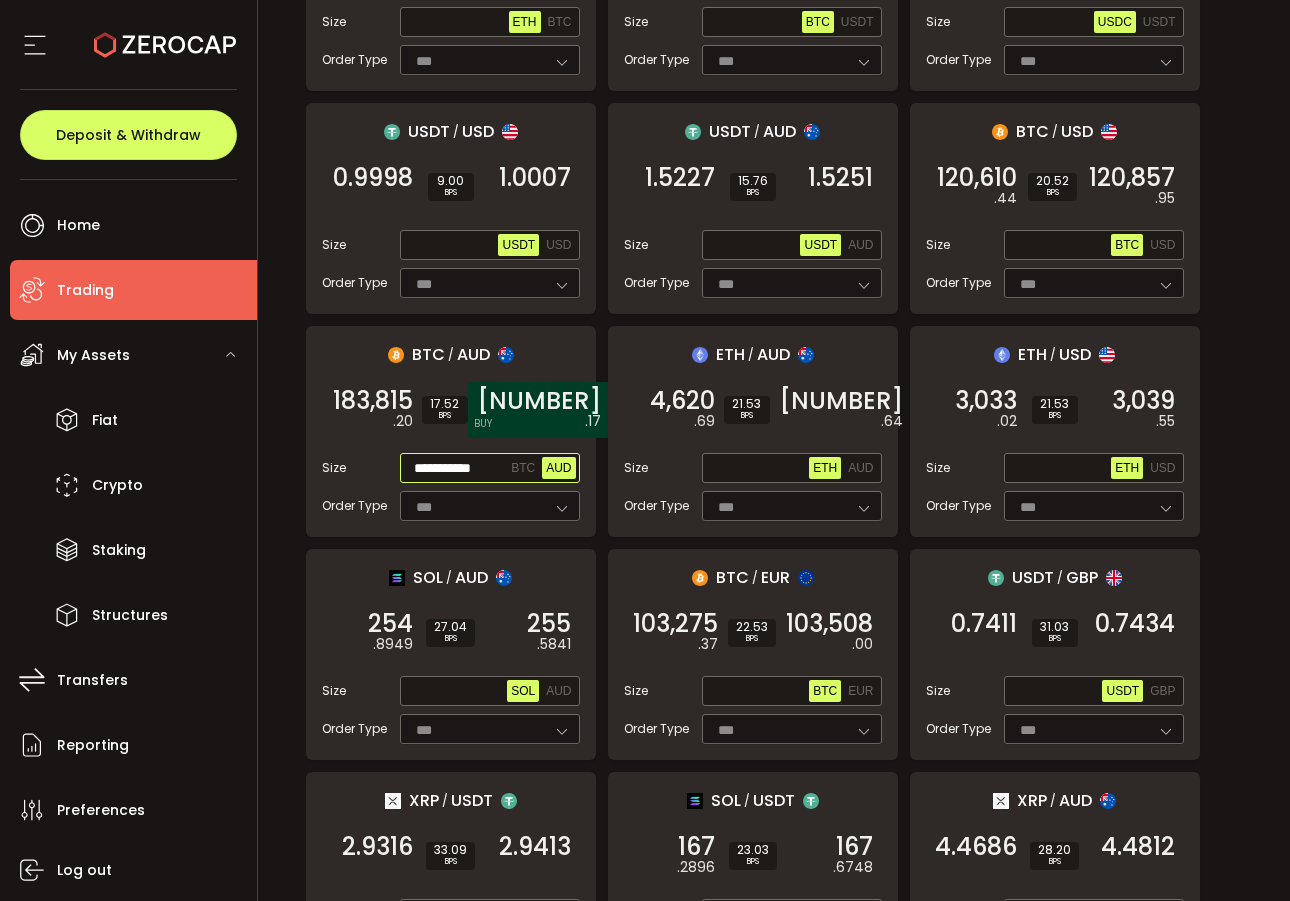 scroll, scrollTop: 0, scrollLeft: 0, axis: both 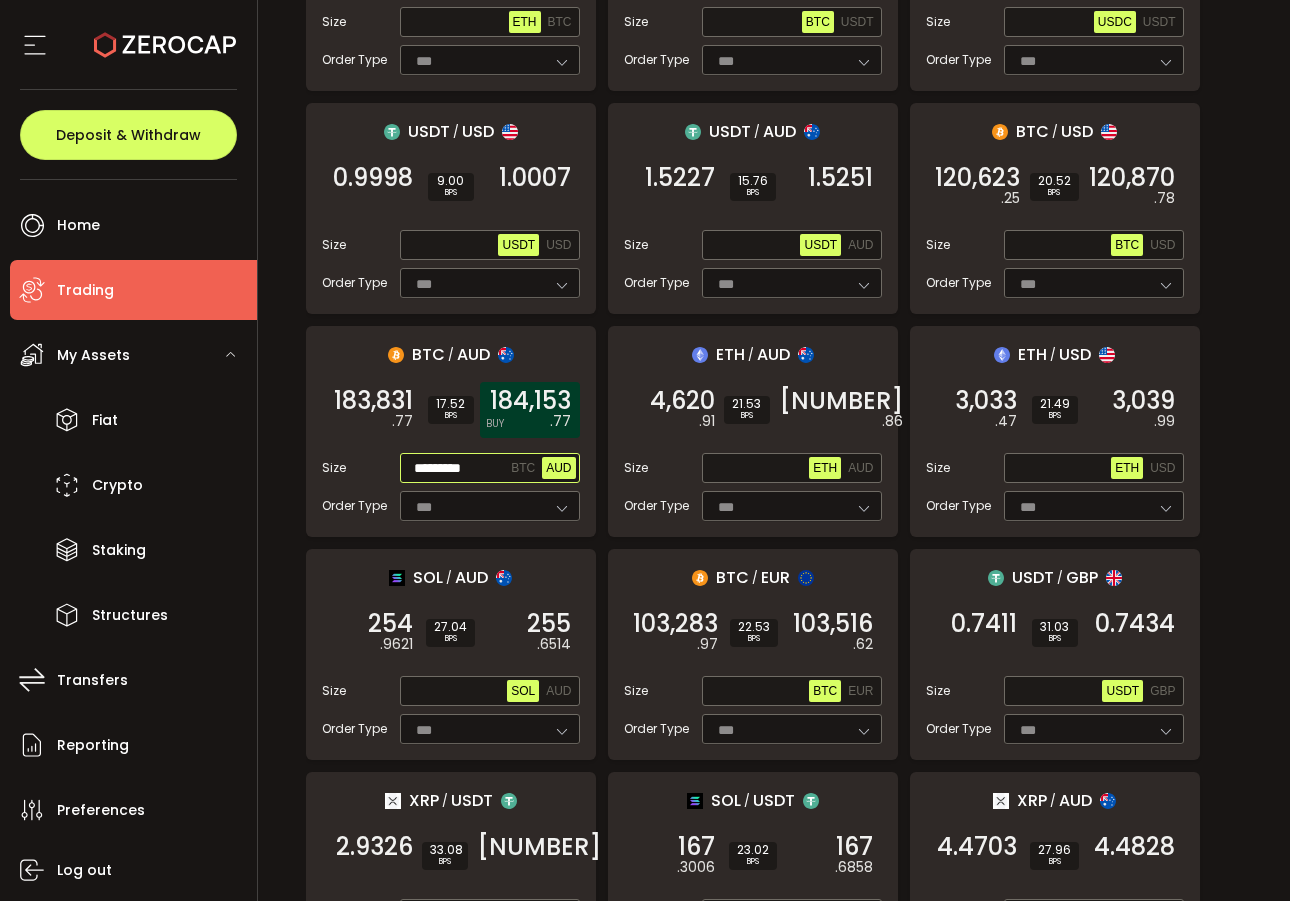 type on "*********" 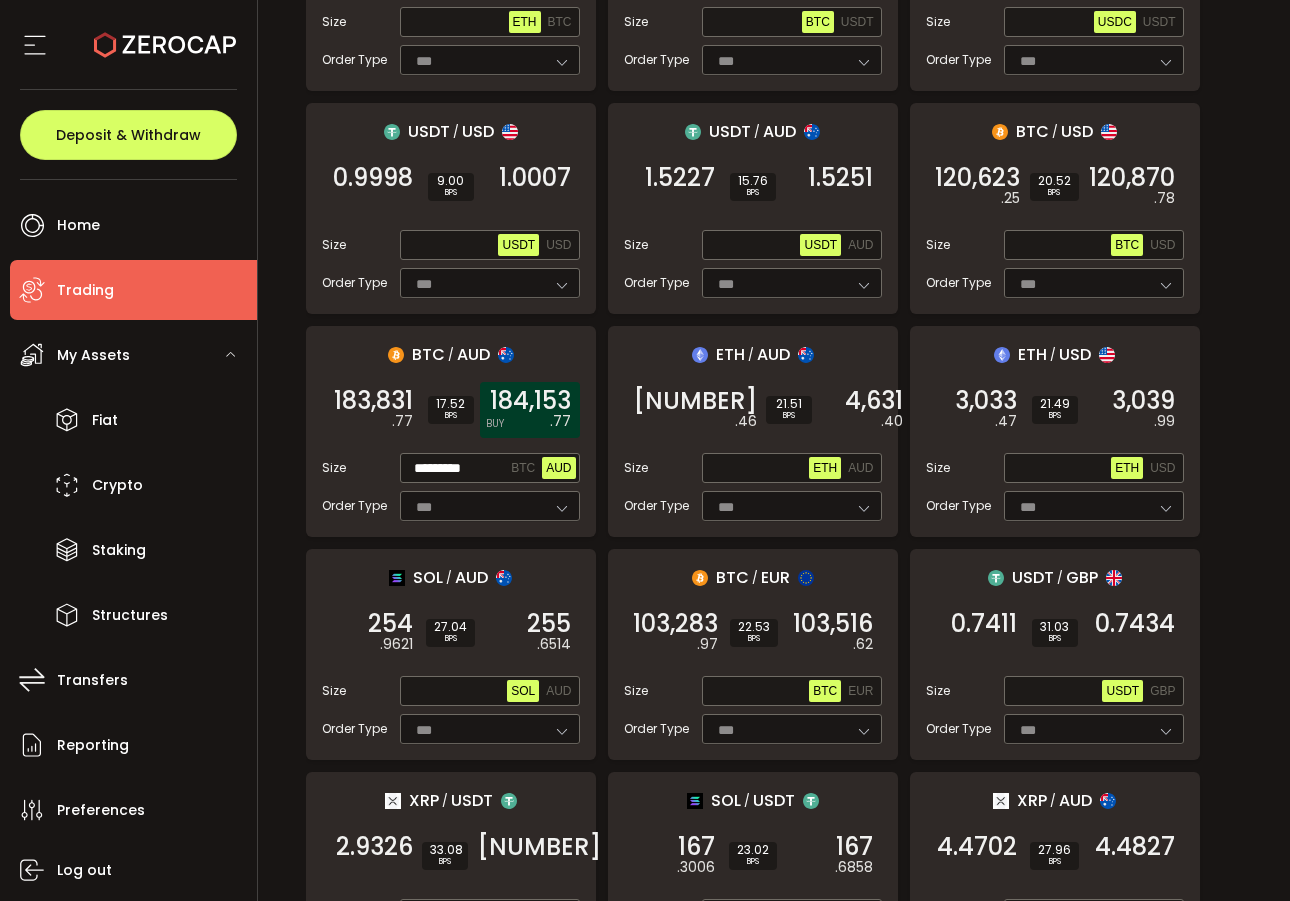 click on "184,153" at bounding box center [530, 401] 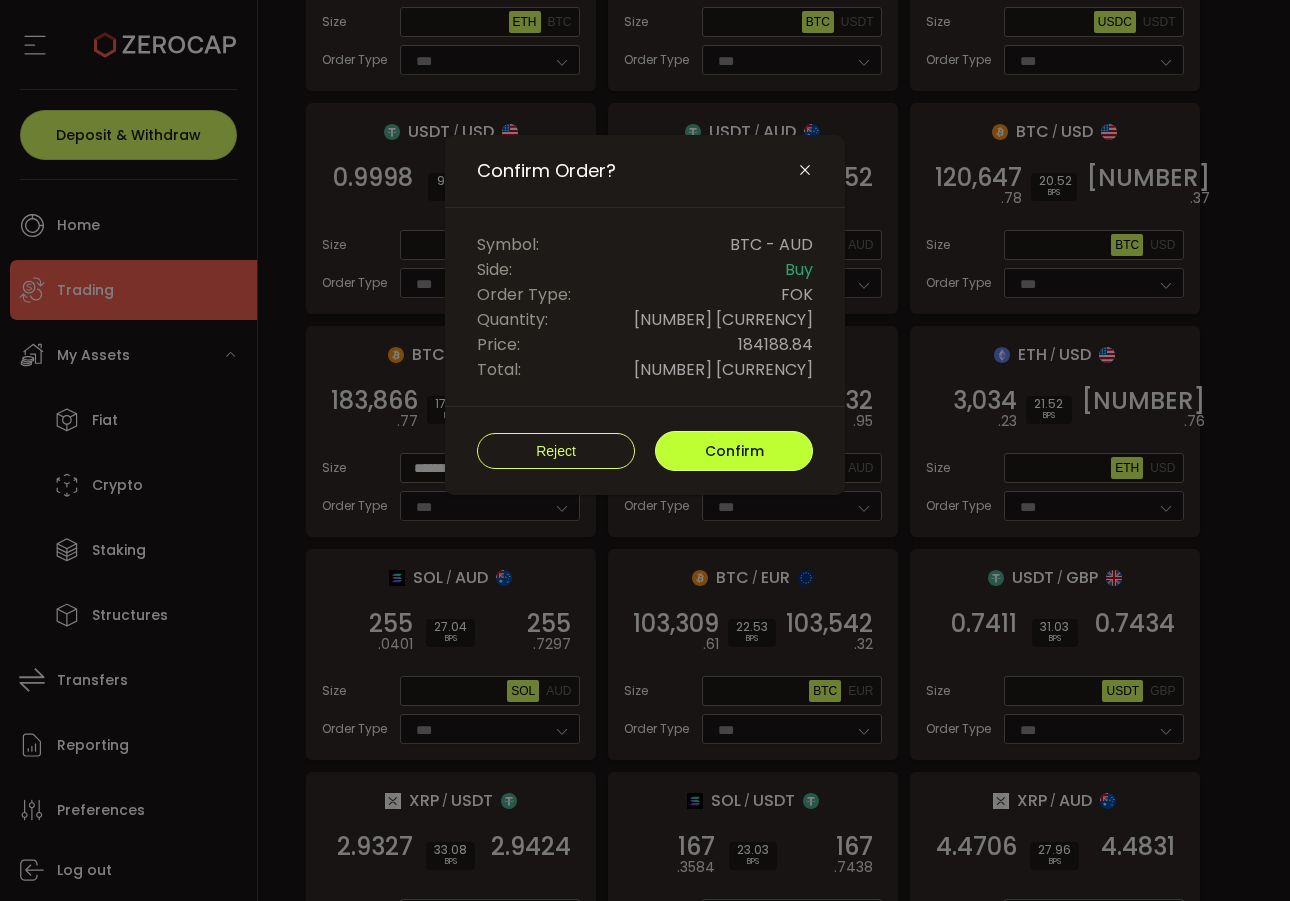 click on "Confirm" at bounding box center [734, 451] 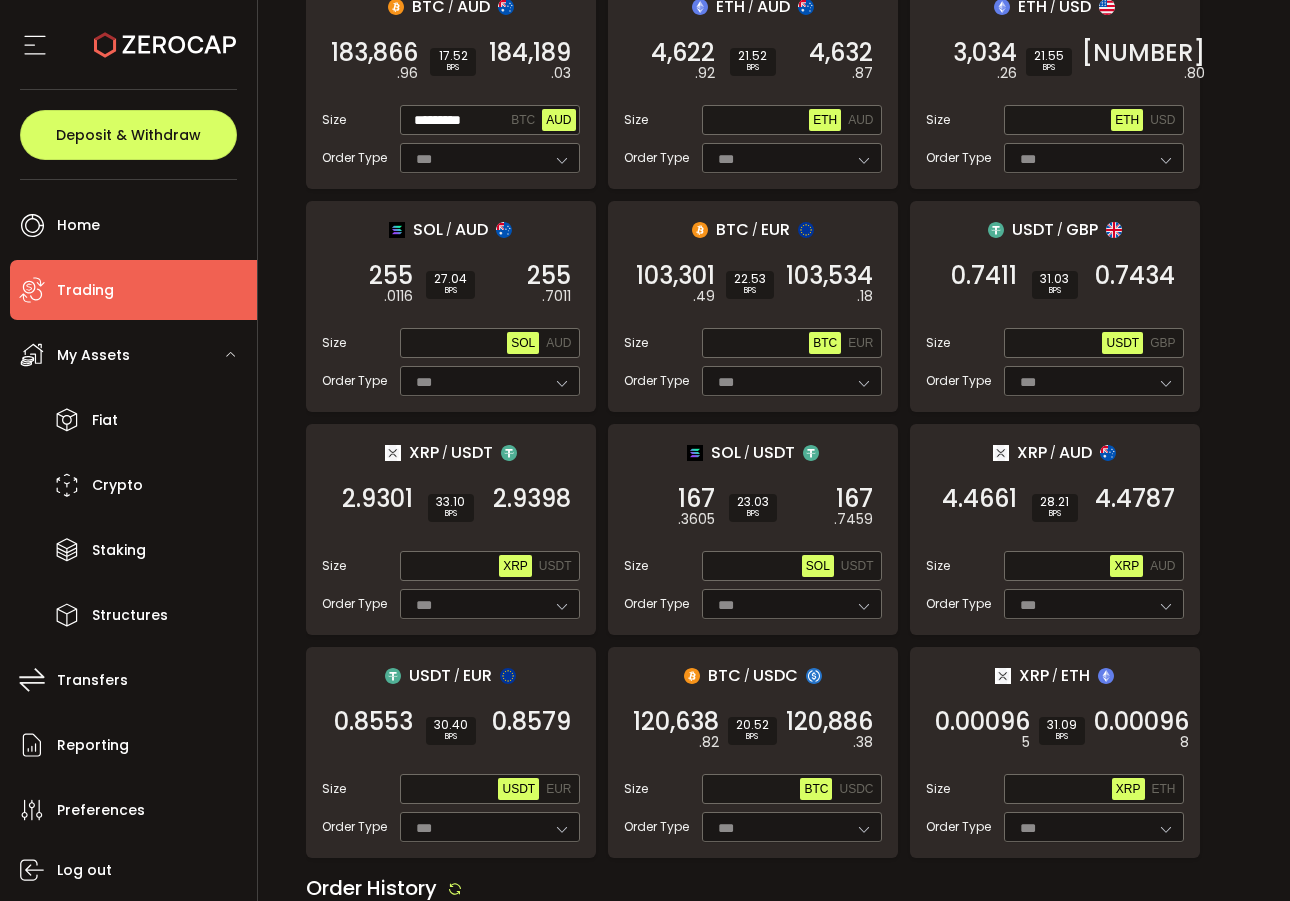 scroll, scrollTop: 575, scrollLeft: 0, axis: vertical 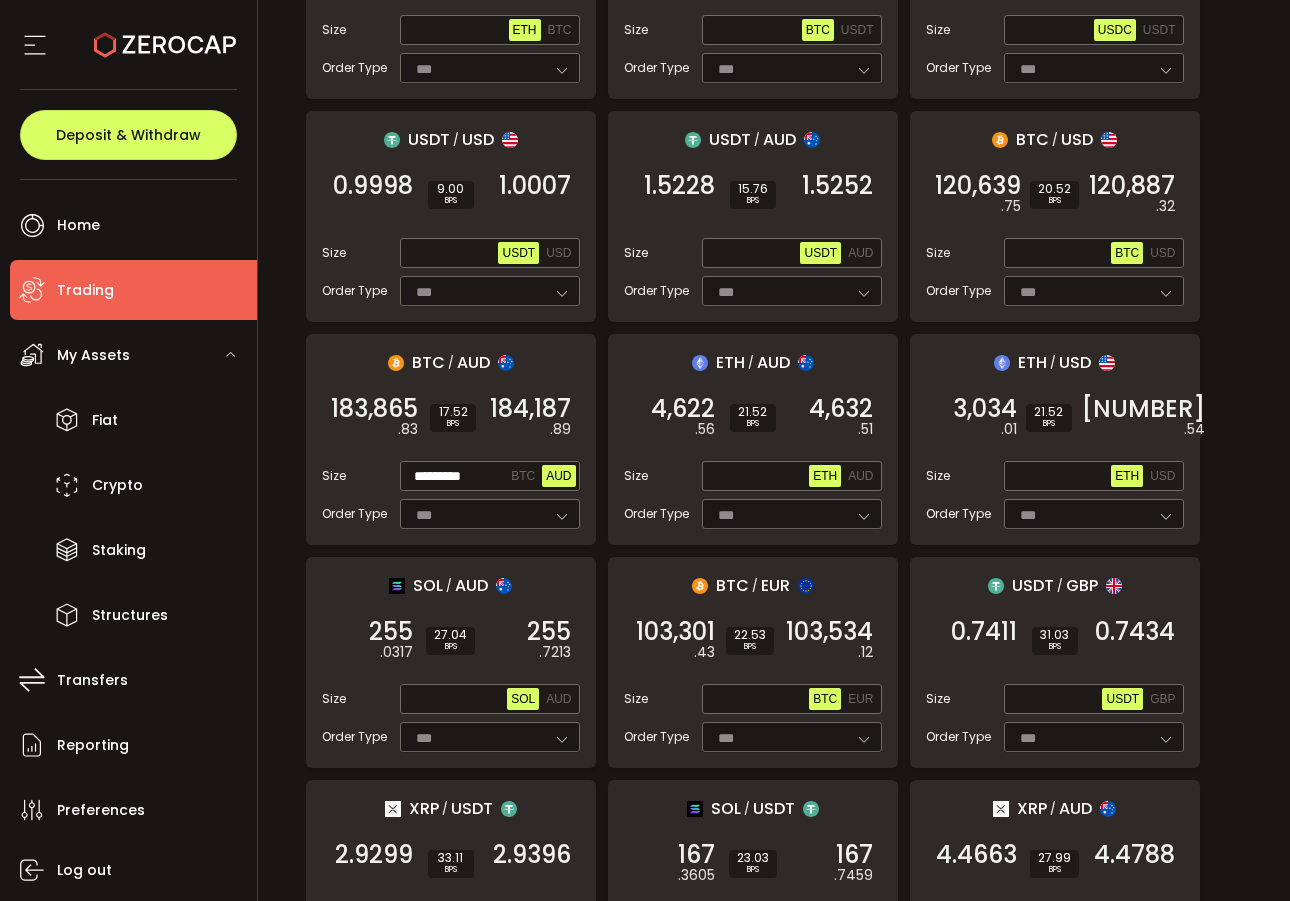 click on "ETH / AUD 4,622   .56 SELL 21.52 BPS 4,632  .51 BUY Size Max ETH AUD Order Type *** FOK" at bounding box center [753, 439] 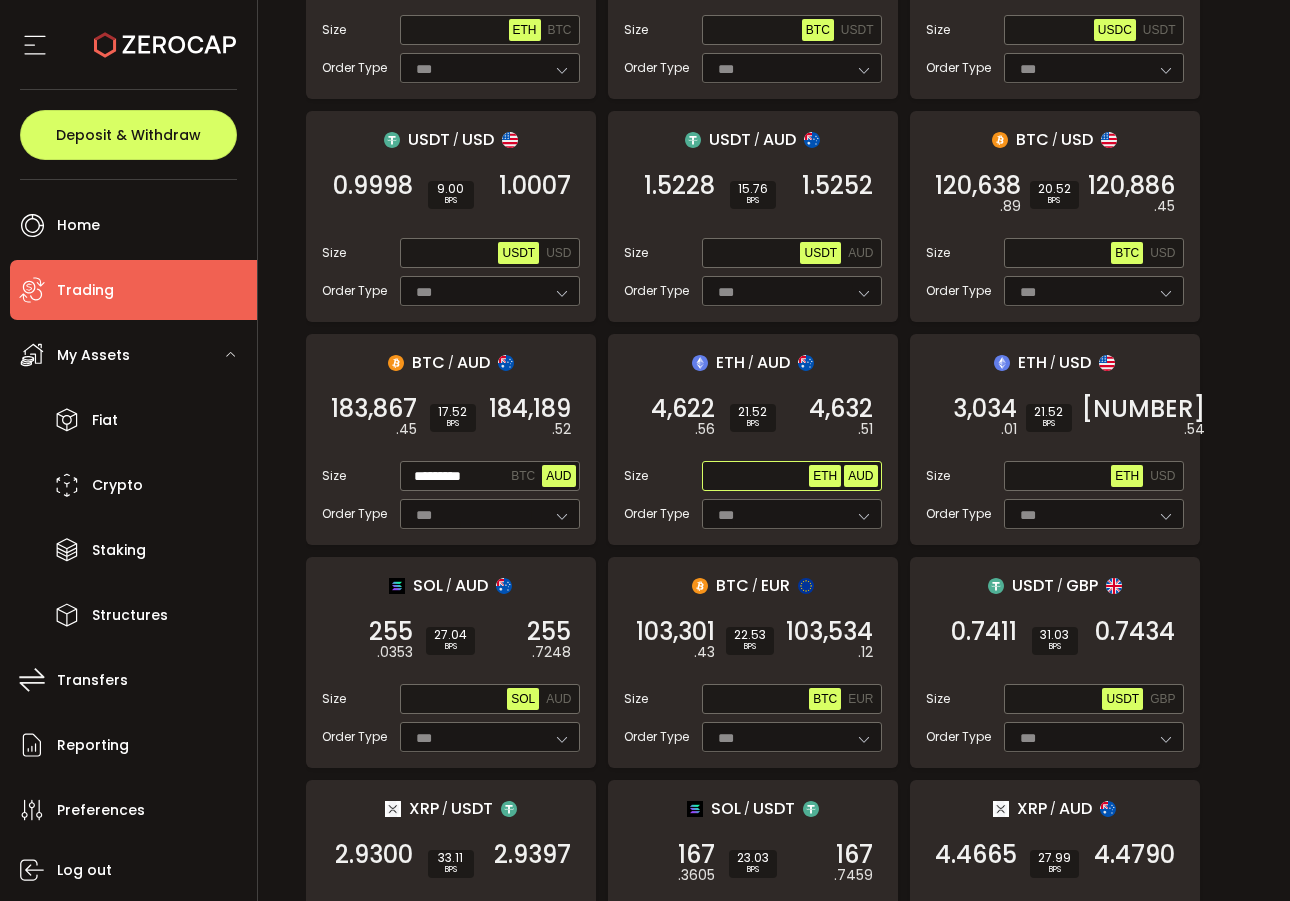 click on "AUD" at bounding box center [860, 476] 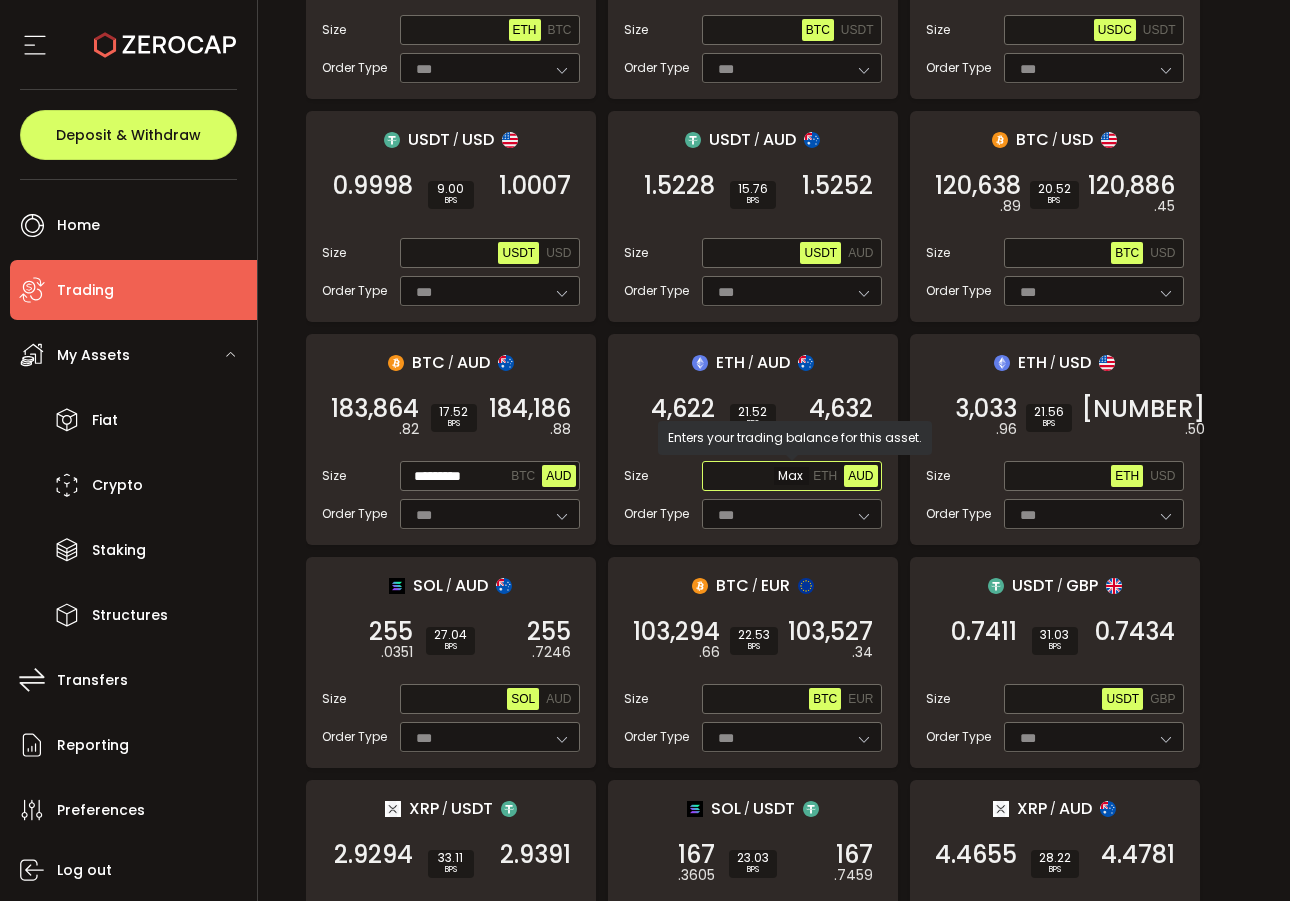 click at bounding box center [758, 477] 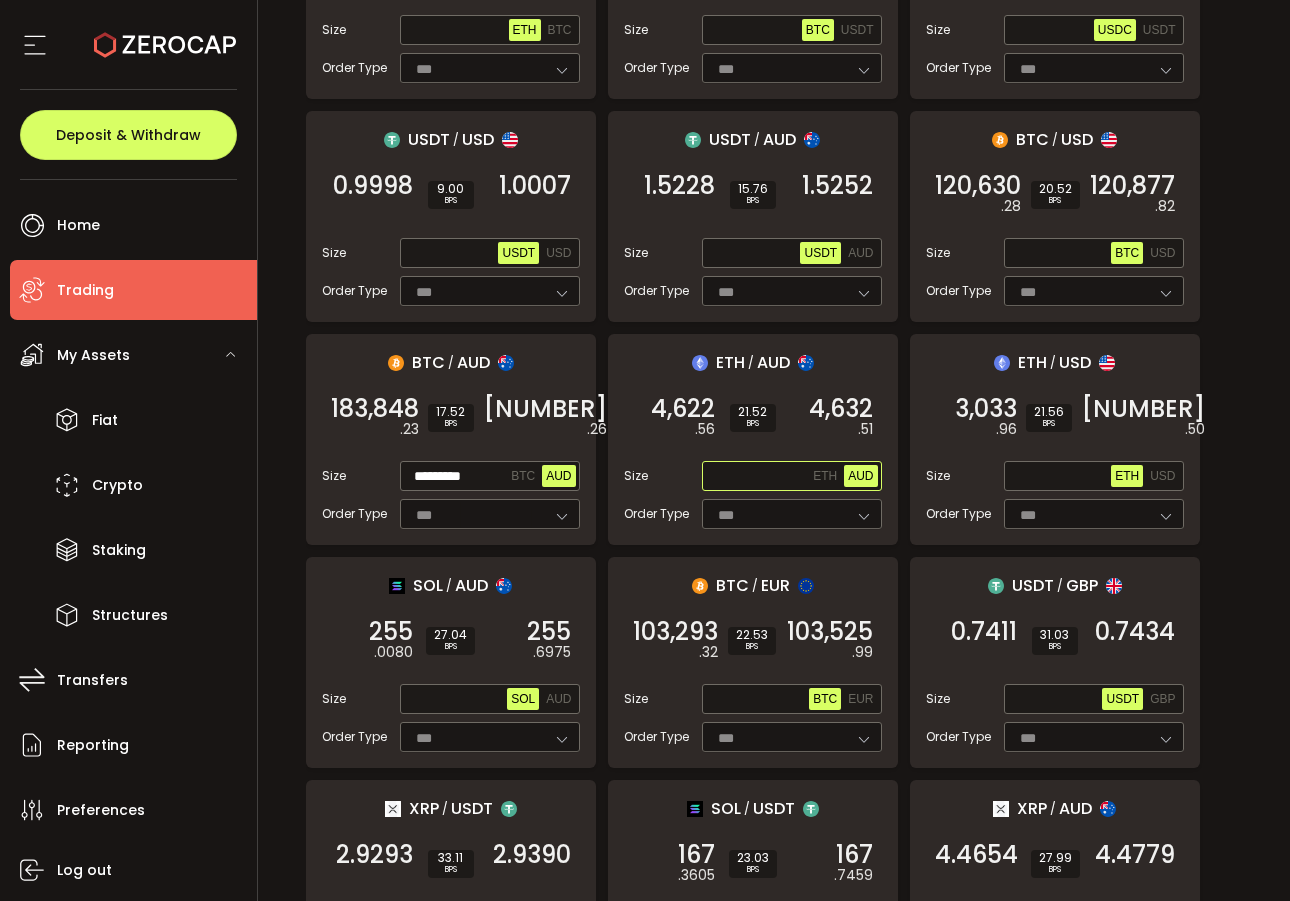 paste on "**********" 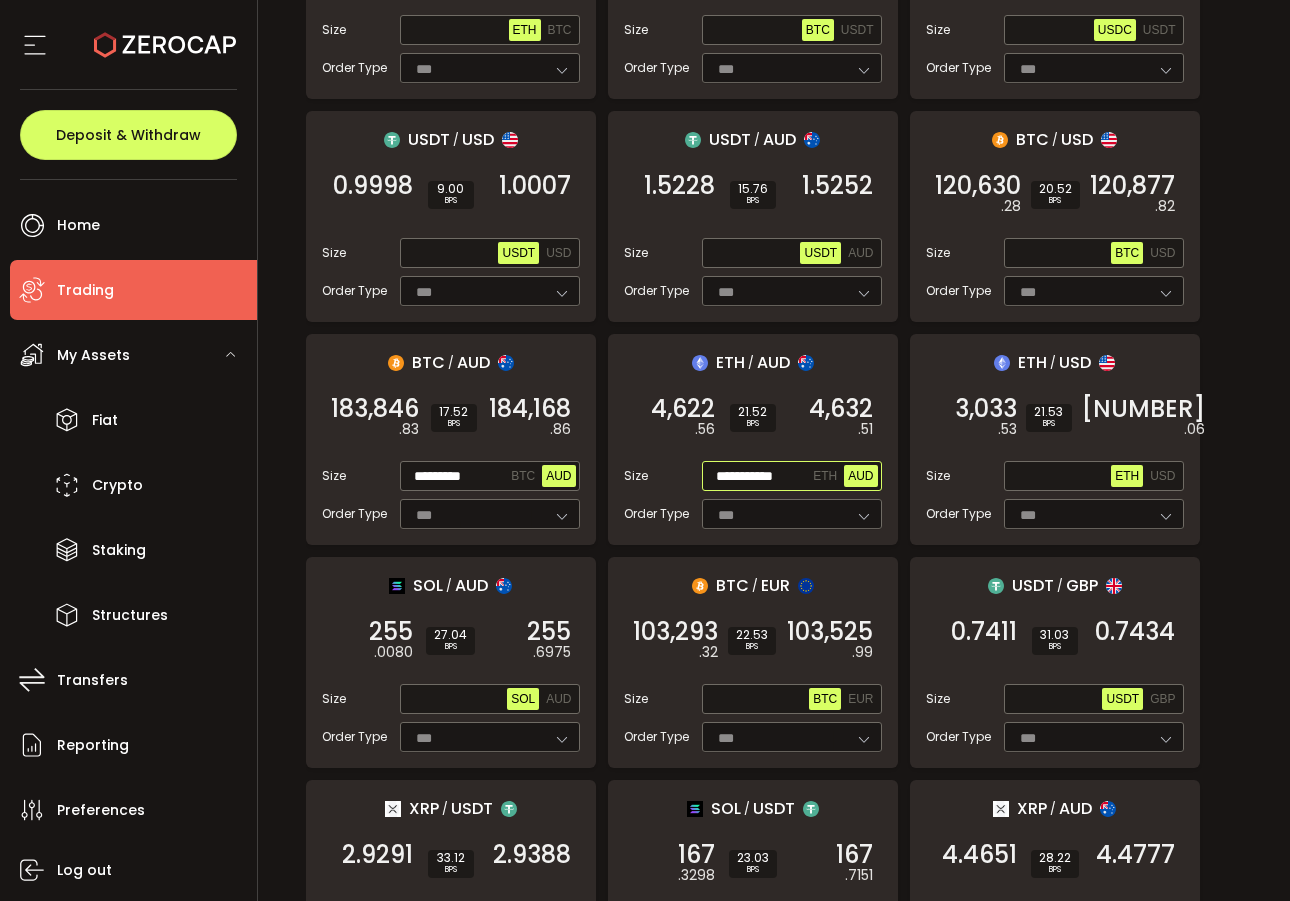 scroll, scrollTop: 0, scrollLeft: 0, axis: both 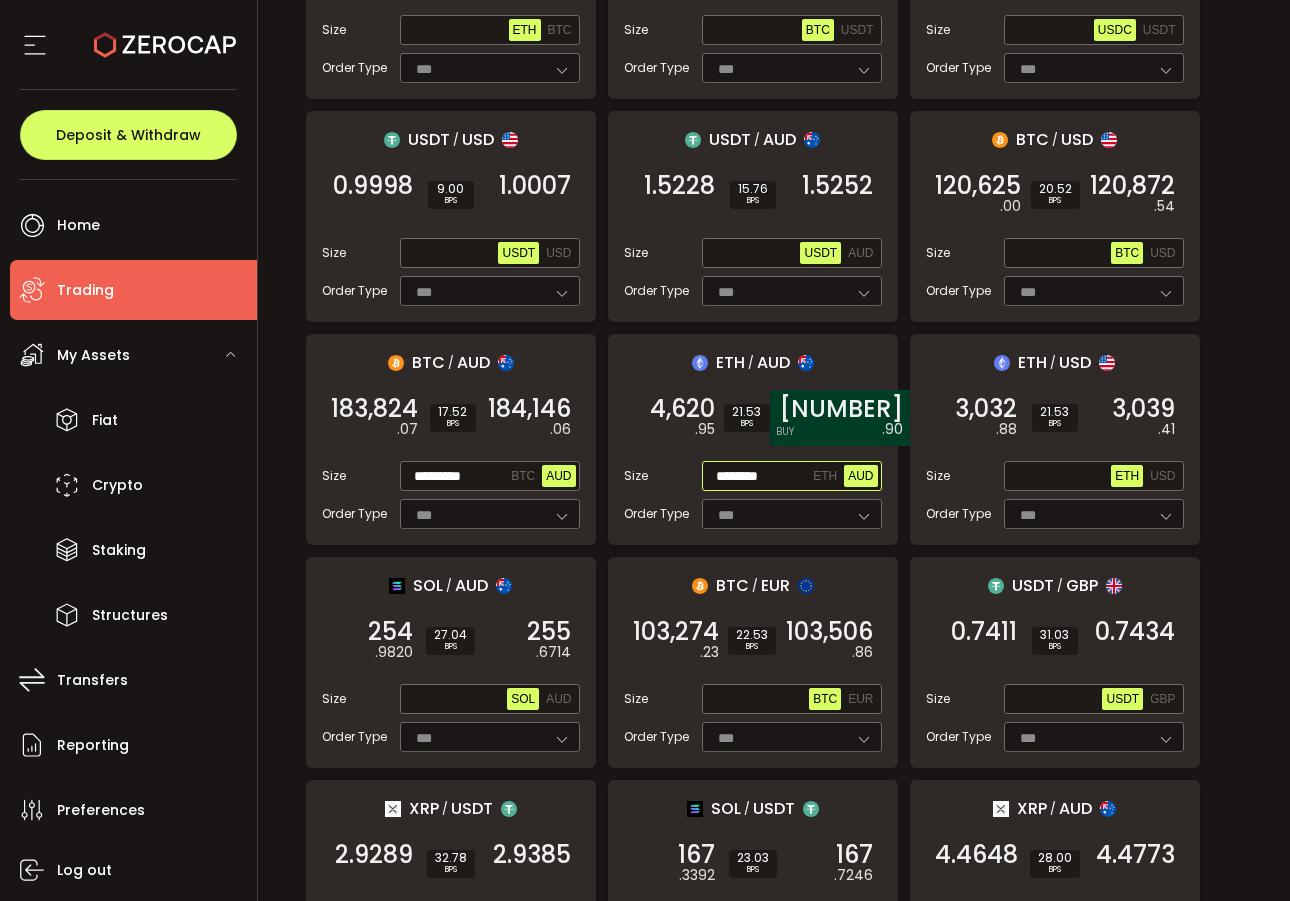 type on "********" 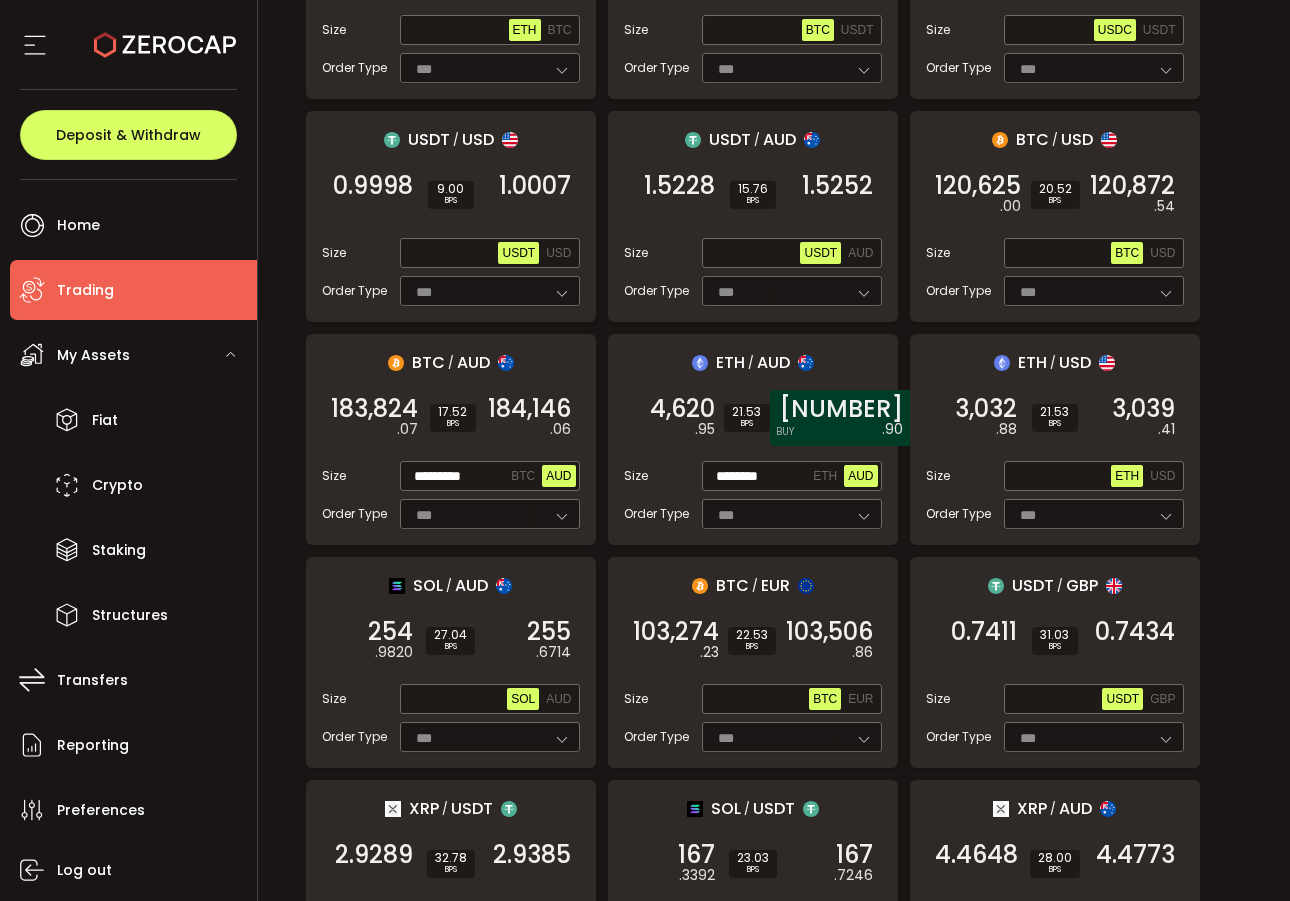 click on "4,630" at bounding box center [841, 409] 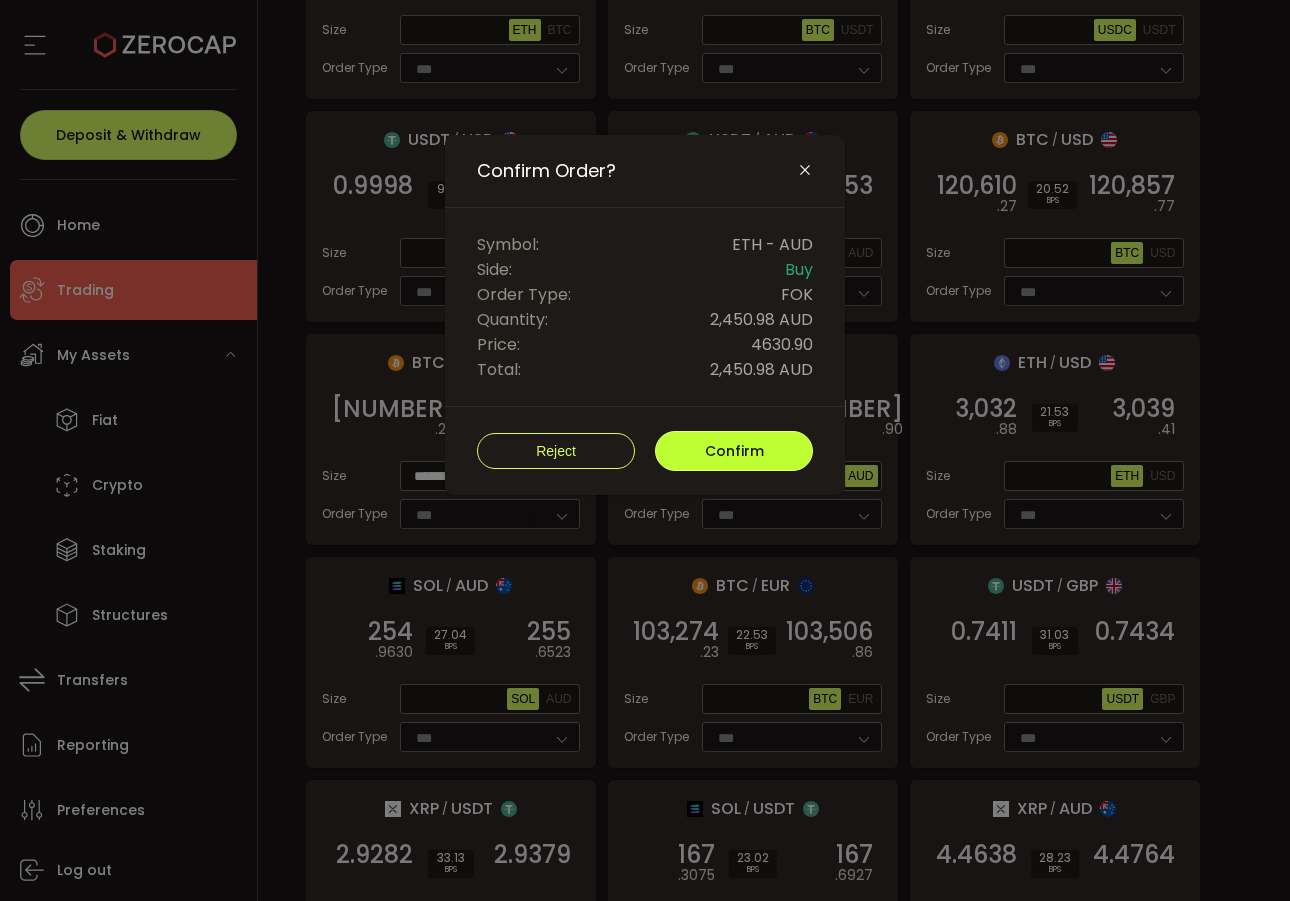 click on "Confirm" at bounding box center [734, 451] 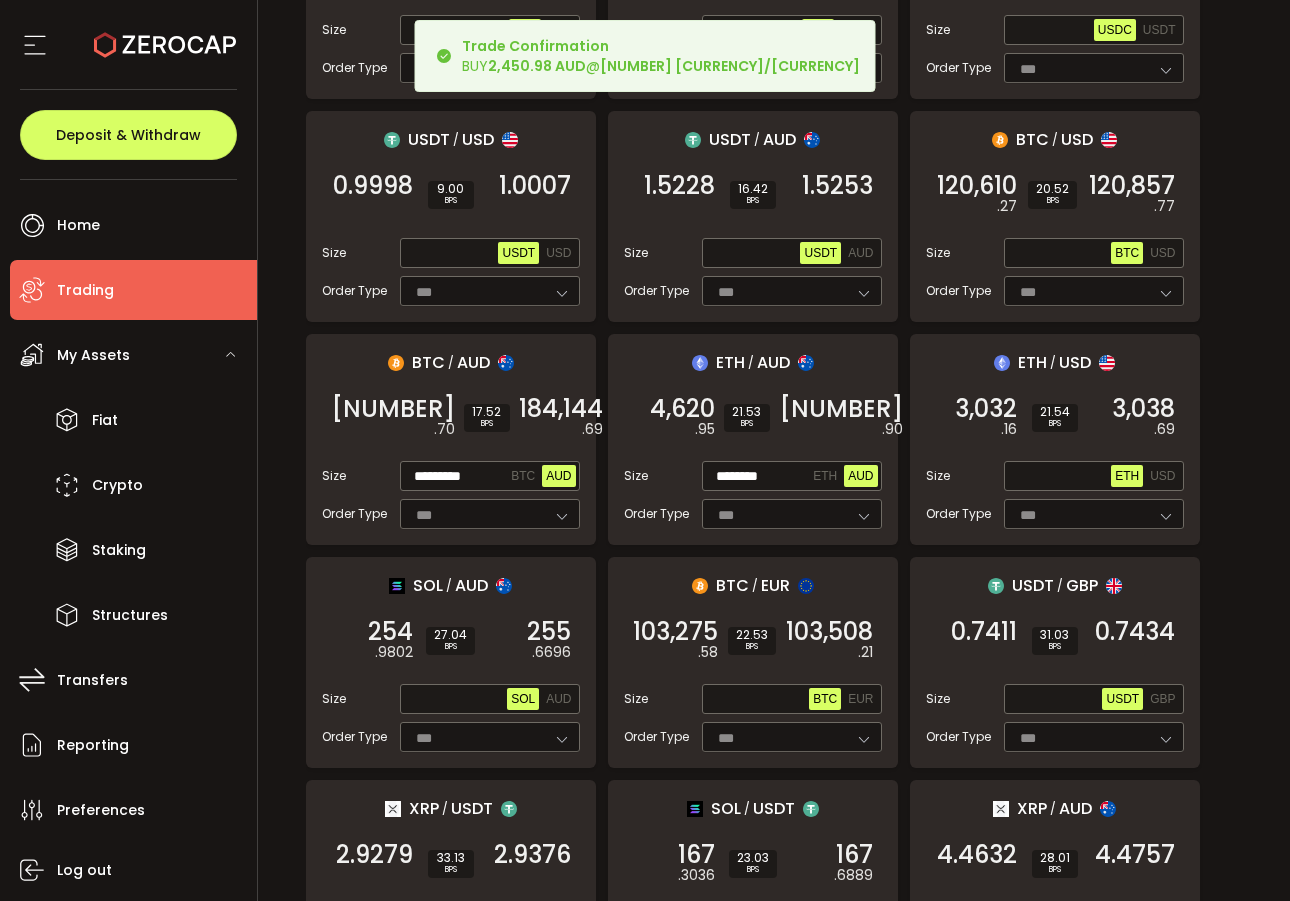 scroll, scrollTop: 1583, scrollLeft: 0, axis: vertical 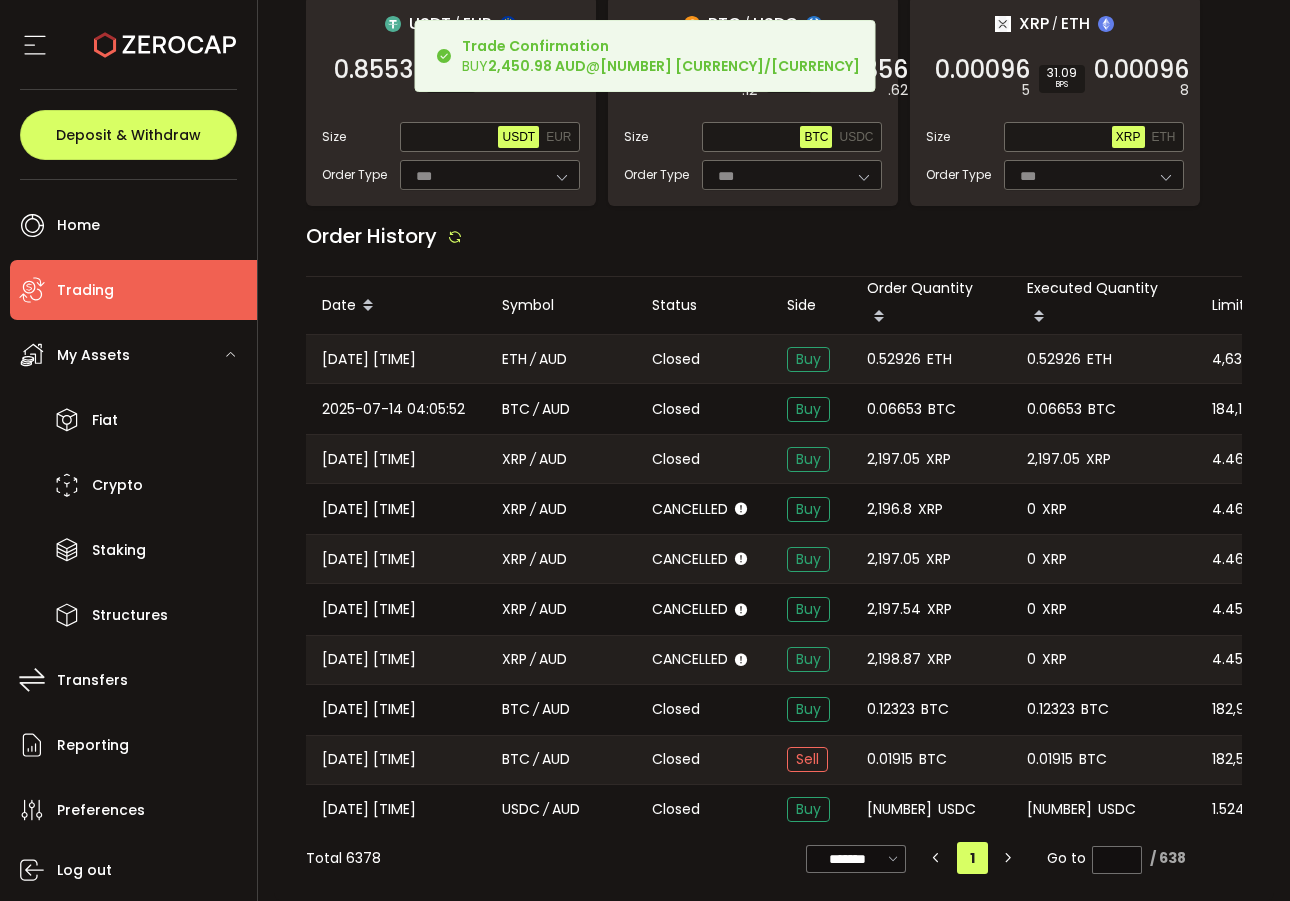 click on "0.06653
BTC" at bounding box center (1103, 409) 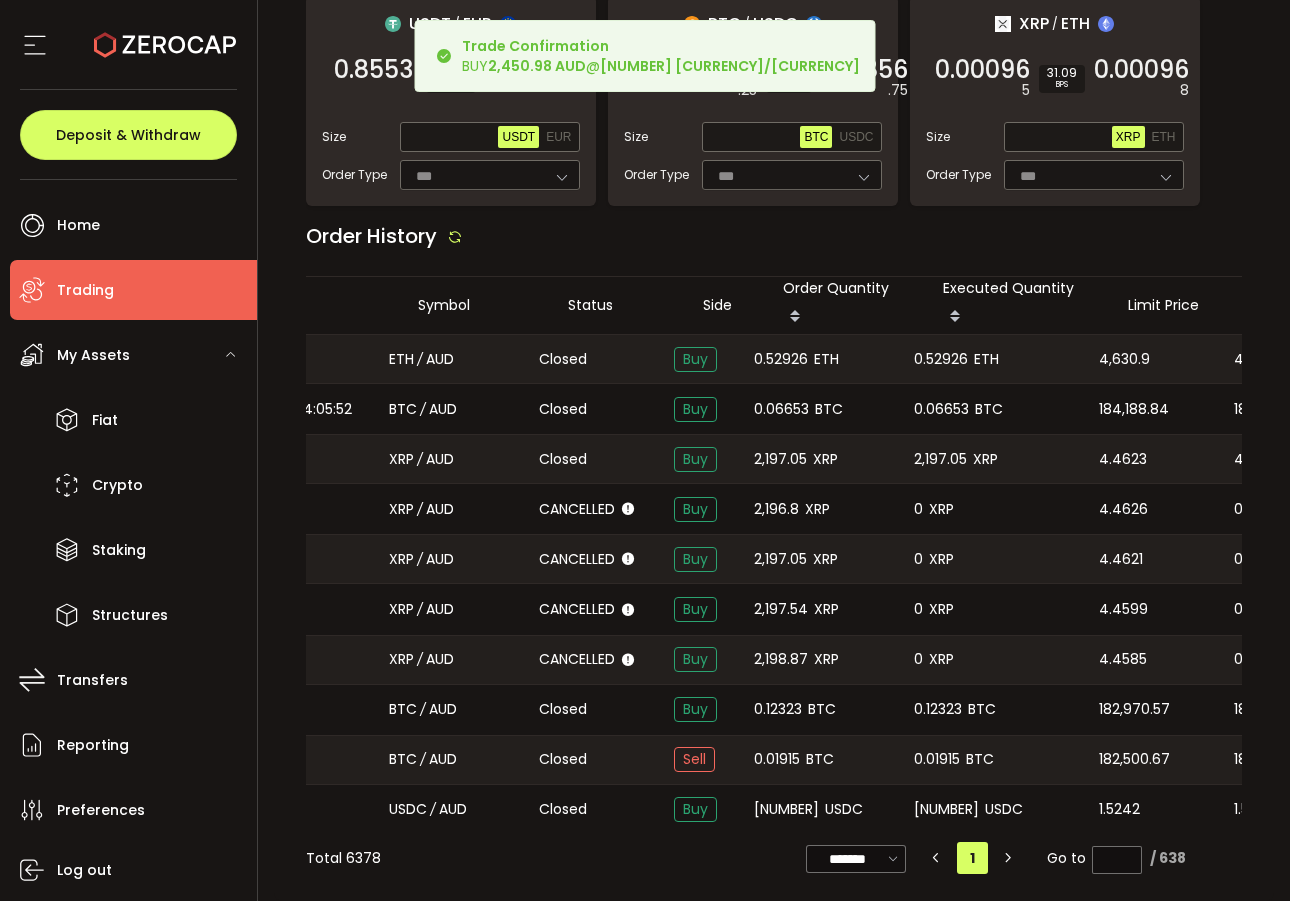 scroll, scrollTop: 0, scrollLeft: 276, axis: horizontal 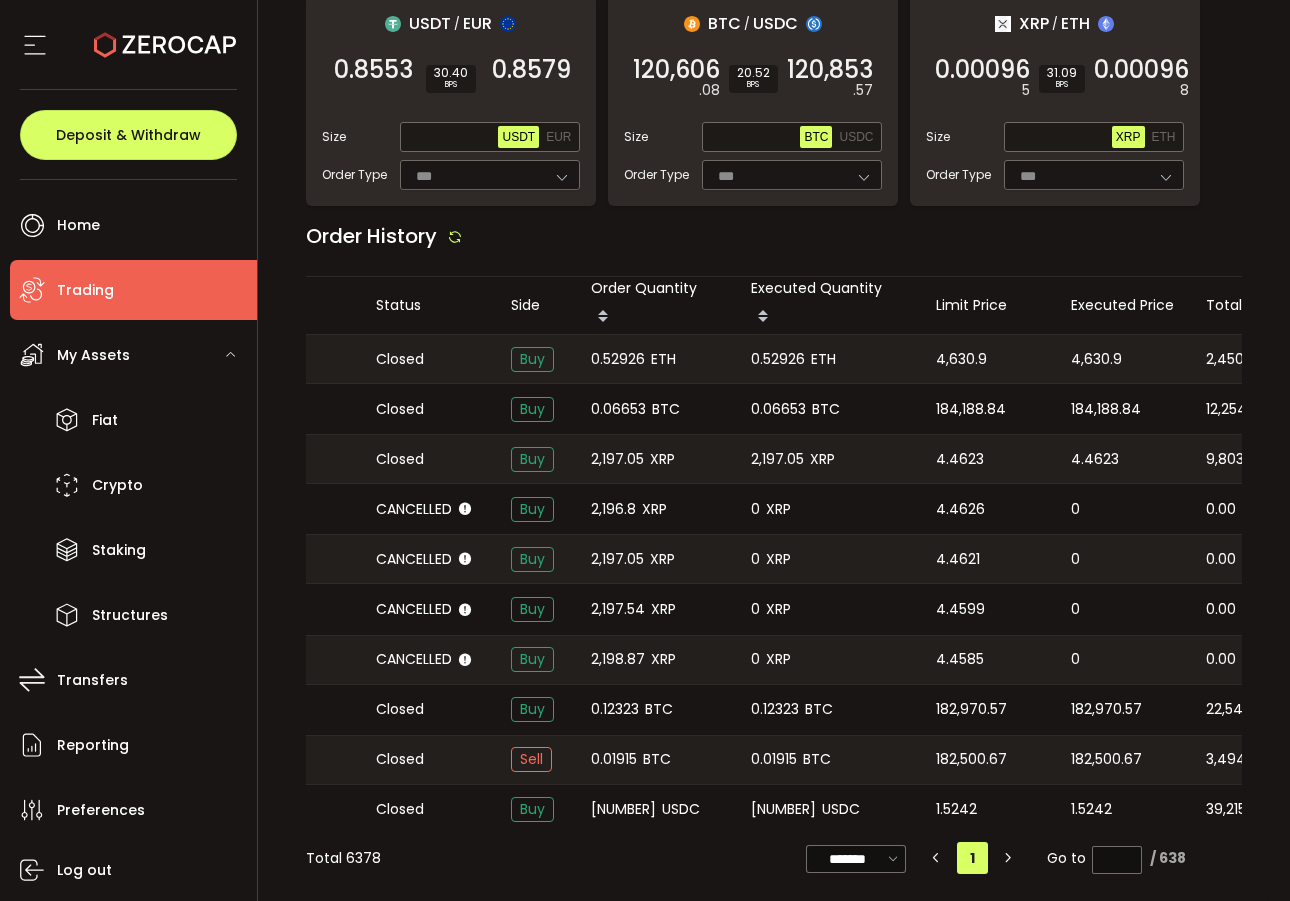 click on "4,630.9" at bounding box center [1096, 359] 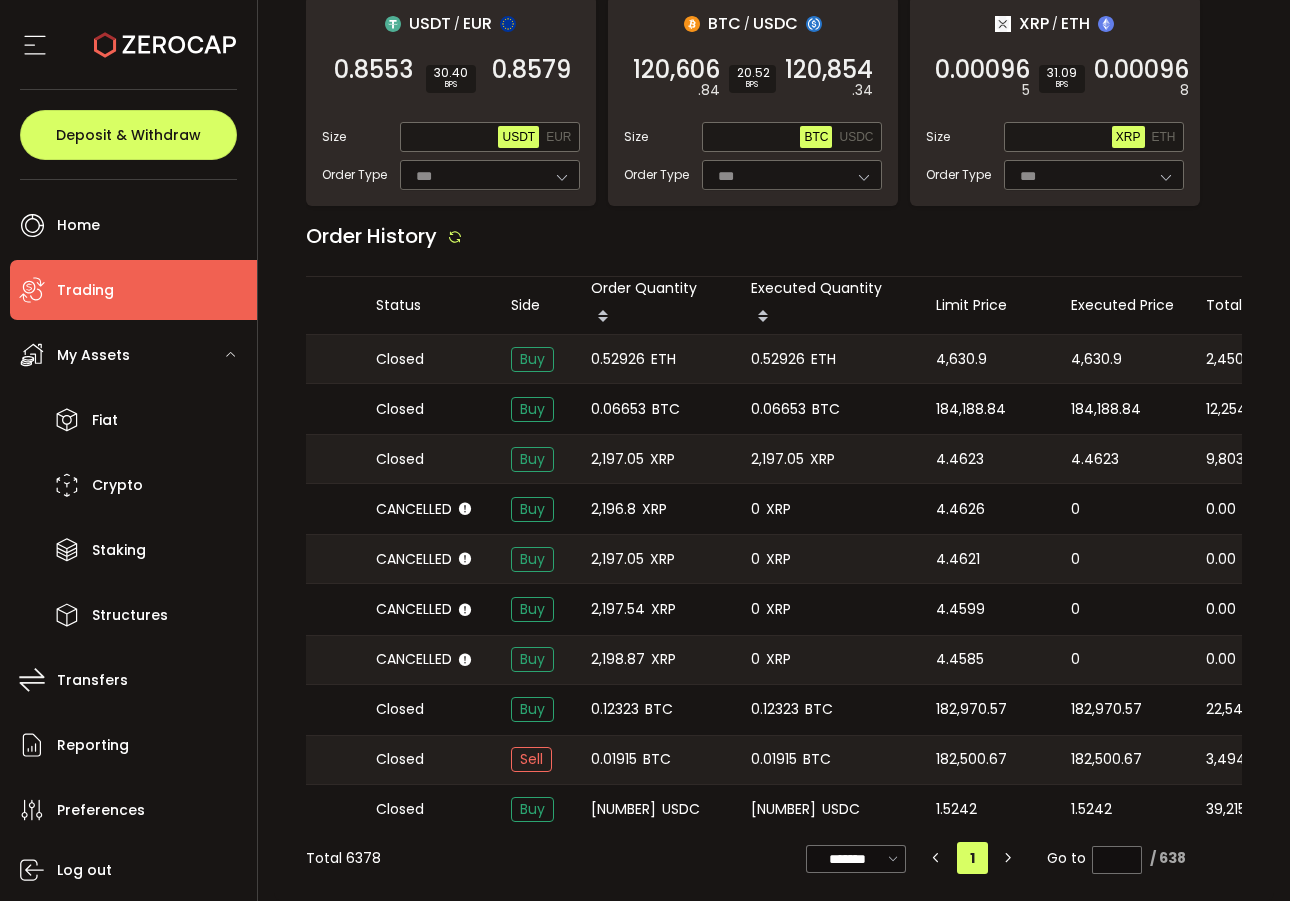 click on "4,630.9" at bounding box center [1096, 359] 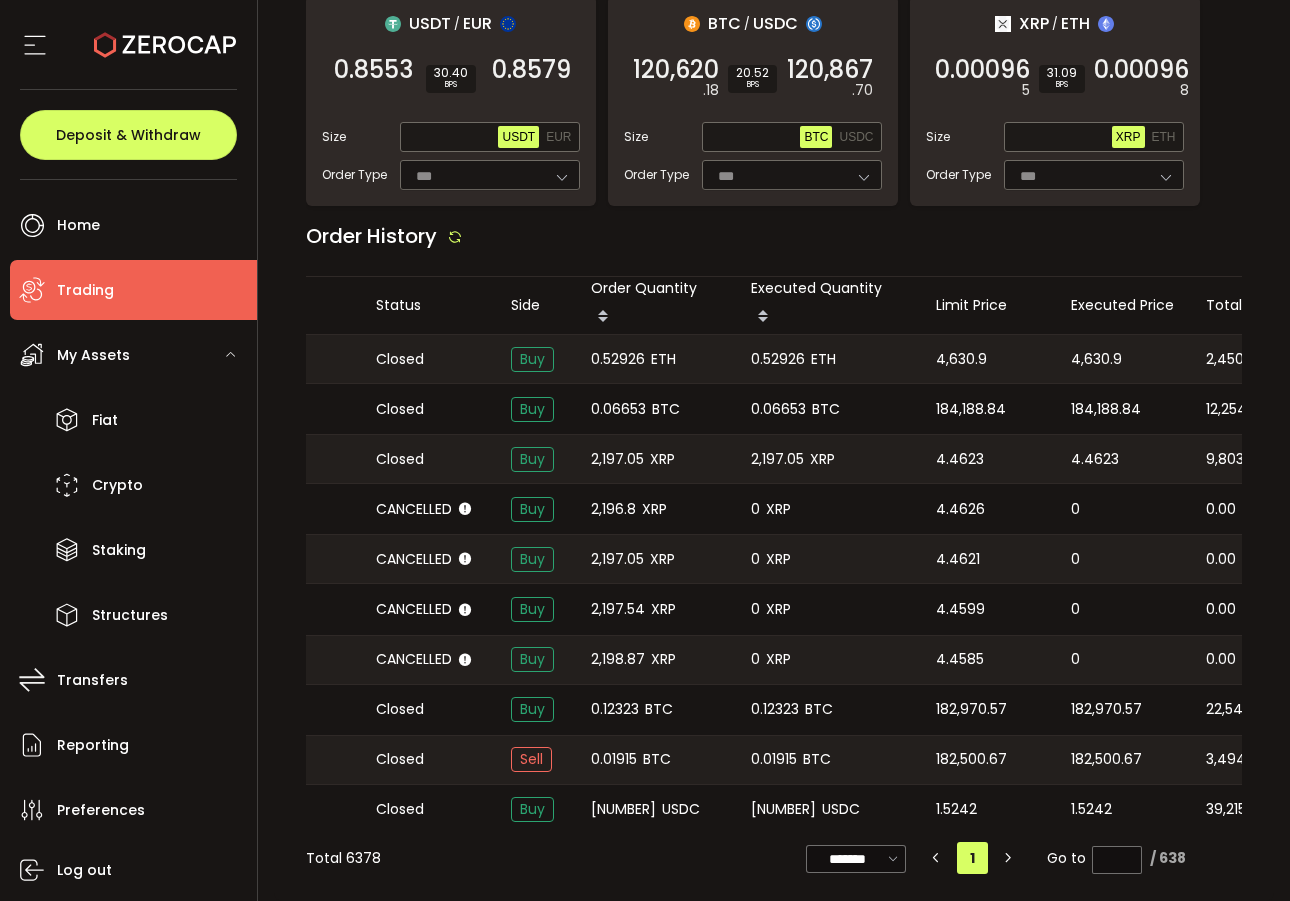 click on "184,188.84" at bounding box center (1106, 409) 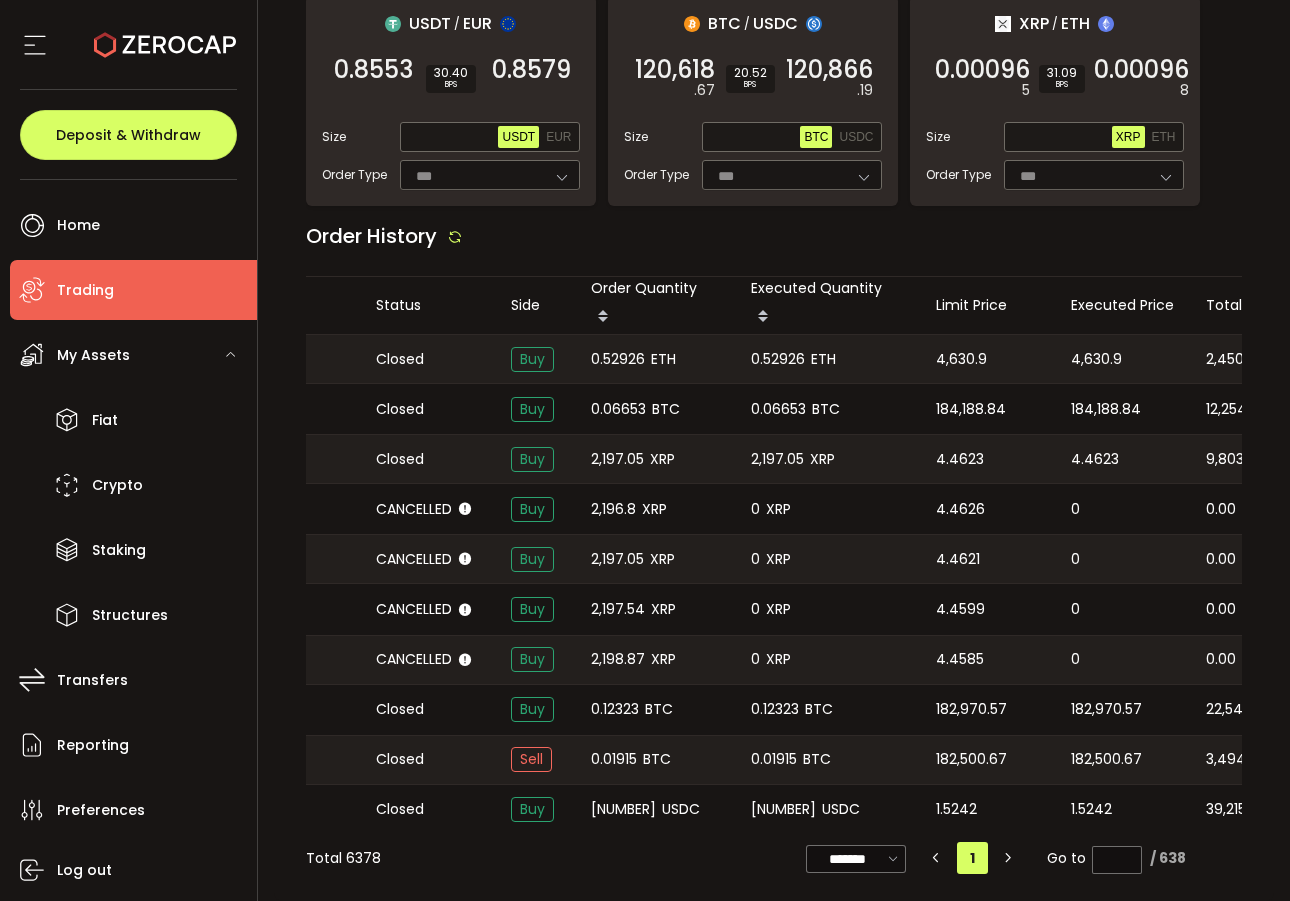 copy on "184,188.84" 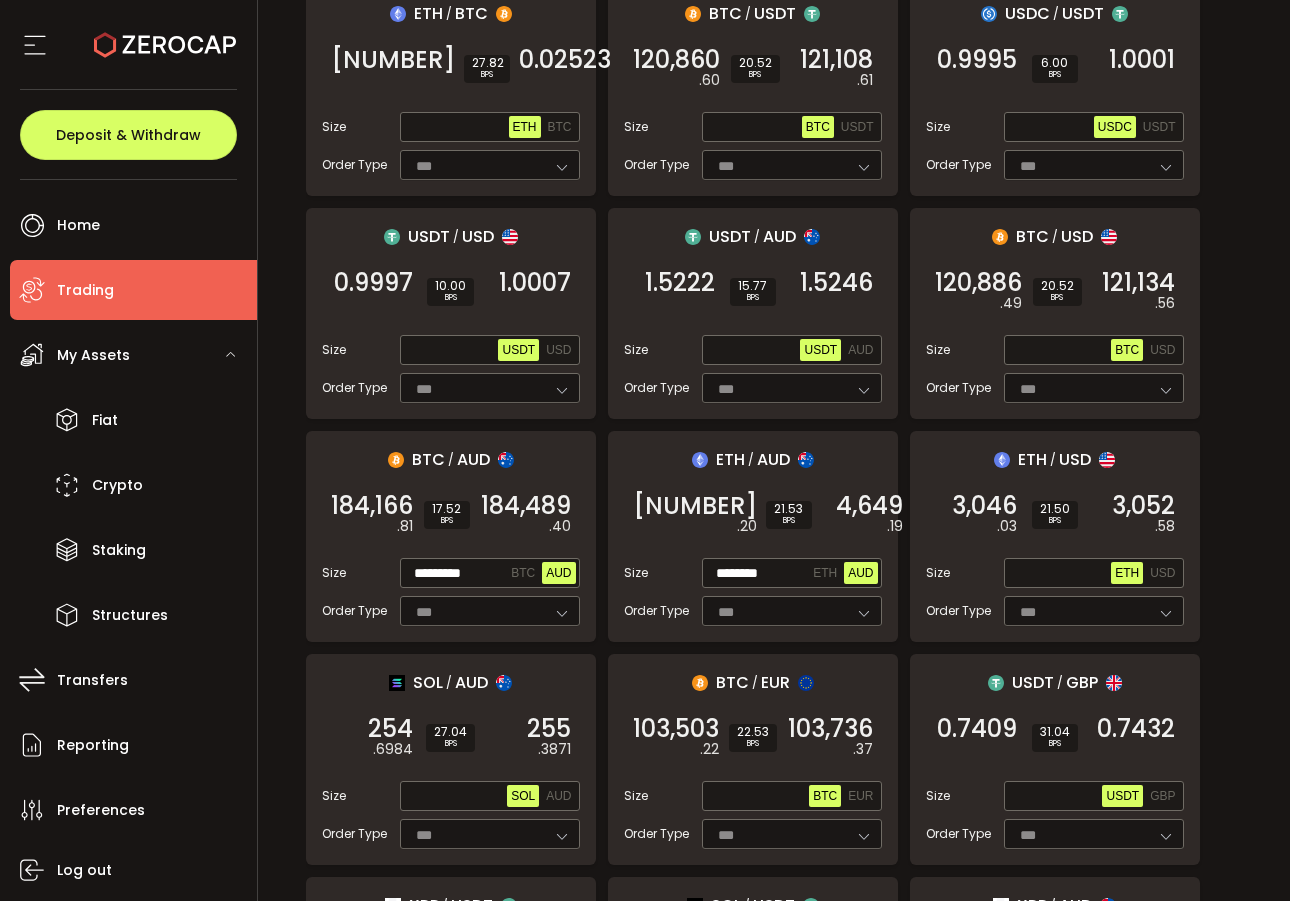 scroll, scrollTop: 116, scrollLeft: 0, axis: vertical 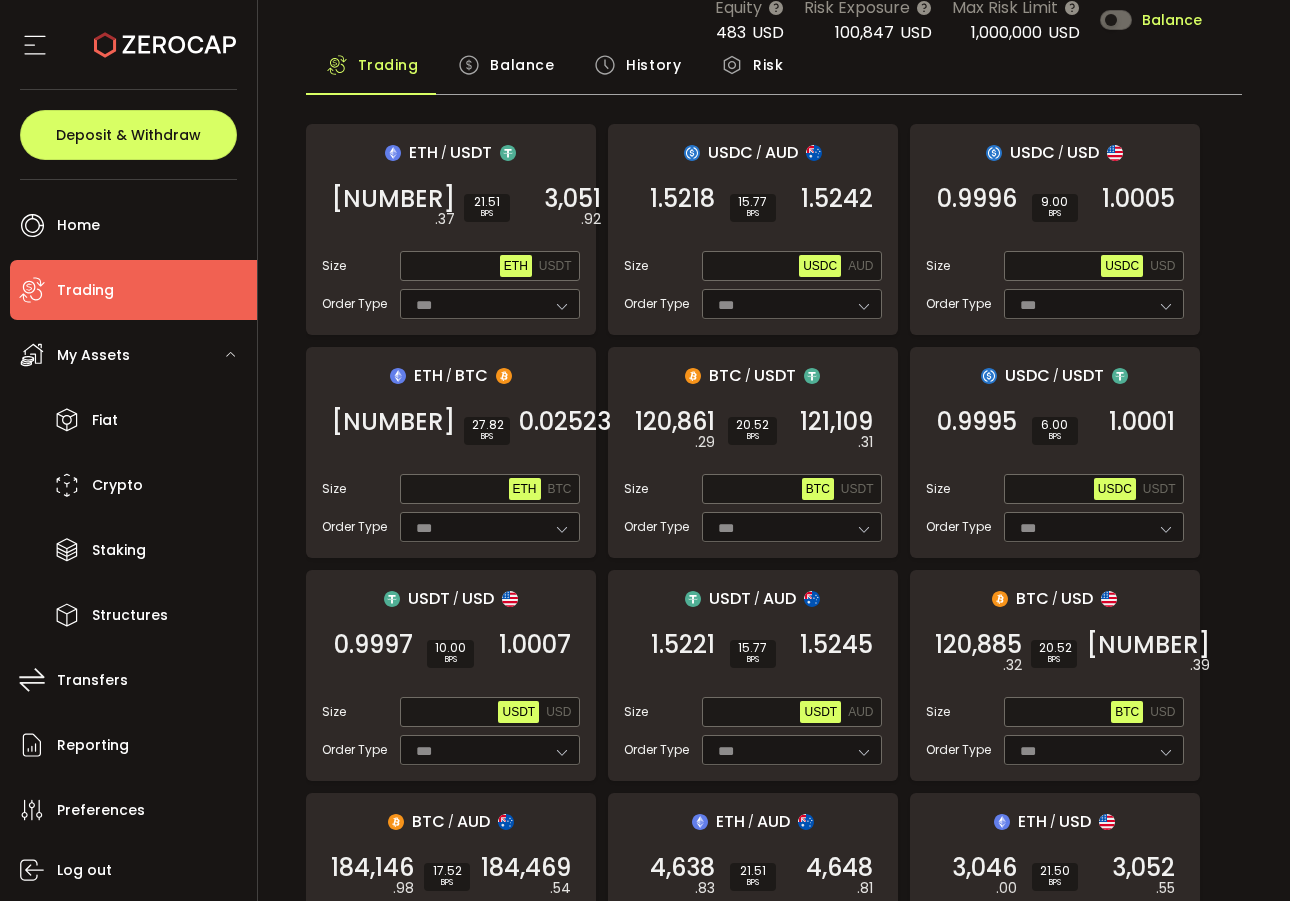 click on "Equity
483
USD Risk Exposure
100,847
USD Max Risk Limit
1,000,000
USD Balance Trading Balance History Risk Confirm Order?
Symbol:
ETH - AUD
Side:
Buy
Order Type:
FOK
Quantity:
2,450.98 AUD
Price:
4648.81
Total:
2,450.98 AUD
Reject
Confirm
ETH / USDT 3,045   .37 SELL 21.51 BPS 3,051  .92 BUY Size Max ETH USDT Order Type *** FOK USDC / AUD 1.5218    SELL 15.77 BPS 1.5242   BUY Size Max USDC AUD Order Type *** FOK USDC / USD 0.9996    SELL 9.00 BPS 1.0005   BUY Size Max USDC USD Order Type *** FOK ETH / BTC 0.02516    SELL 27.82 BPS 0.02523   BUY Size Max ETH BTC Order Type *** FOK BTC / USDT 120,861   .29 SELL 20.52 BPS 121,109" at bounding box center (774, 1171) 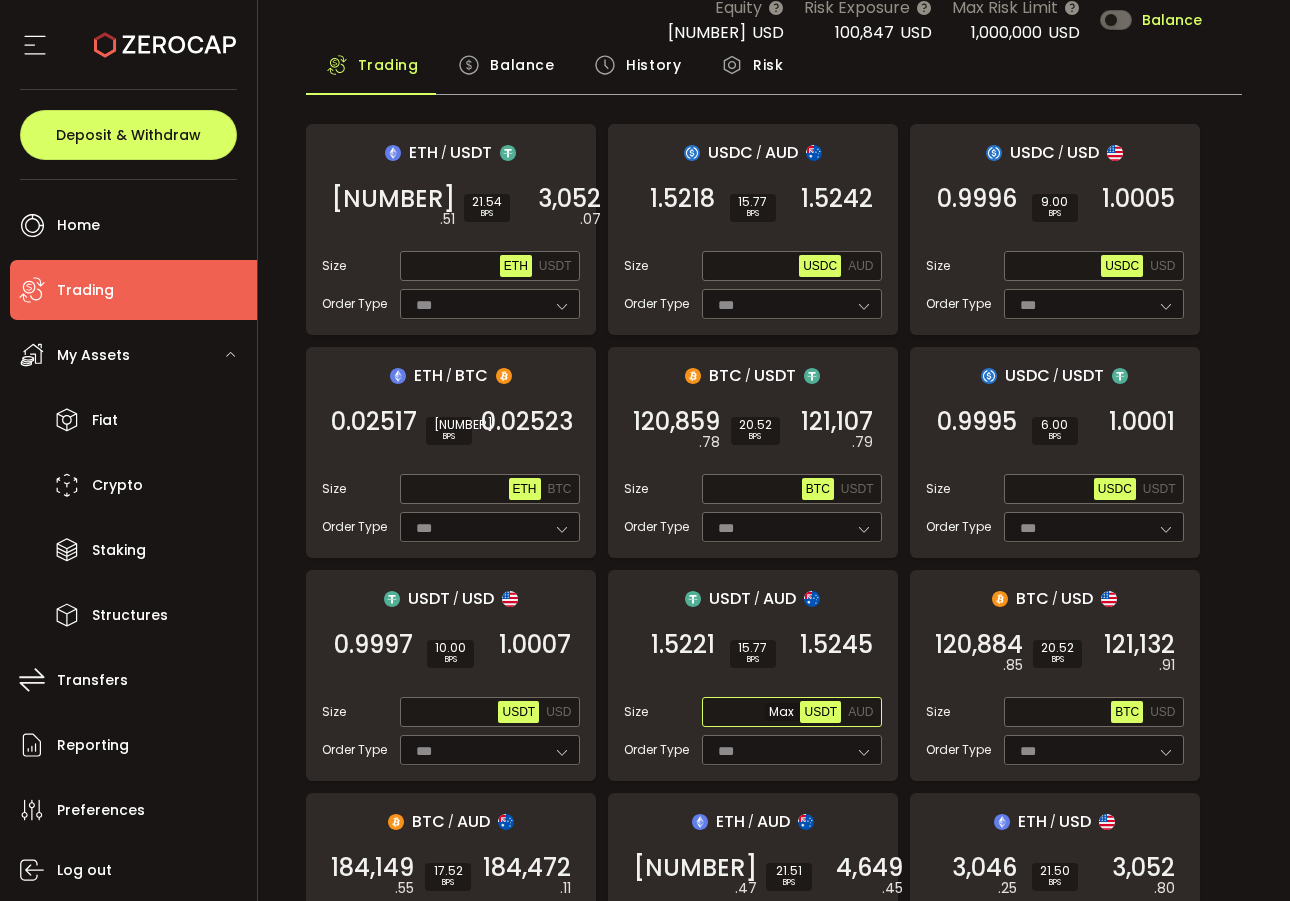 click at bounding box center (753, 713) 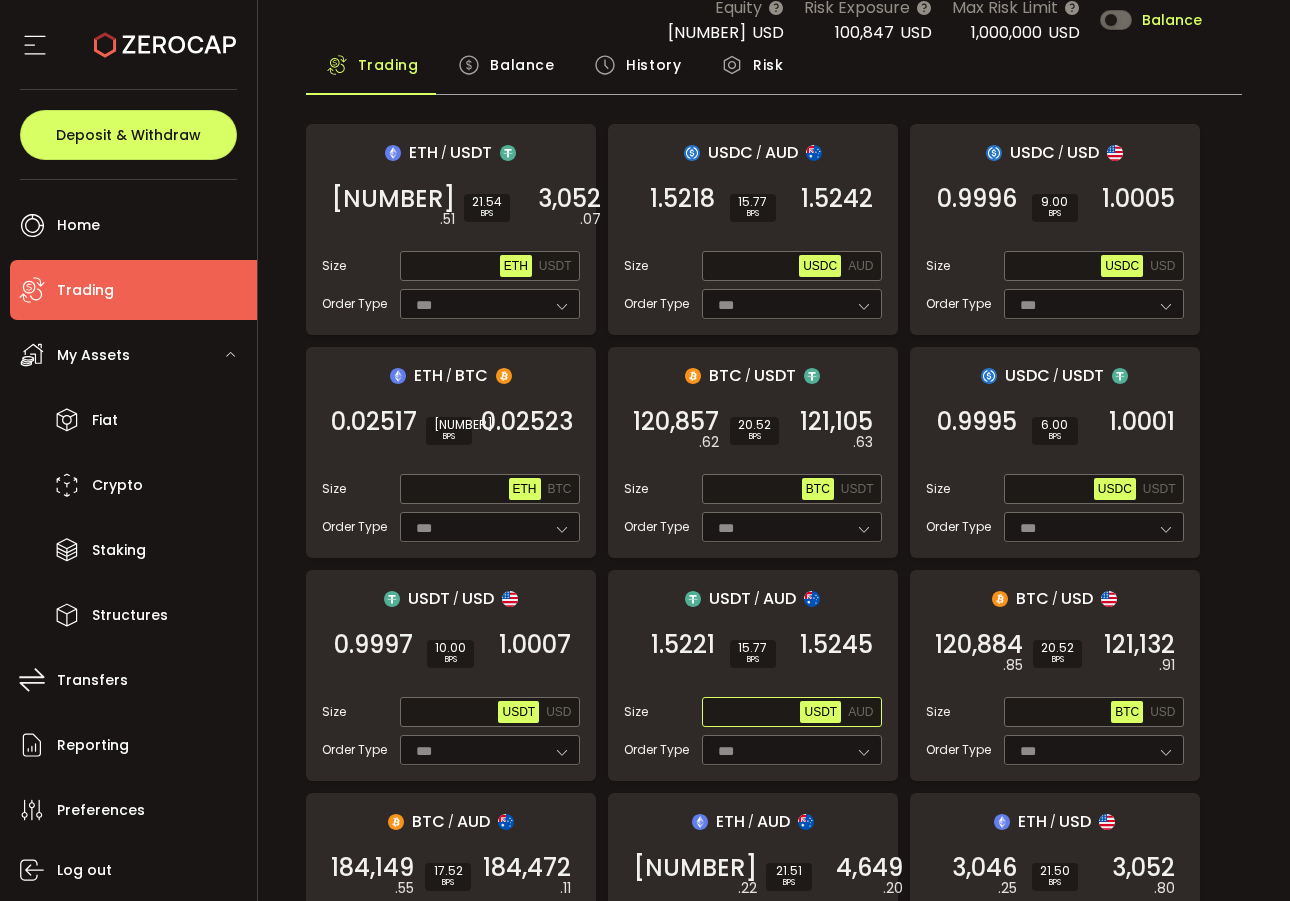 paste on "**********" 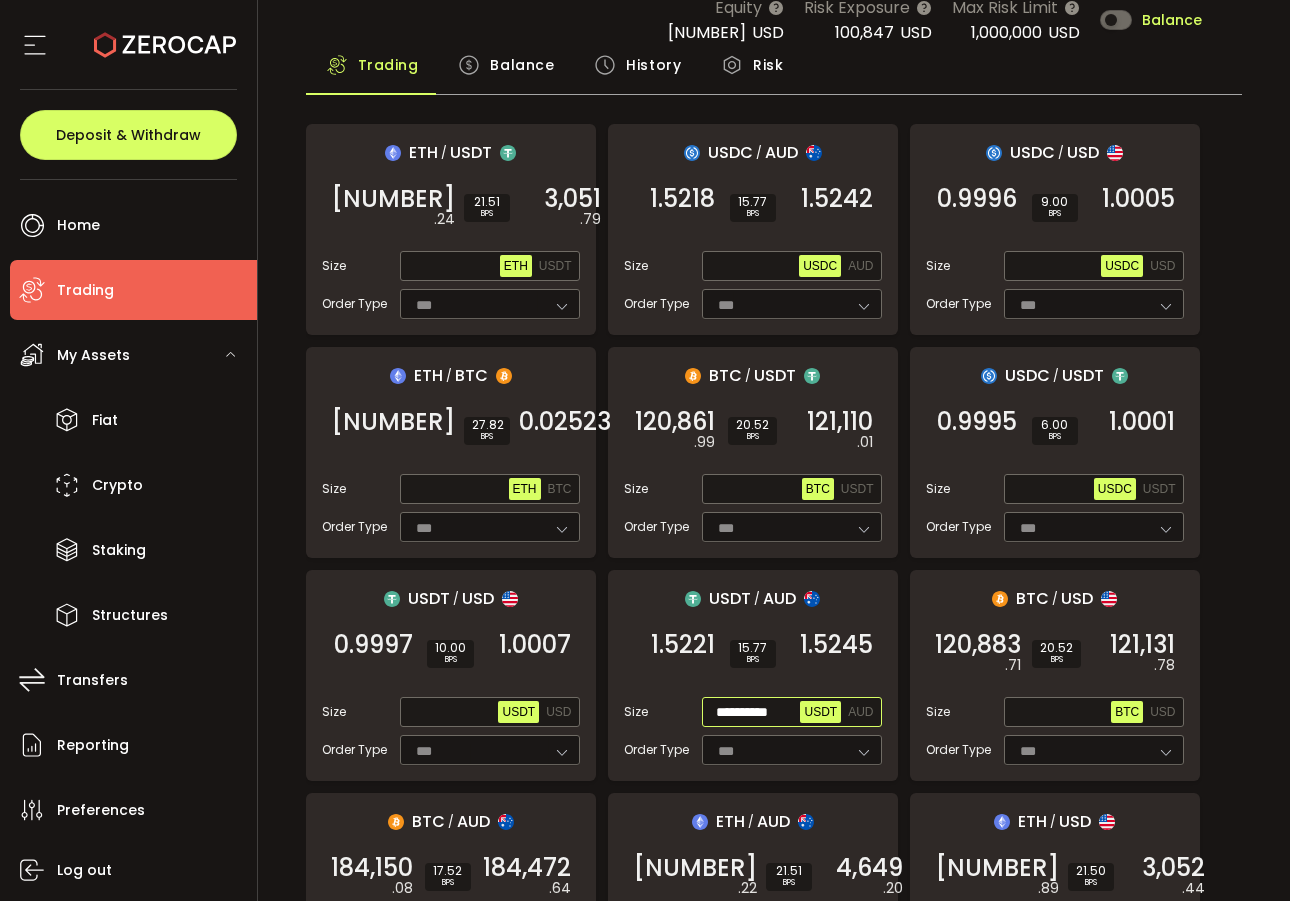 scroll, scrollTop: 0, scrollLeft: 0, axis: both 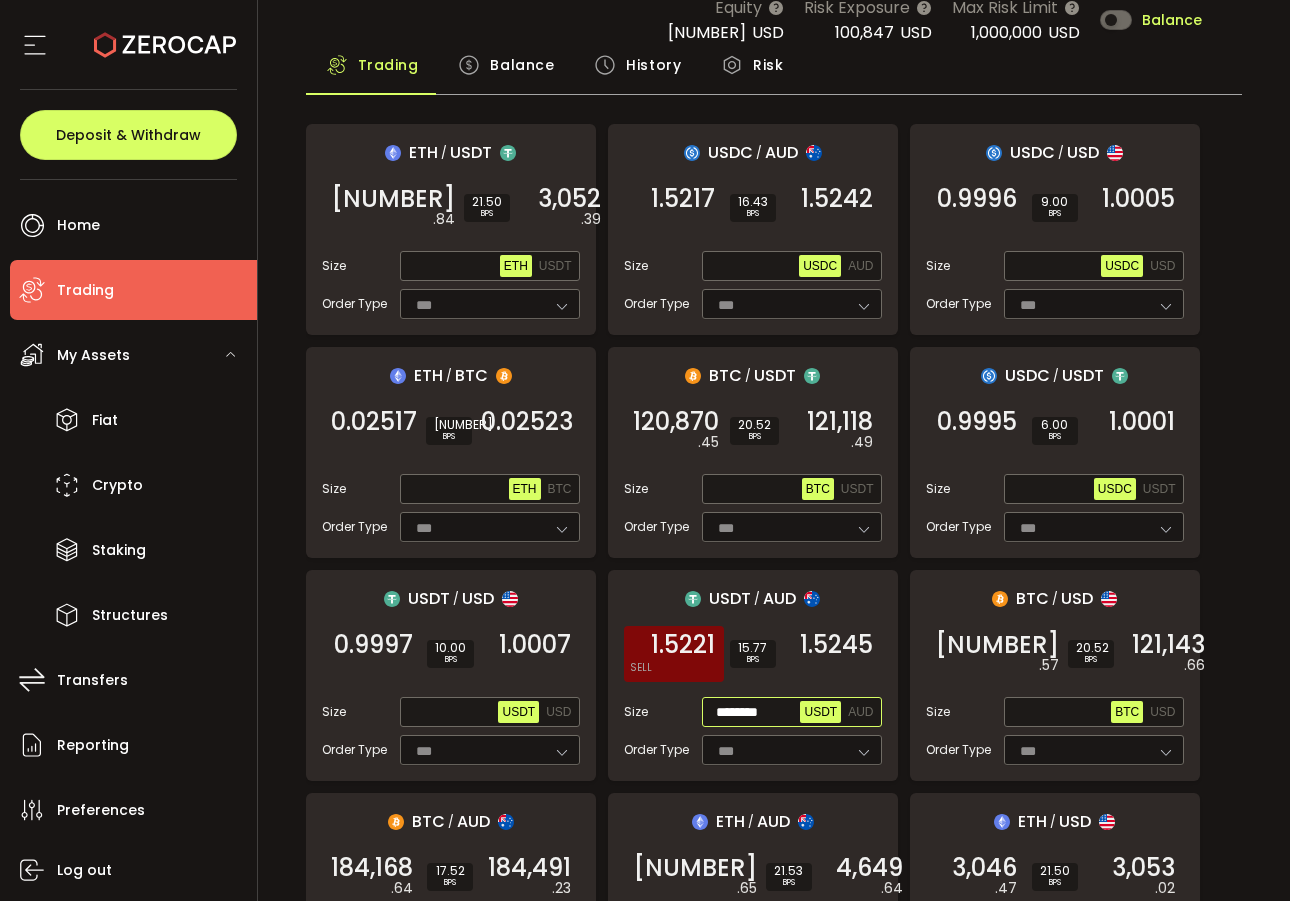 type on "********" 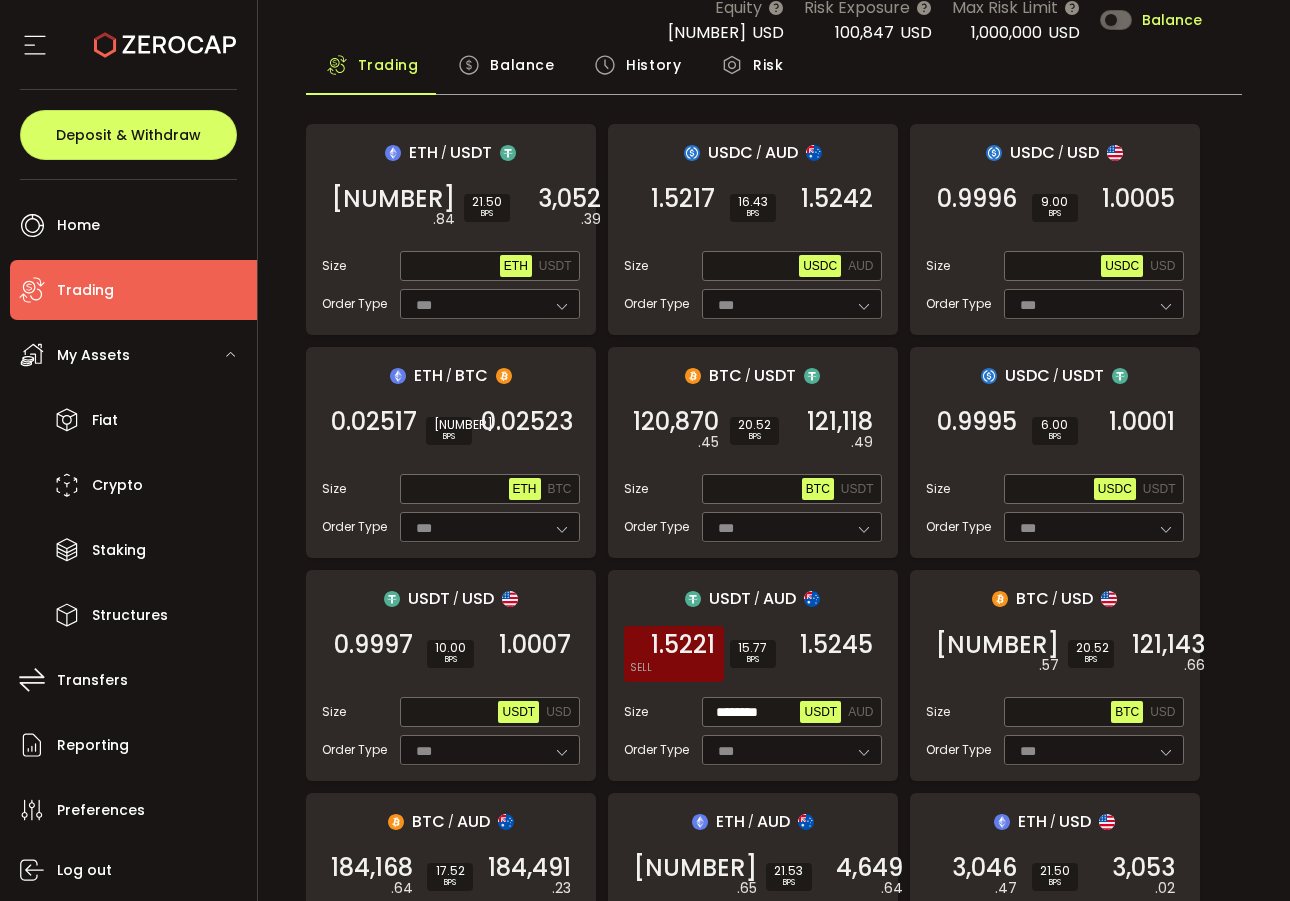 click on "1.5221" at bounding box center [683, 645] 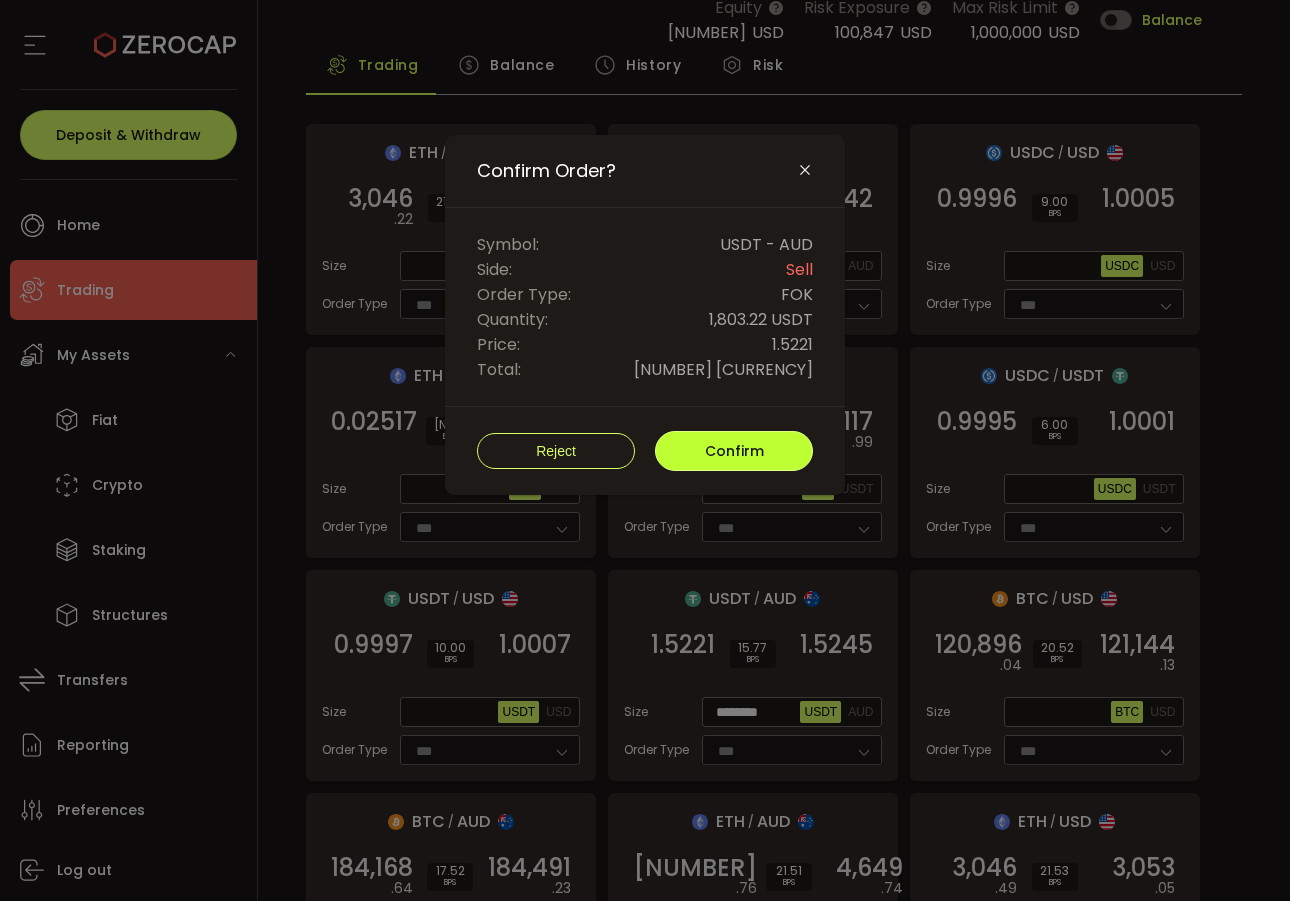 click on "Confirm" at bounding box center (734, 451) 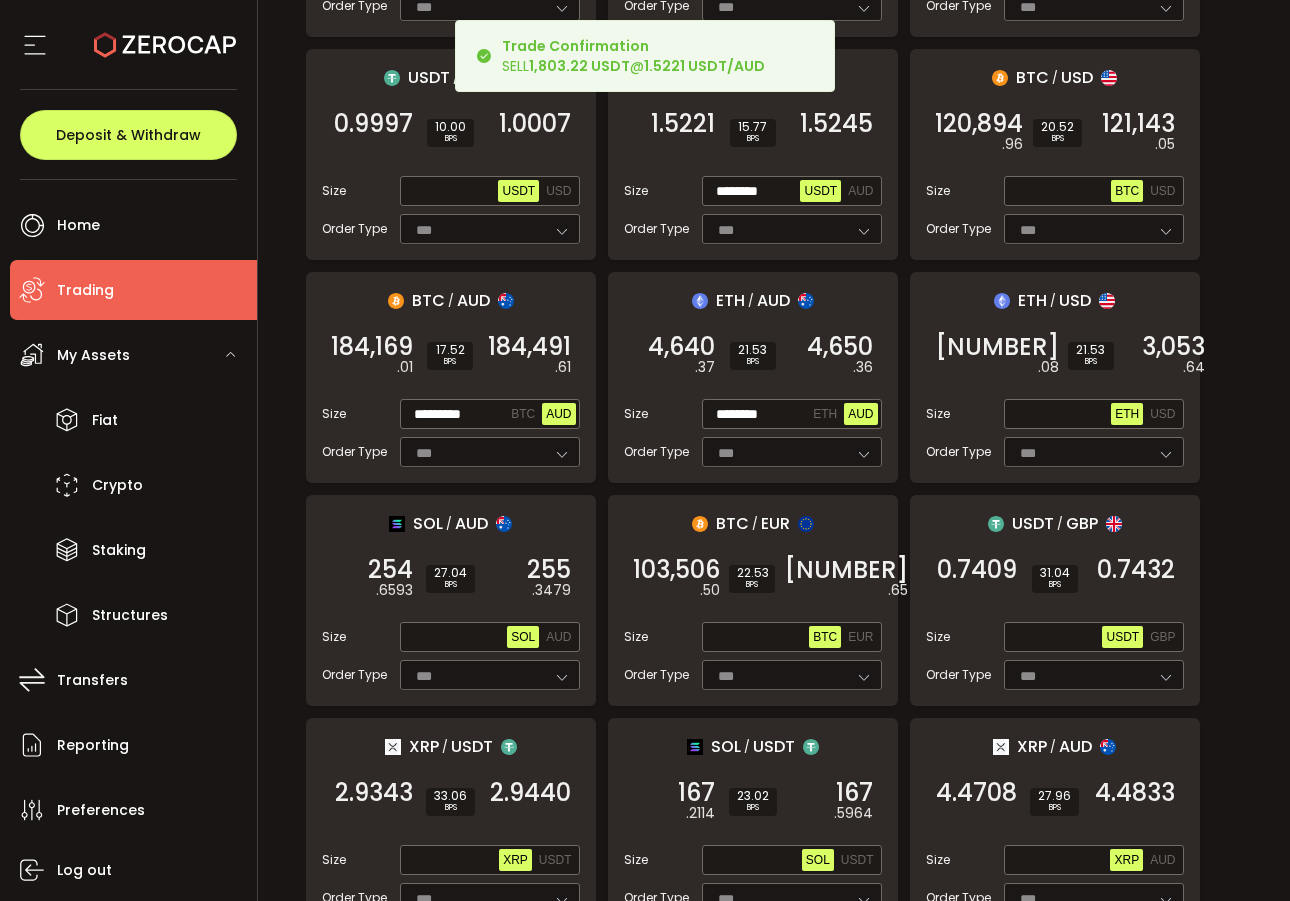 scroll, scrollTop: 1432, scrollLeft: 0, axis: vertical 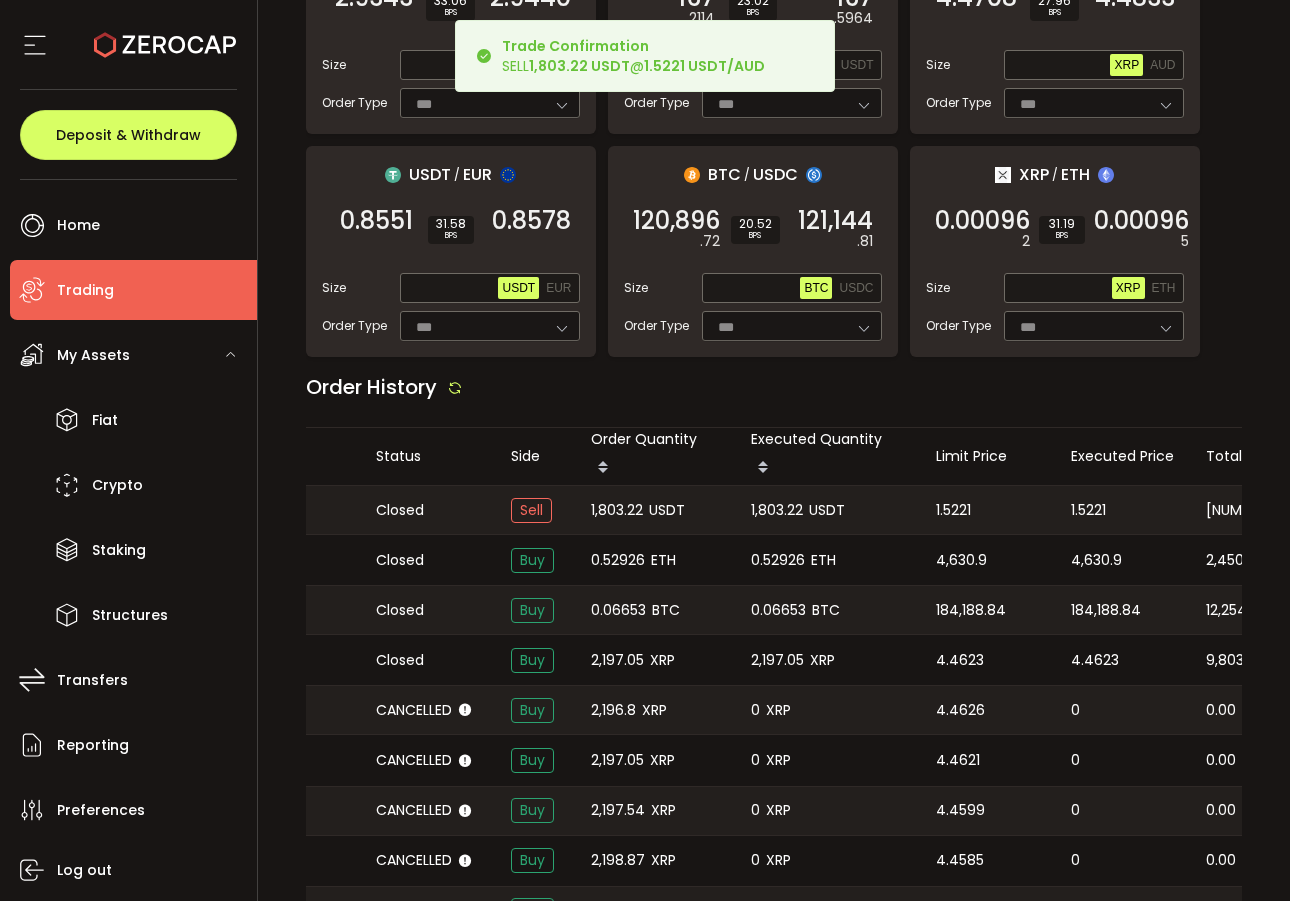 click on "1.5221" at bounding box center [1088, 510] 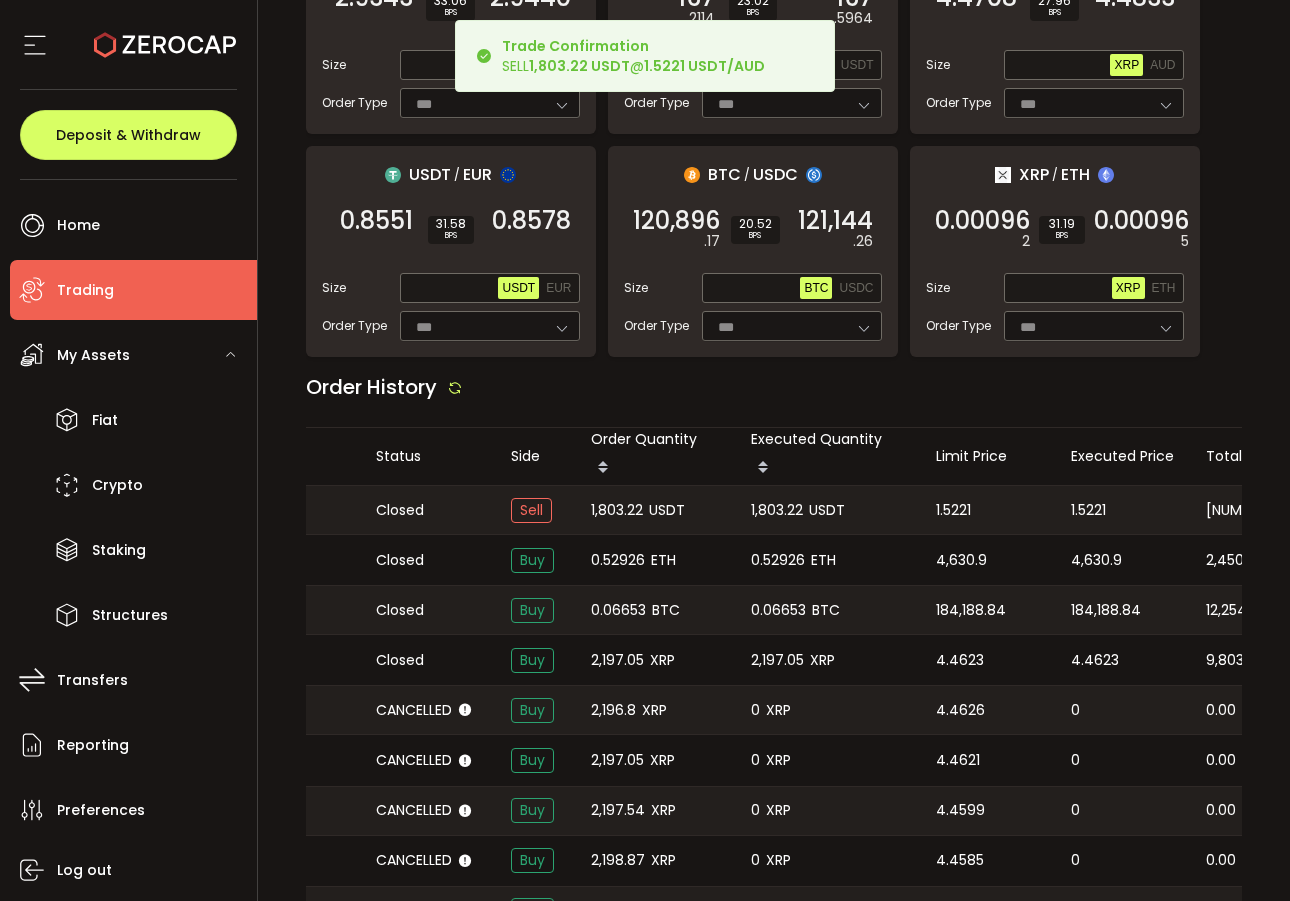 click on "1.5221" at bounding box center (1088, 510) 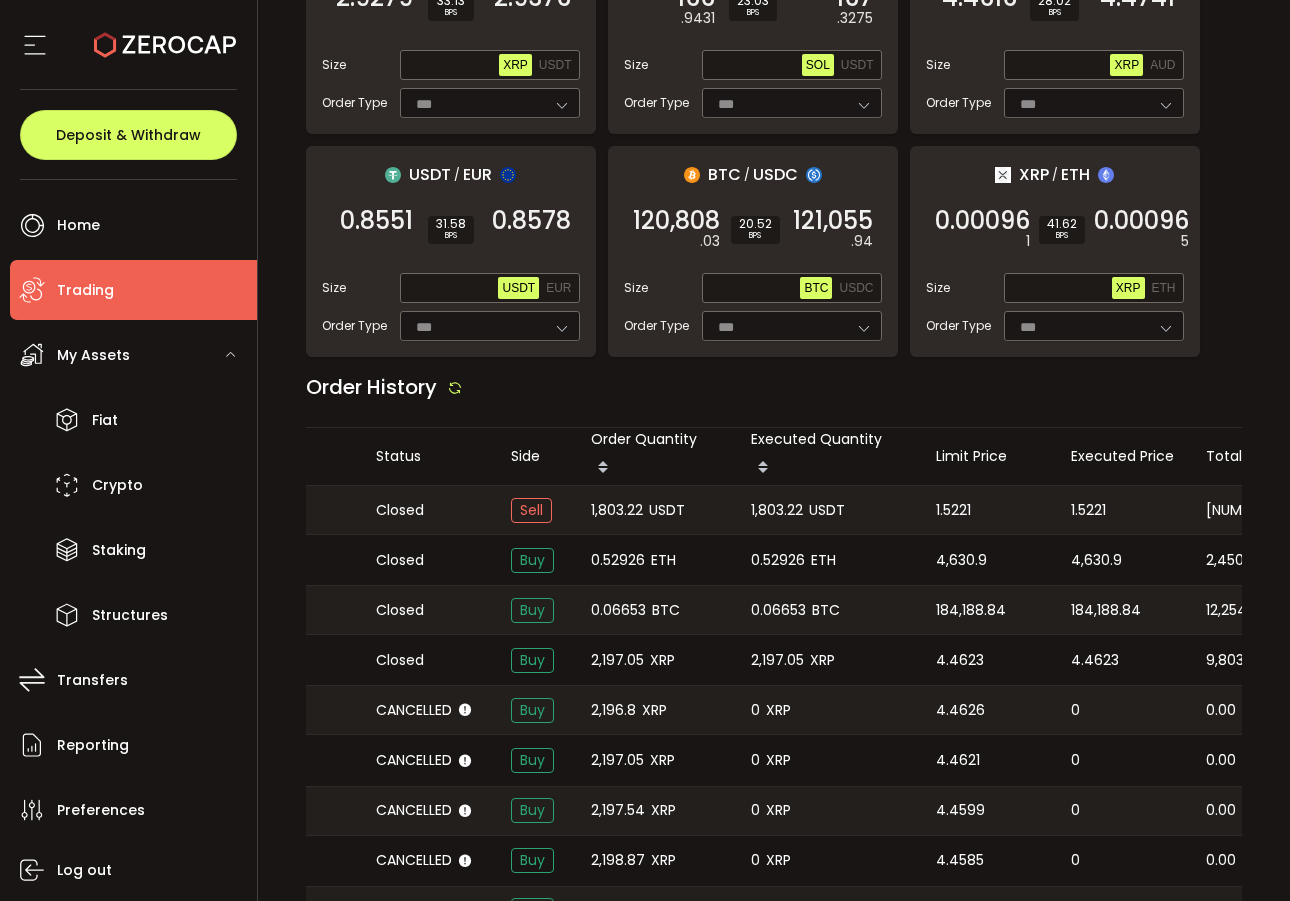scroll, scrollTop: 0, scrollLeft: 556, axis: horizontal 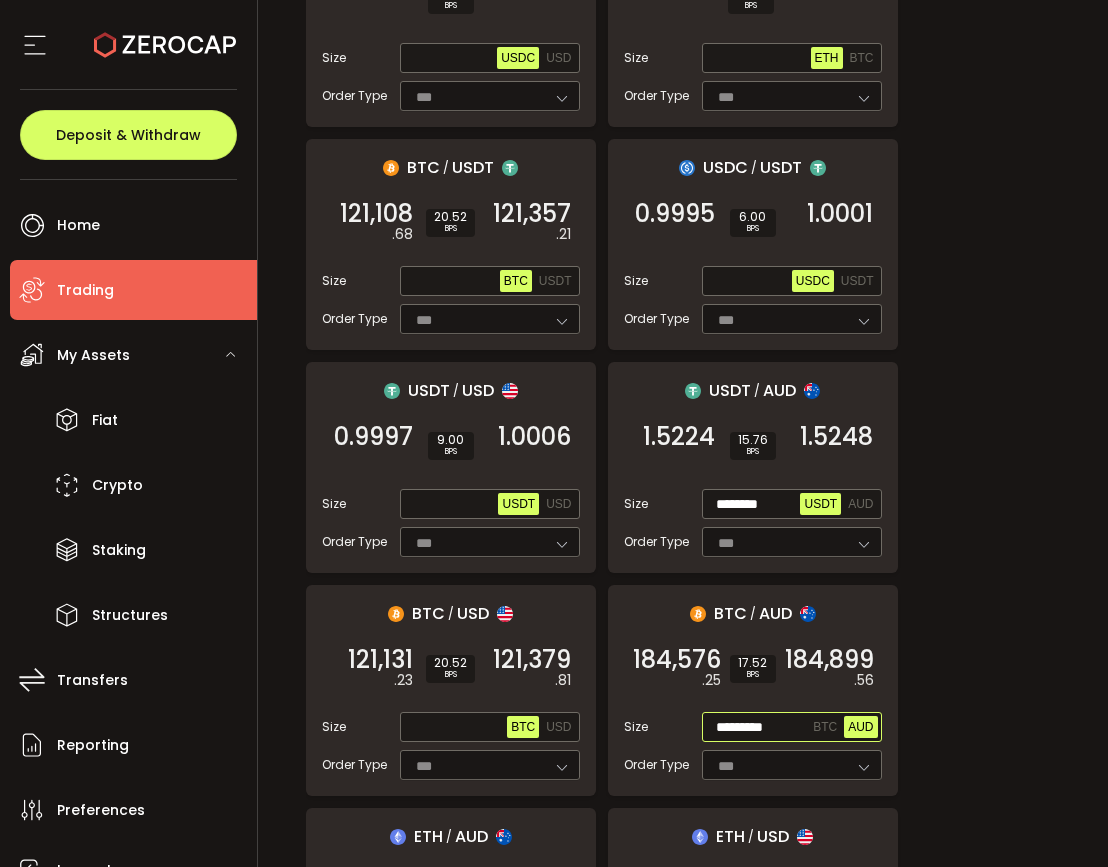 click on "AUD" at bounding box center (860, 727) 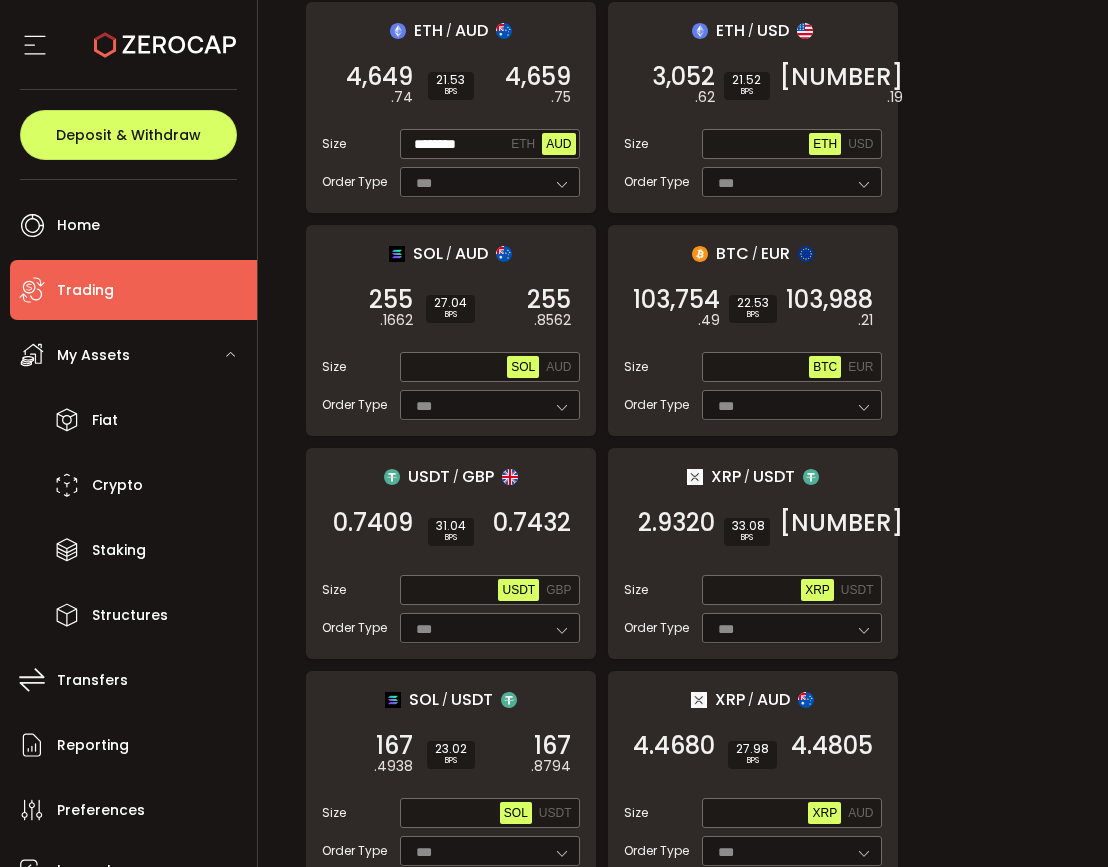 scroll, scrollTop: 1414, scrollLeft: 0, axis: vertical 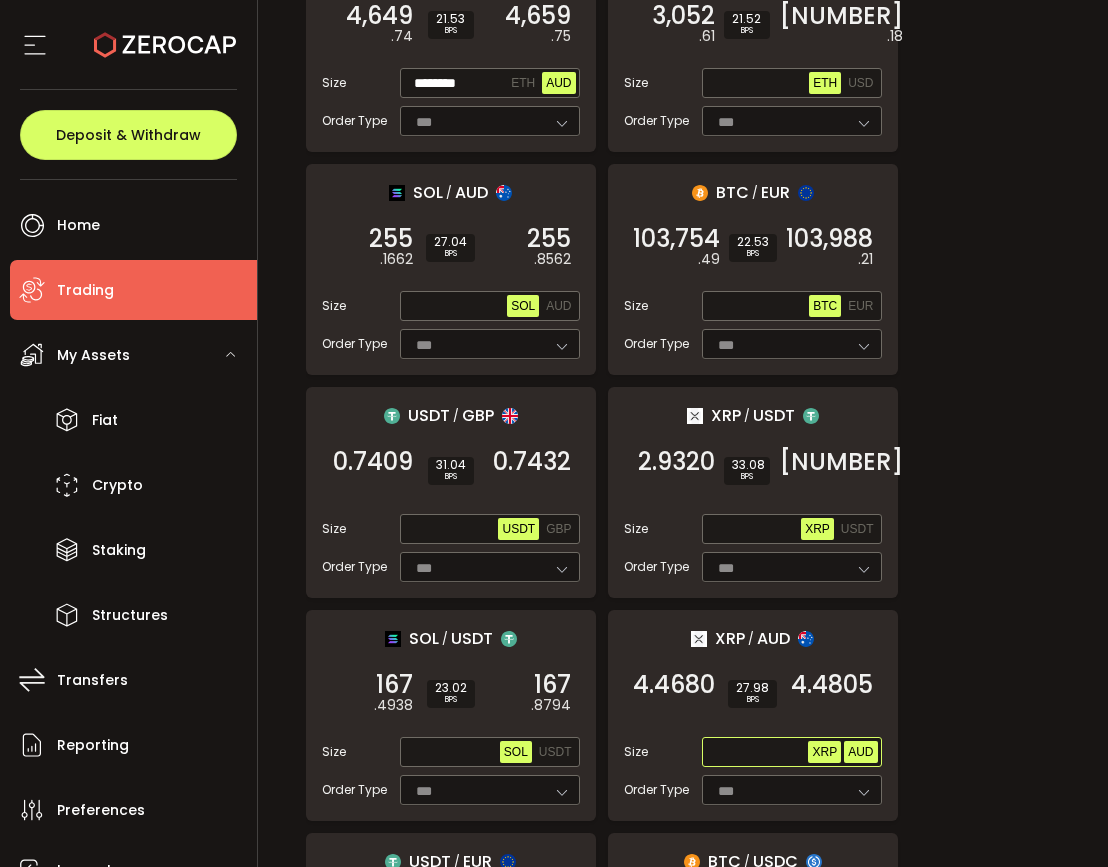 click on "AUD" at bounding box center (860, 752) 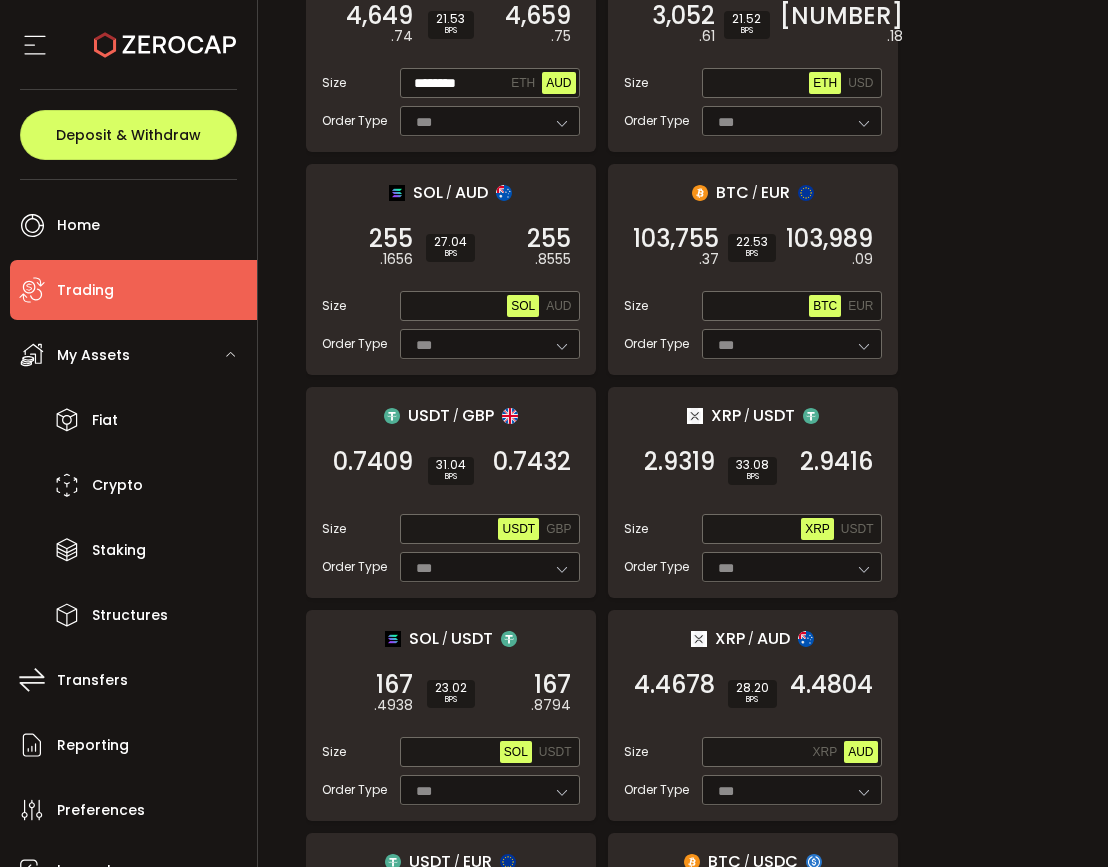 click on "Max XRP AUD" at bounding box center [792, 752] 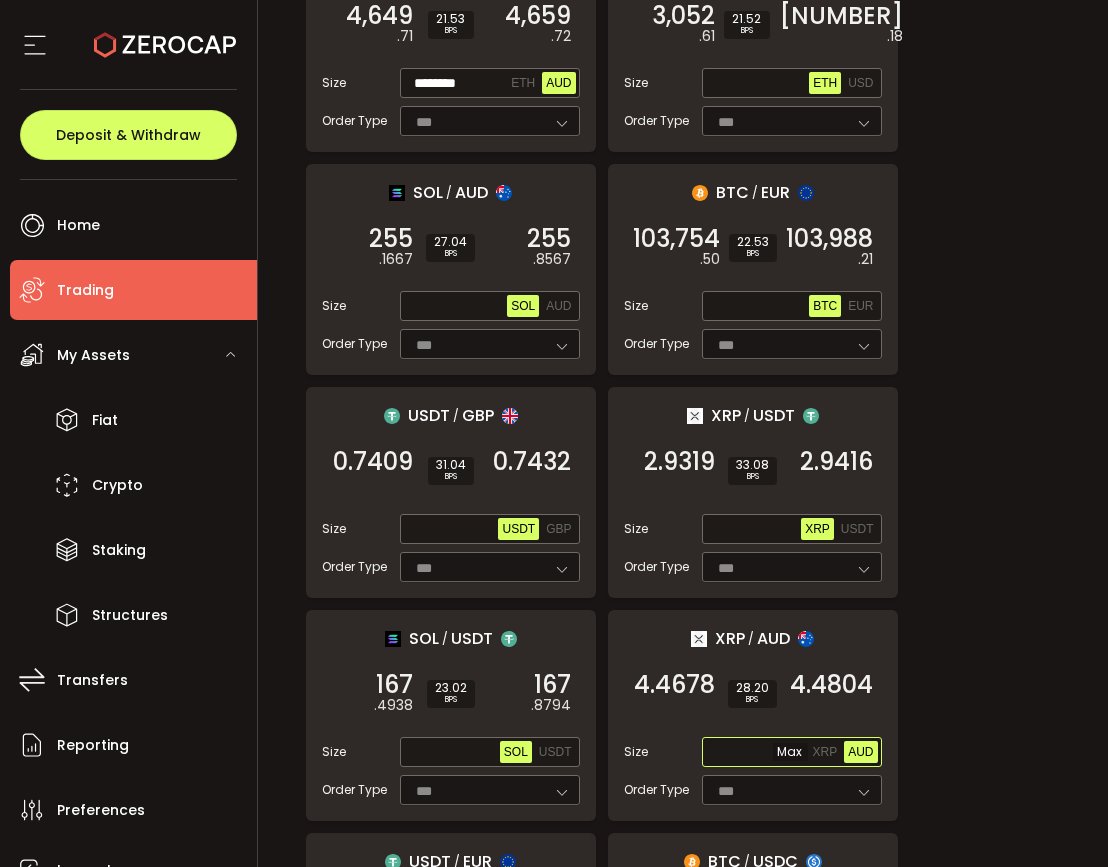 click at bounding box center (757, 753) 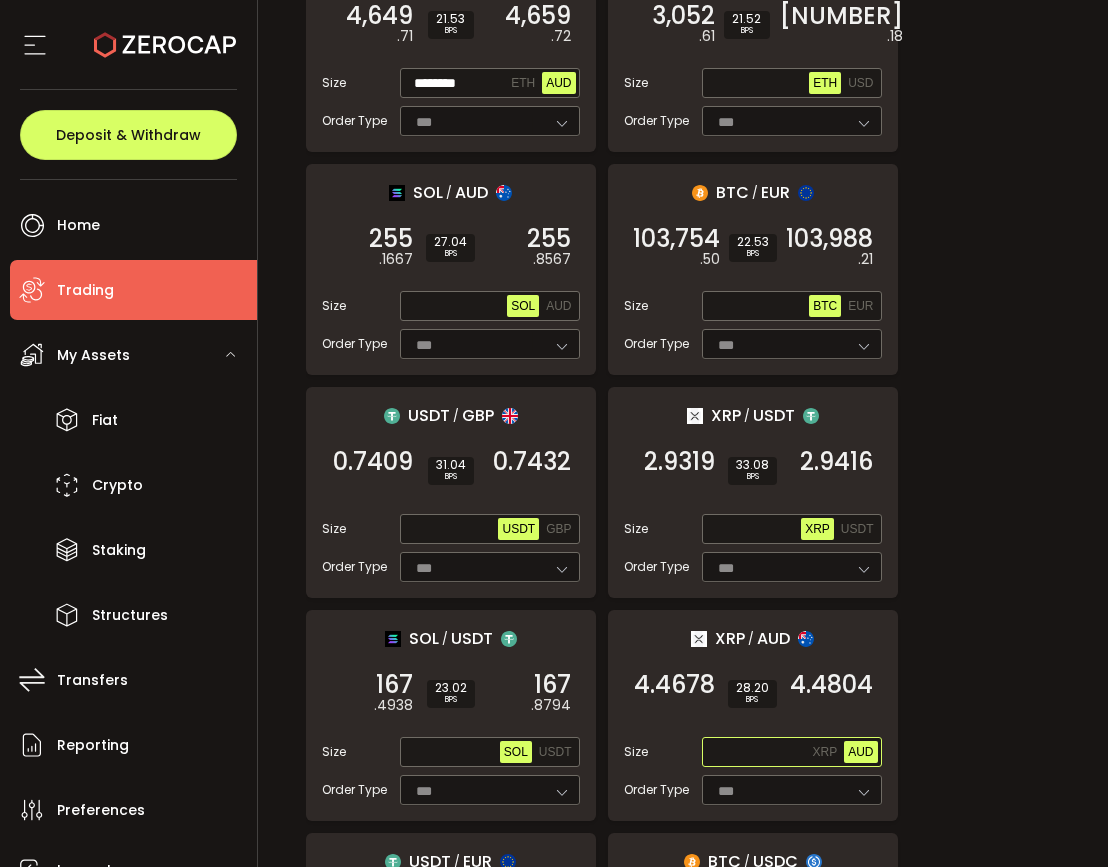 paste on "**********" 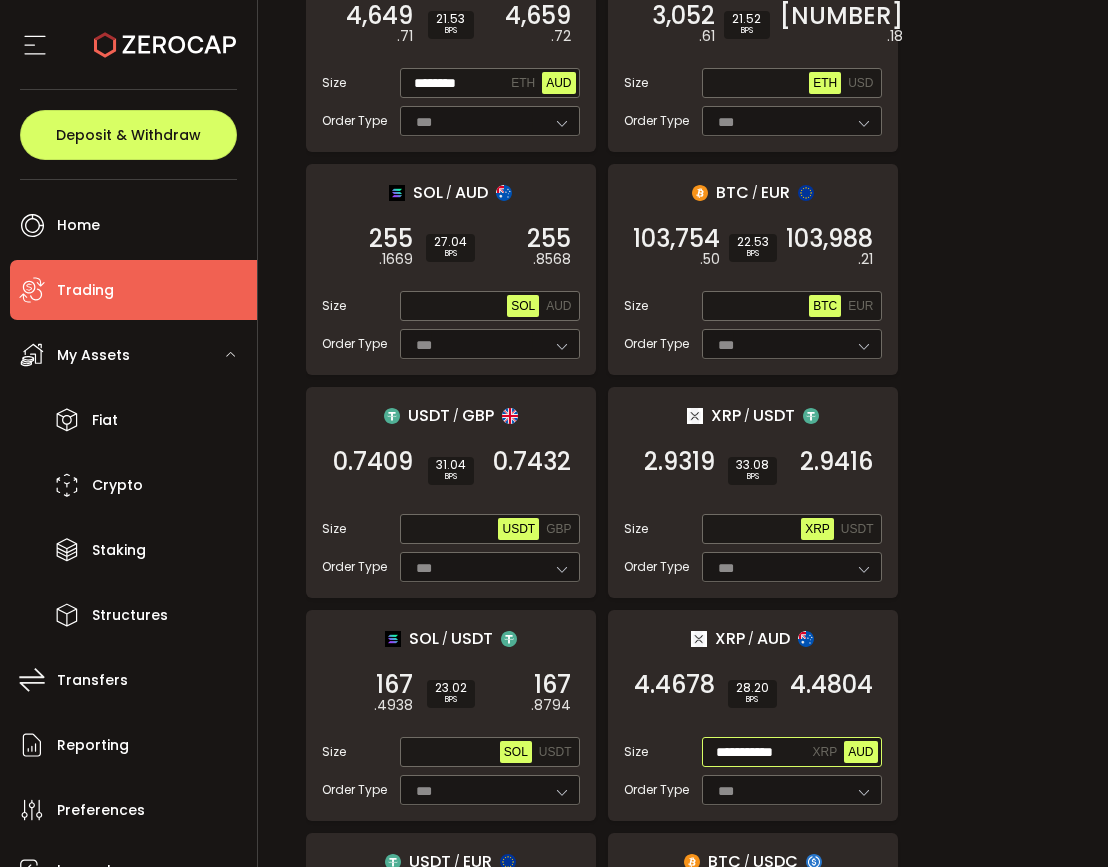 scroll, scrollTop: 0, scrollLeft: 0, axis: both 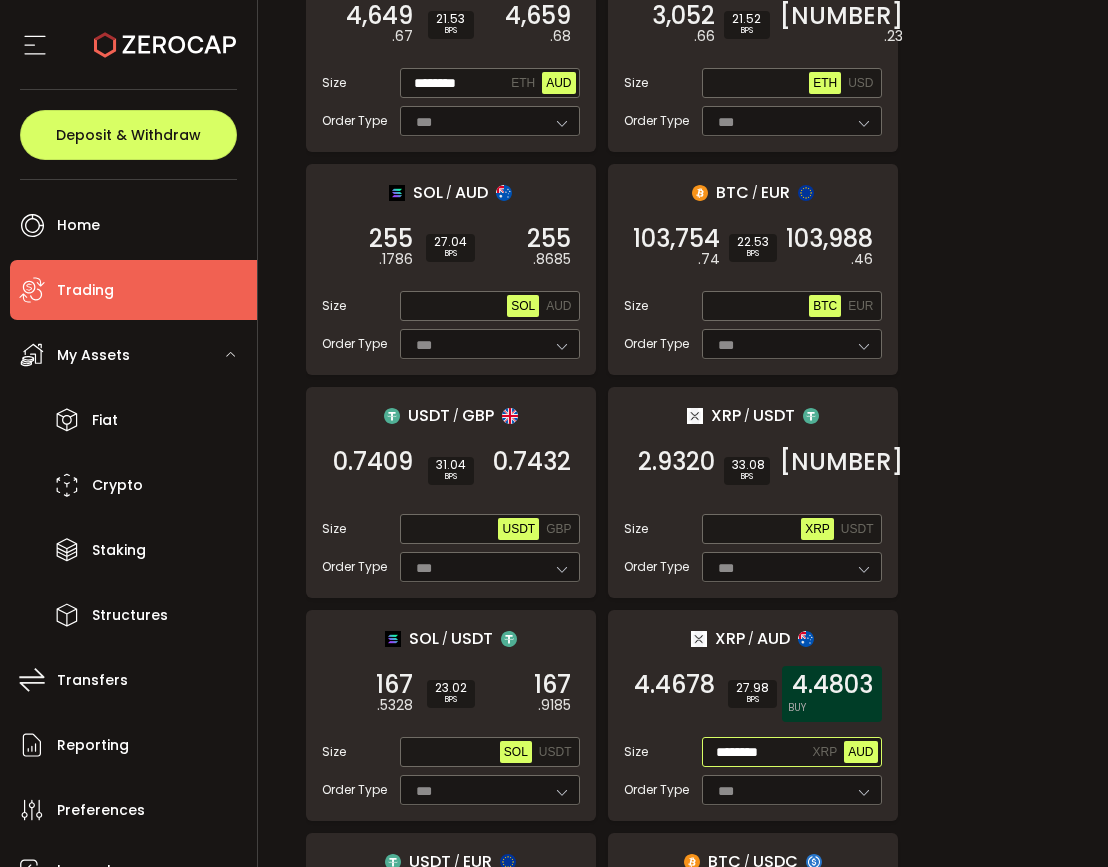 type on "********" 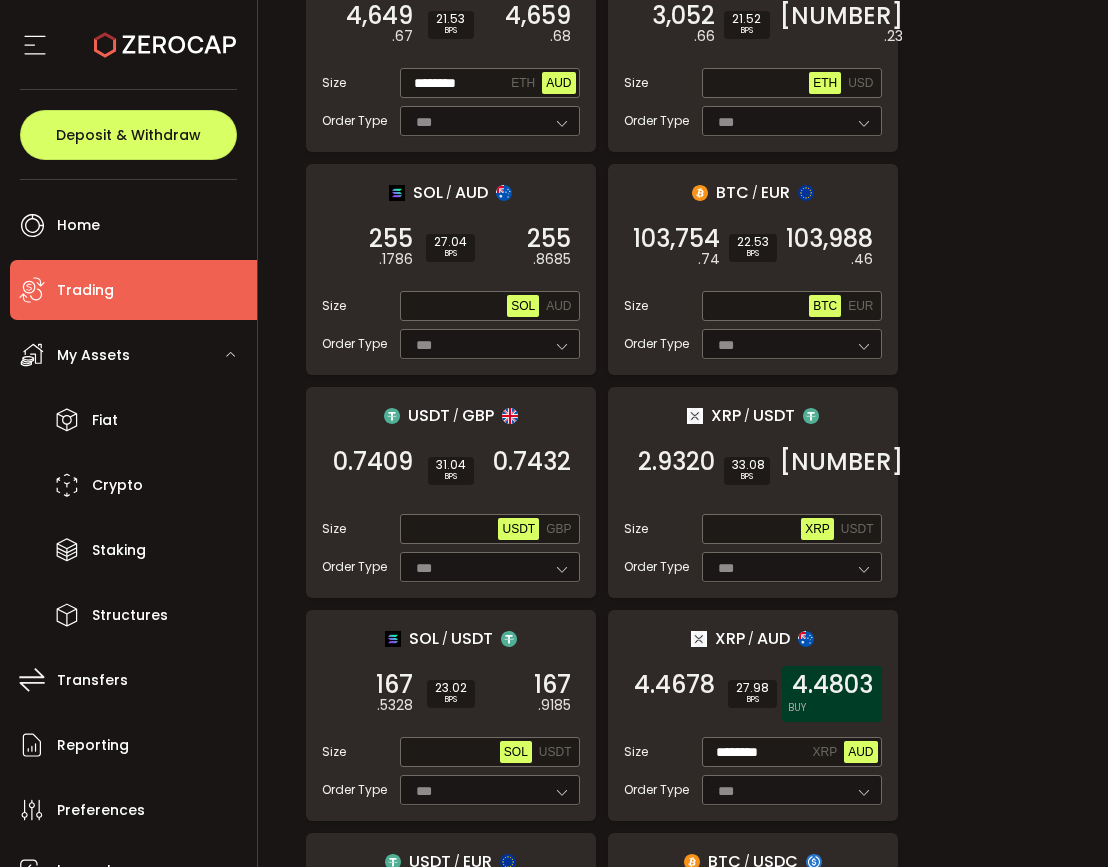 click on "4.4803" at bounding box center [832, 685] 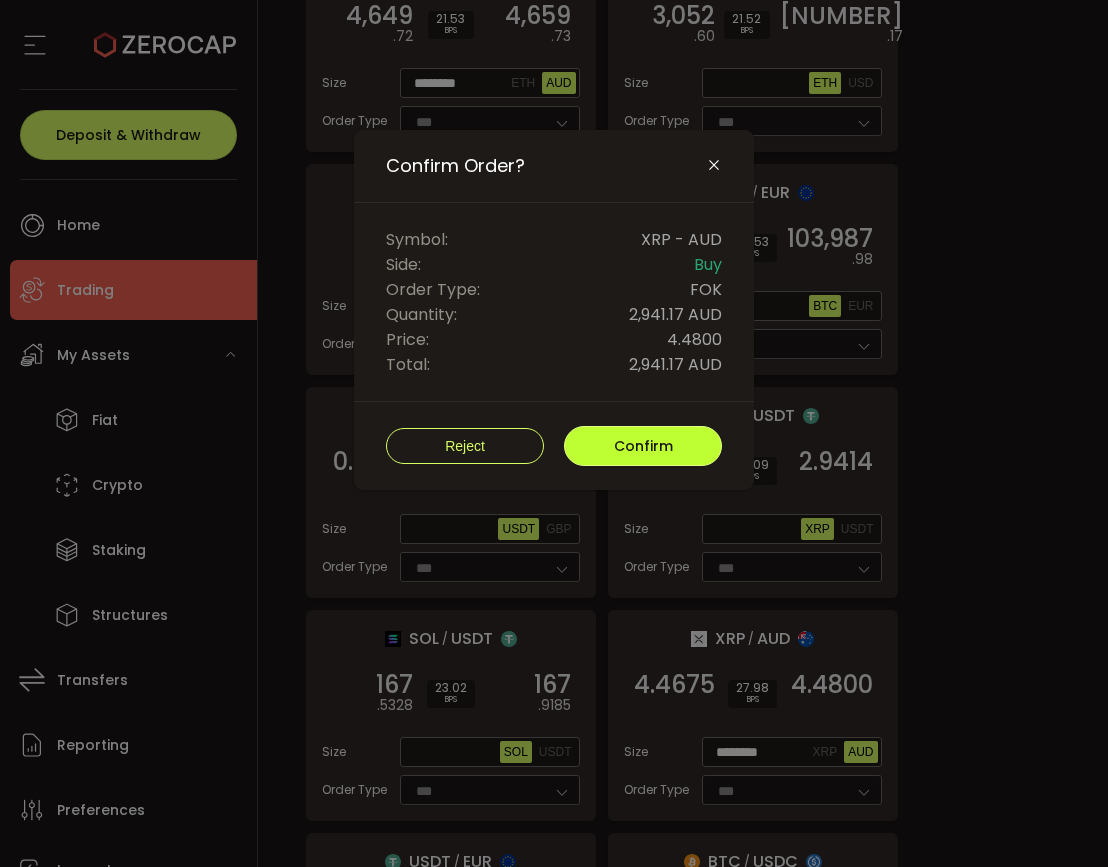 click on "Confirm" at bounding box center [643, 446] 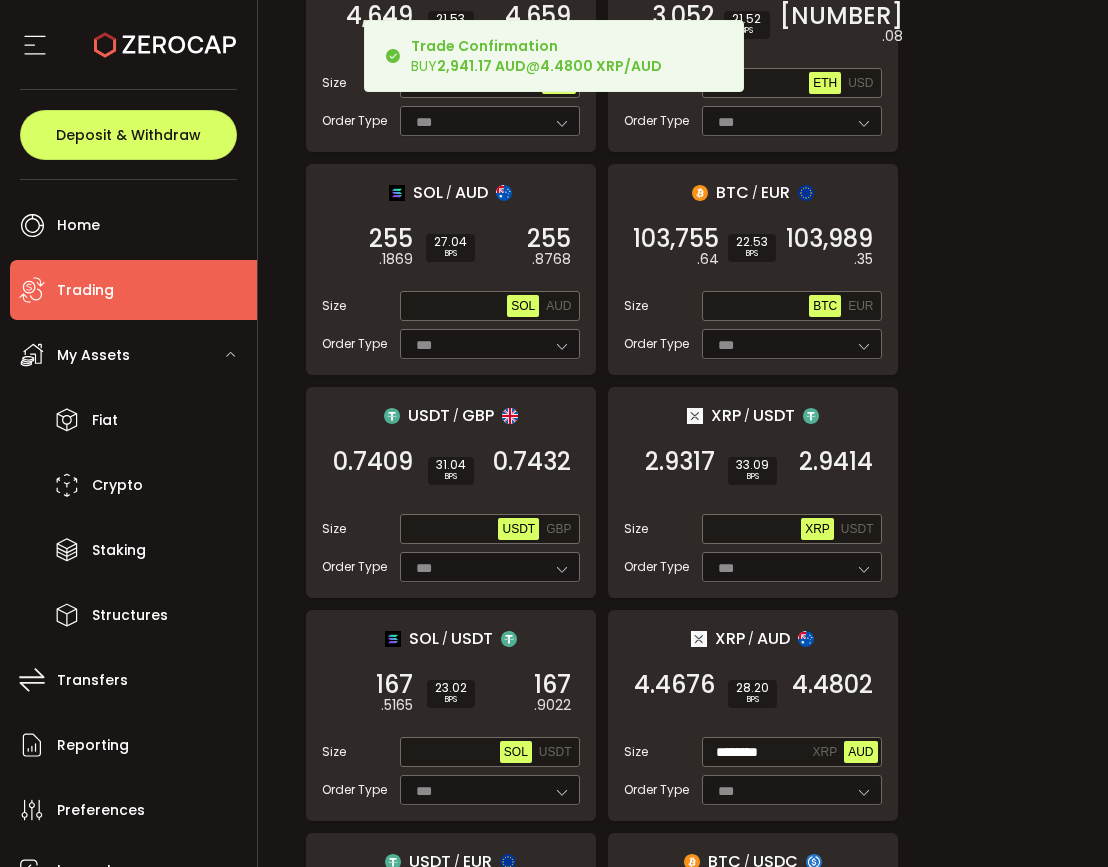 scroll, scrollTop: 2509, scrollLeft: 0, axis: vertical 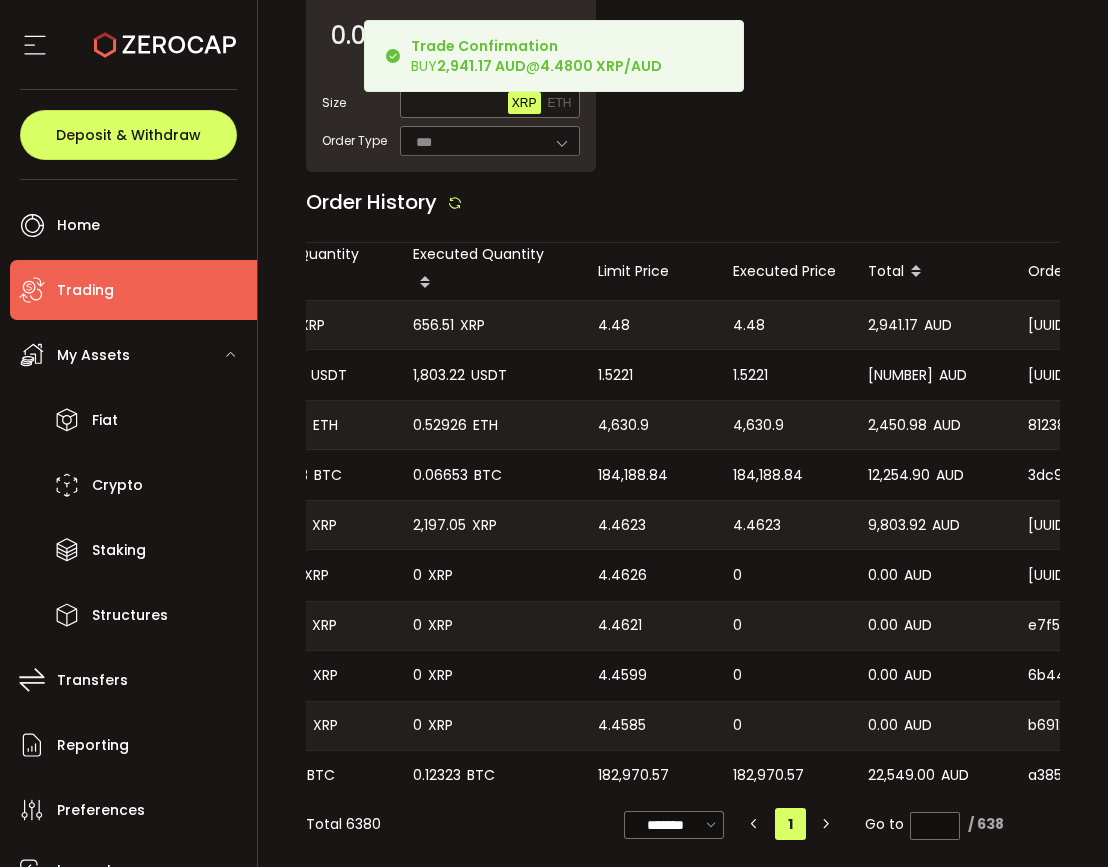 click on "4.48" at bounding box center [749, 325] 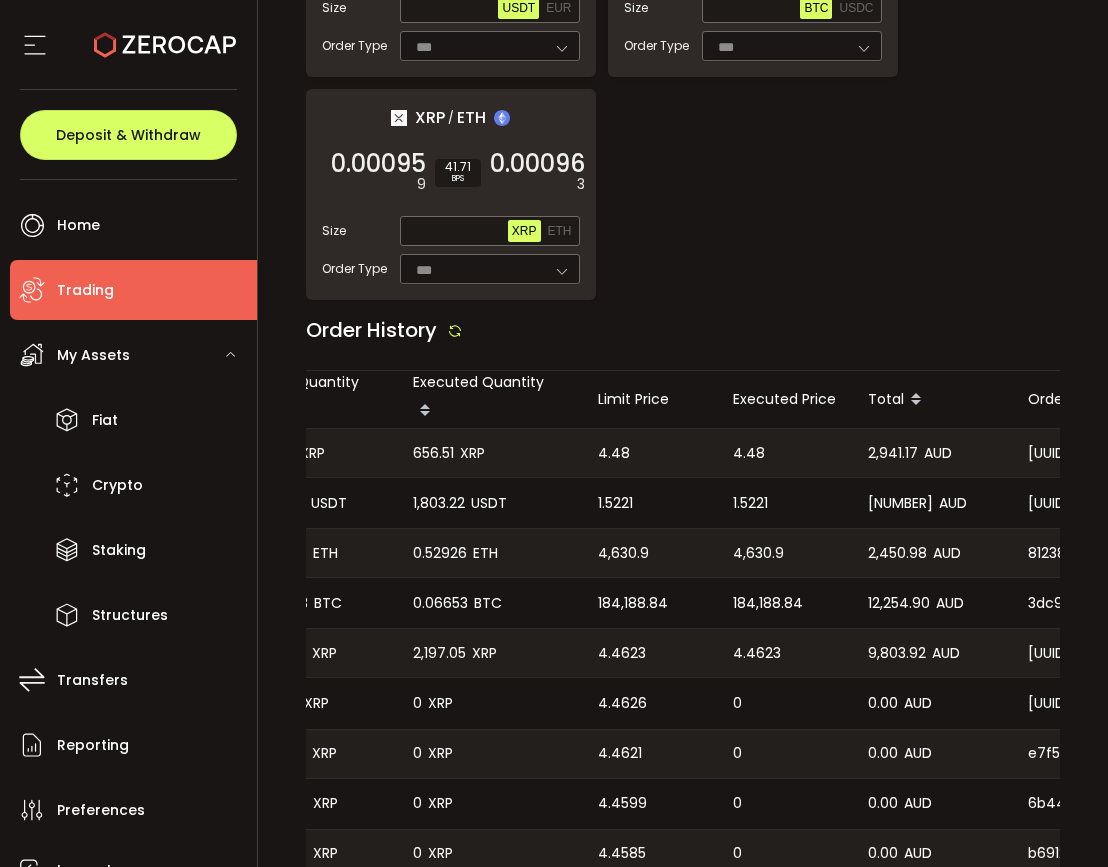 scroll, scrollTop: 2380, scrollLeft: 0, axis: vertical 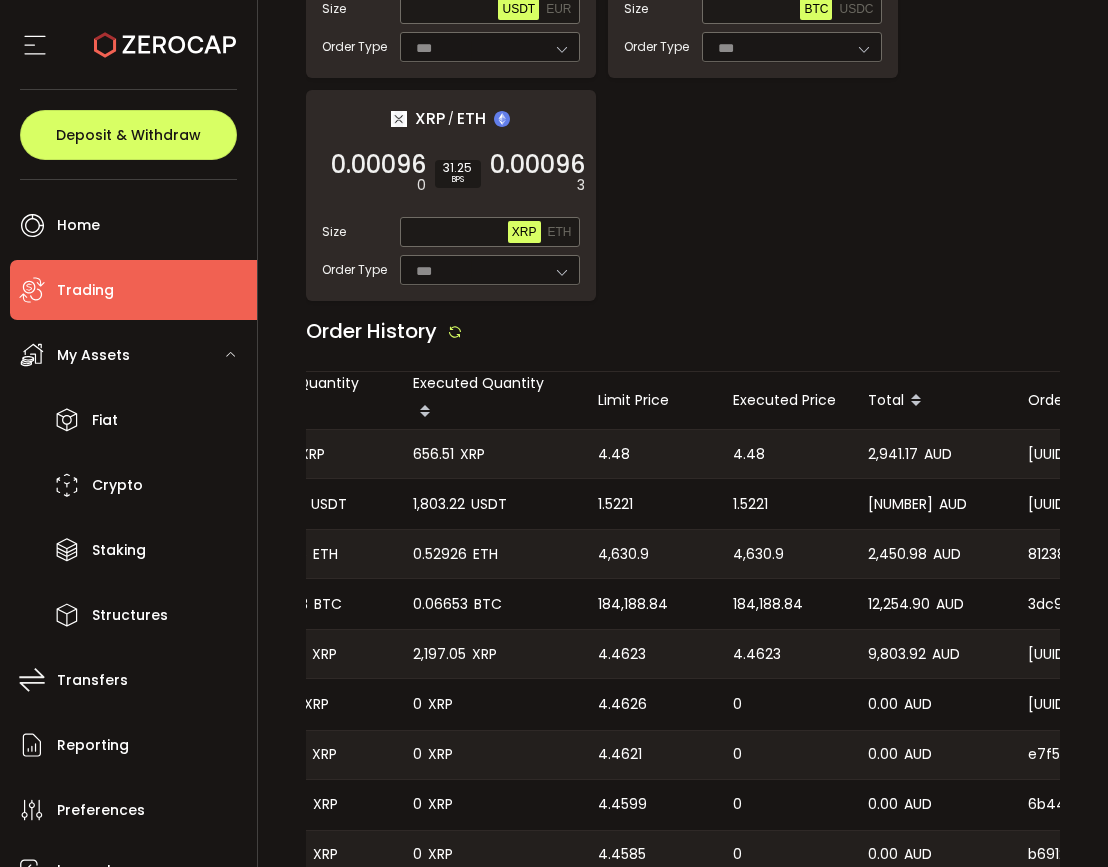 copy on "4.48" 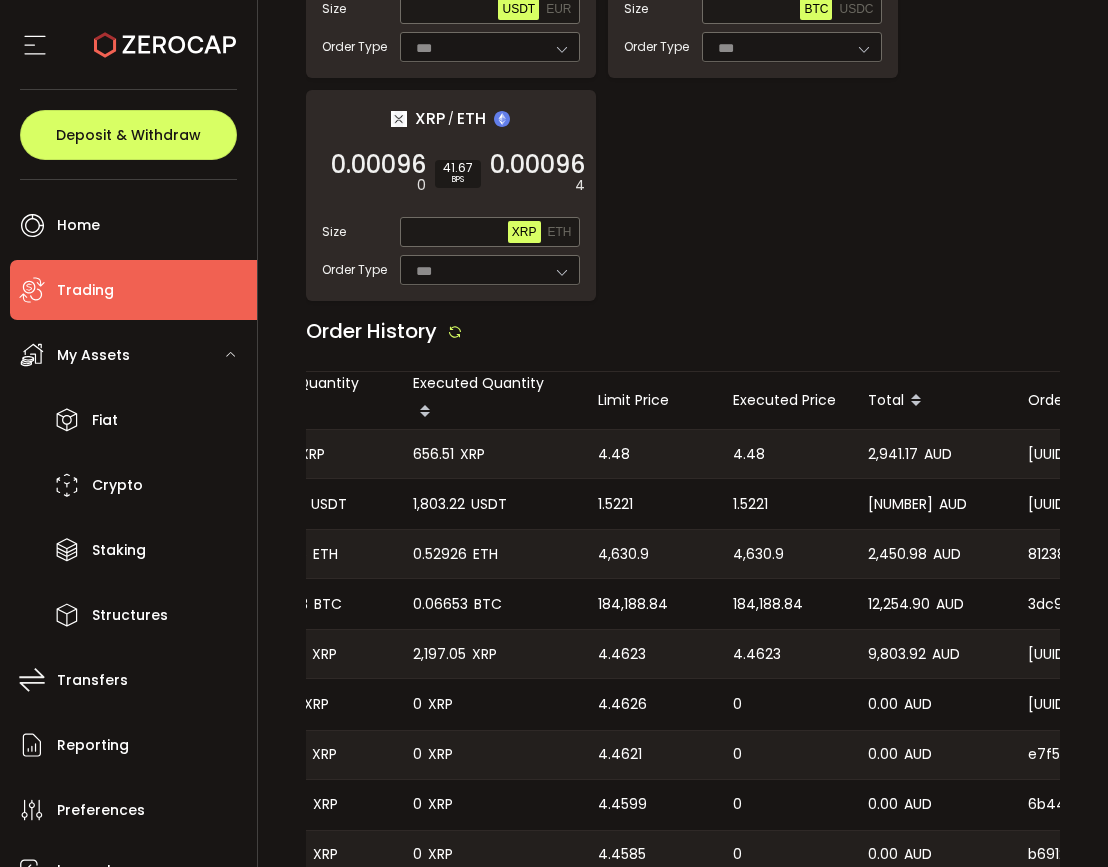 scroll, scrollTop: 0, scrollLeft: 0, axis: both 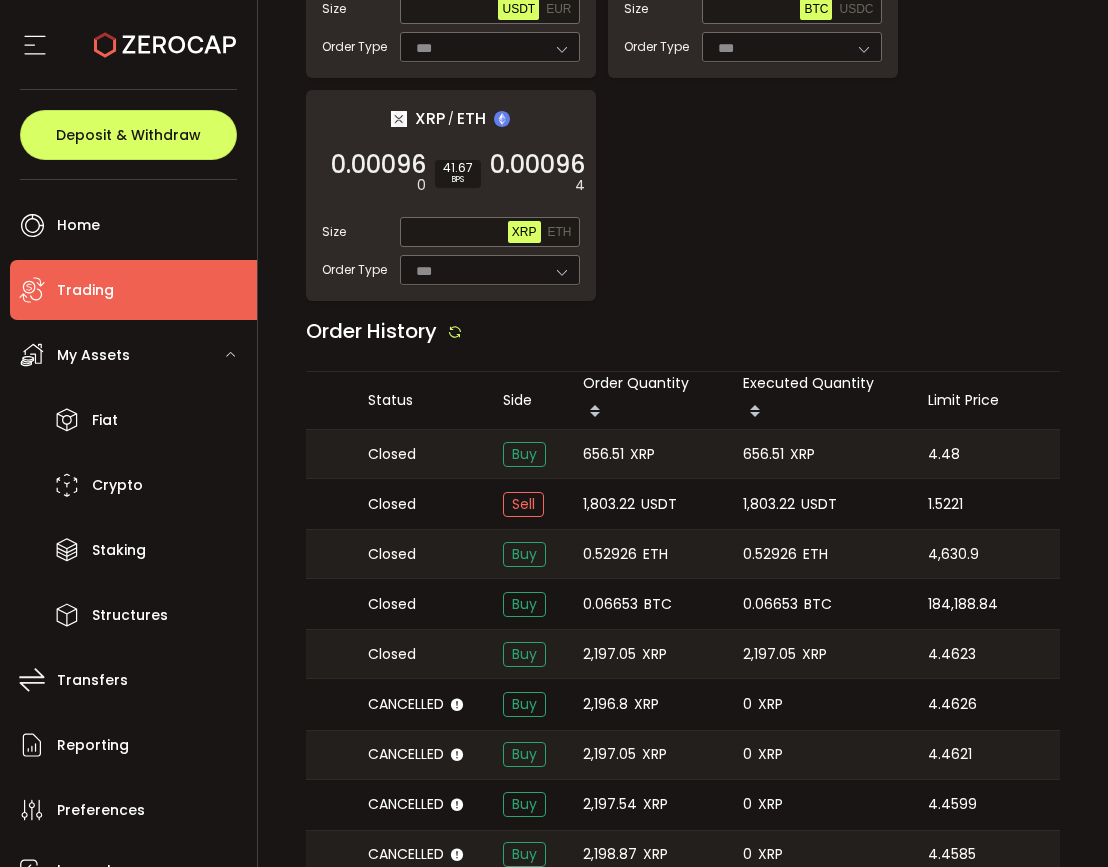 click on "656.51" at bounding box center (763, 454) 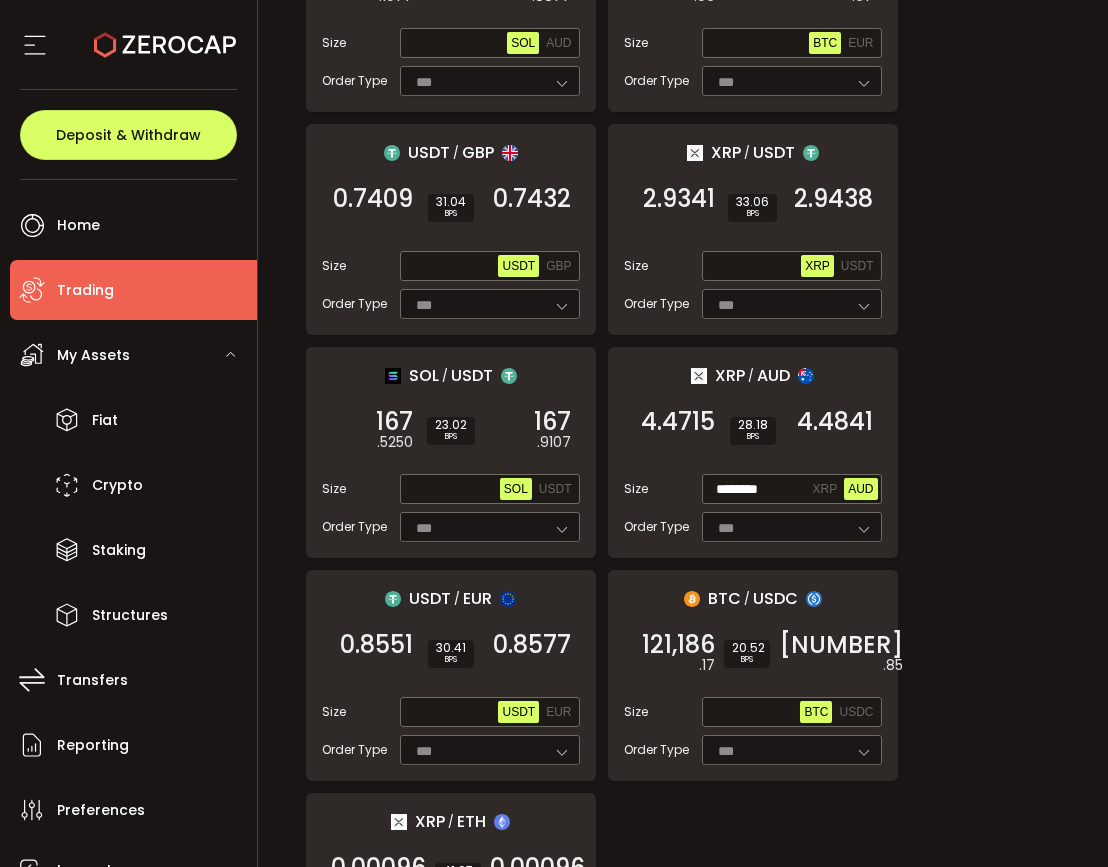 scroll, scrollTop: 1860, scrollLeft: 0, axis: vertical 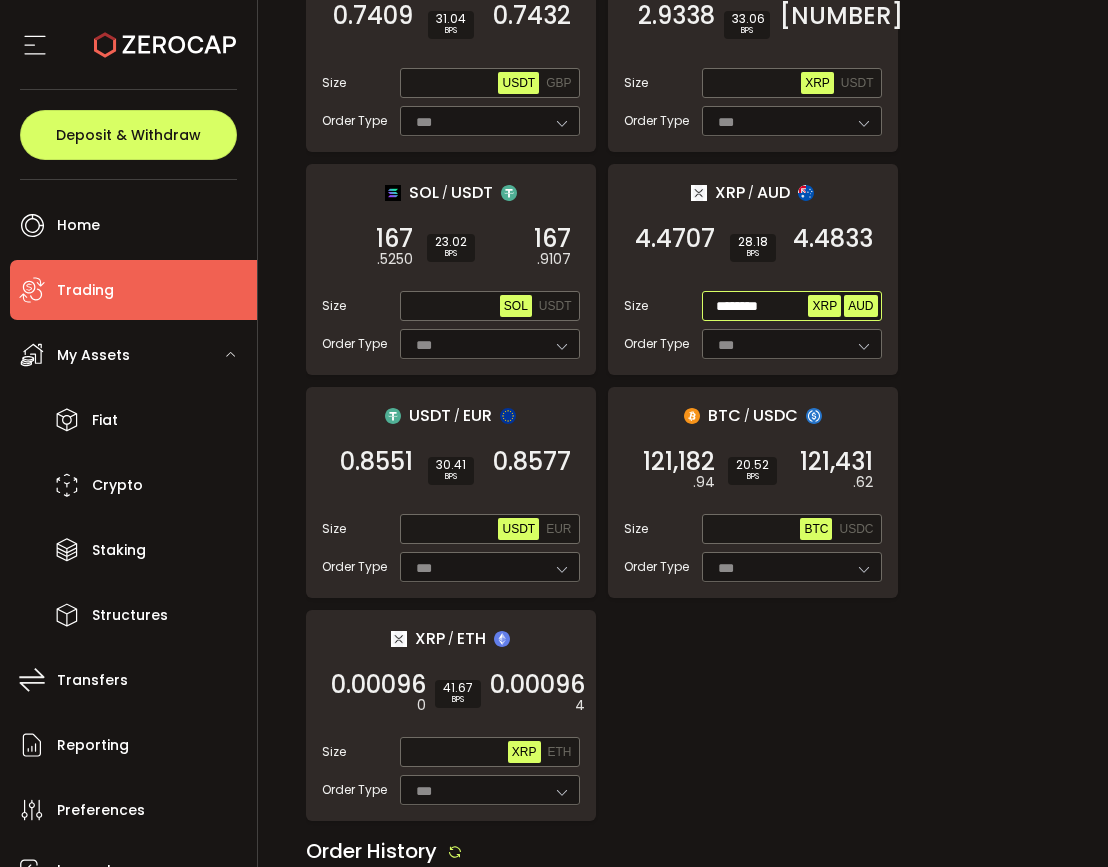 click on "XRP" at bounding box center [824, 306] 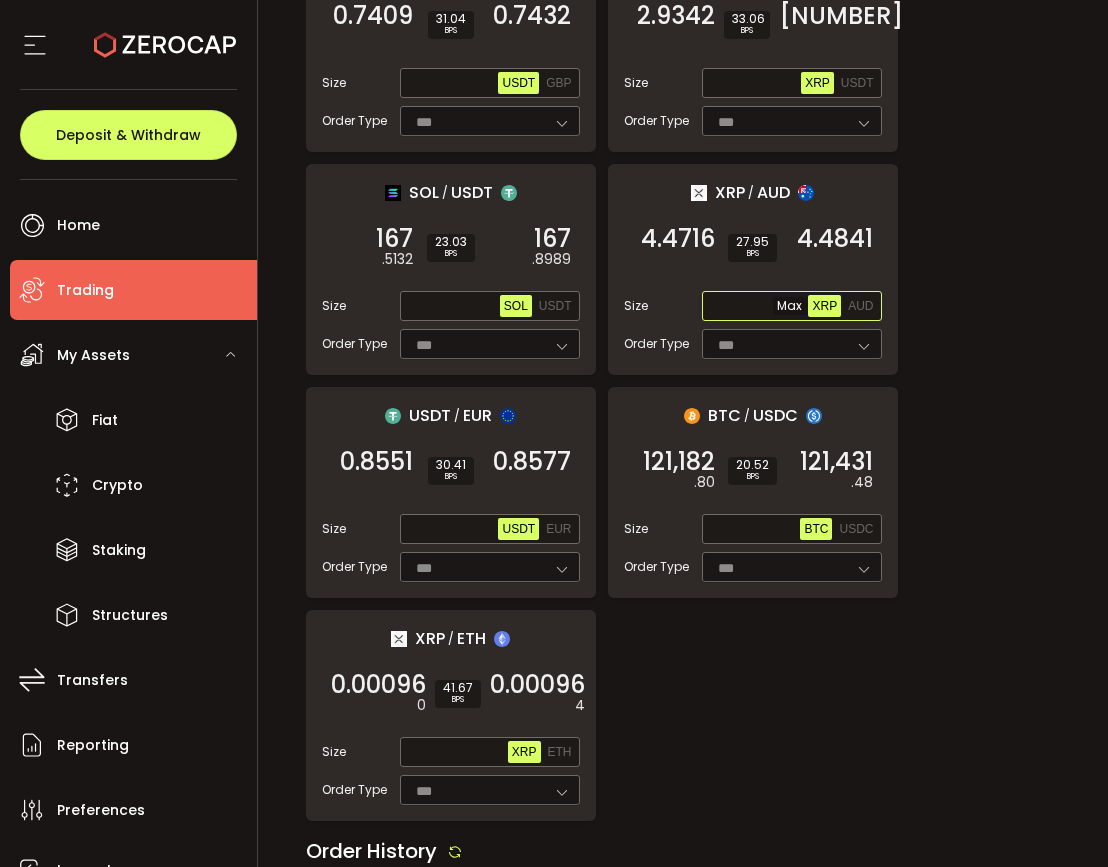 click at bounding box center [757, 307] 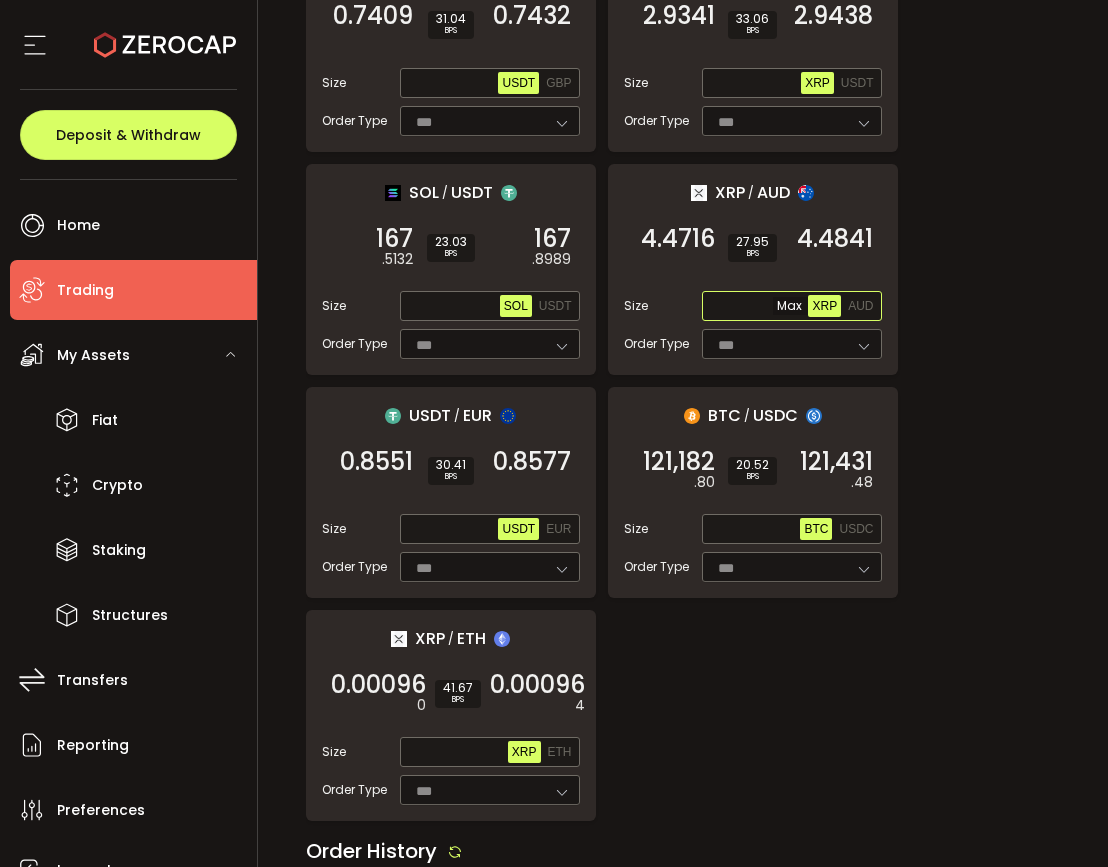 paste on "******" 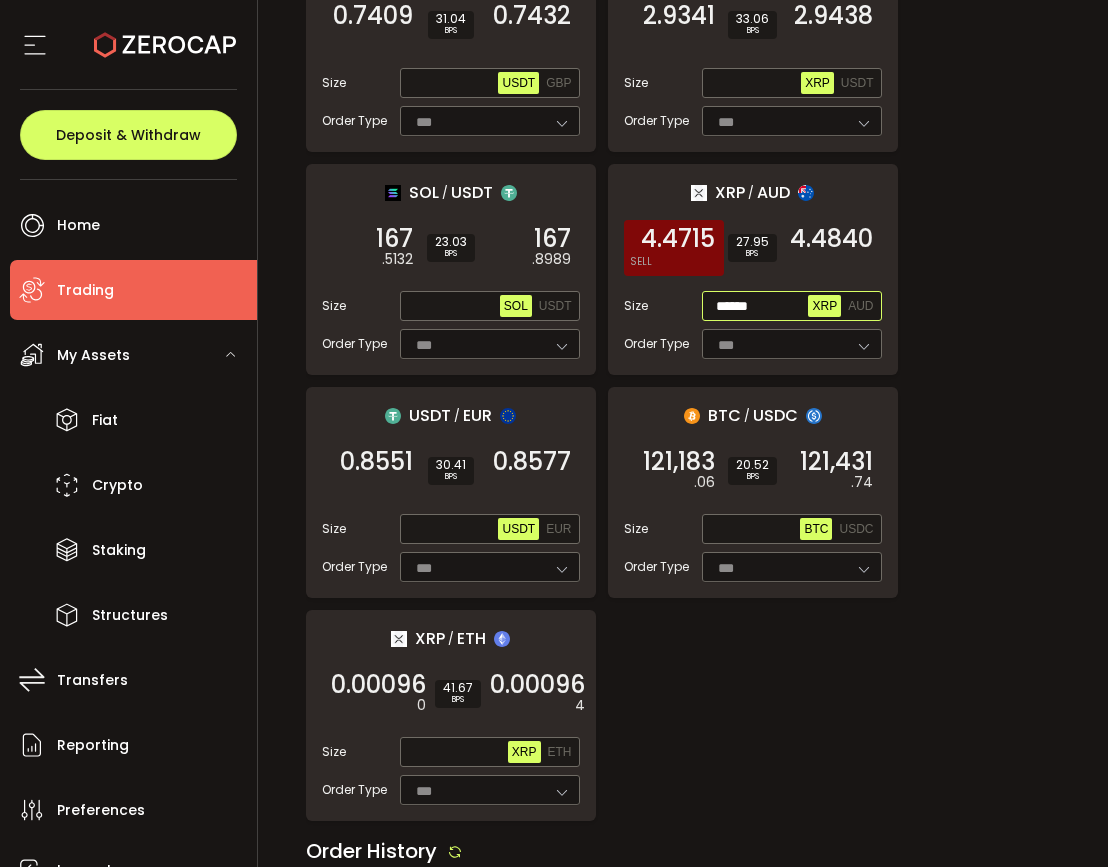 type on "******" 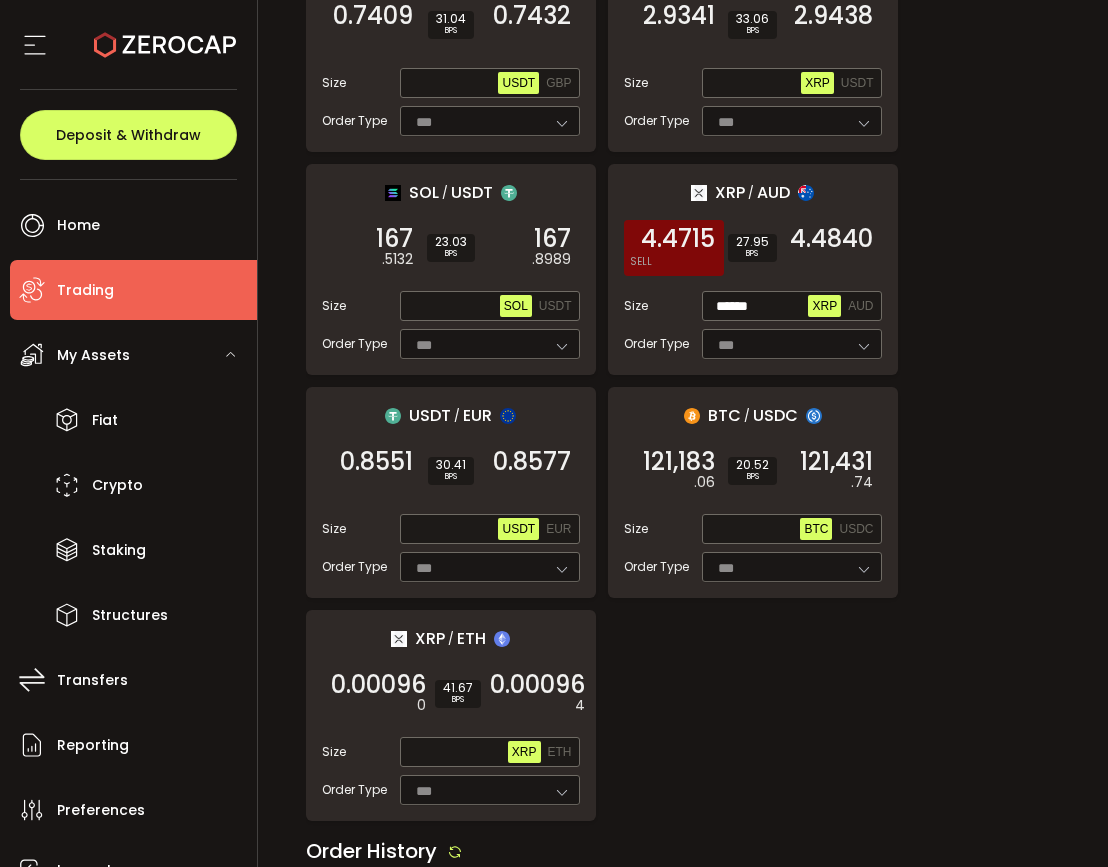 click on "4.4715" at bounding box center (678, 239) 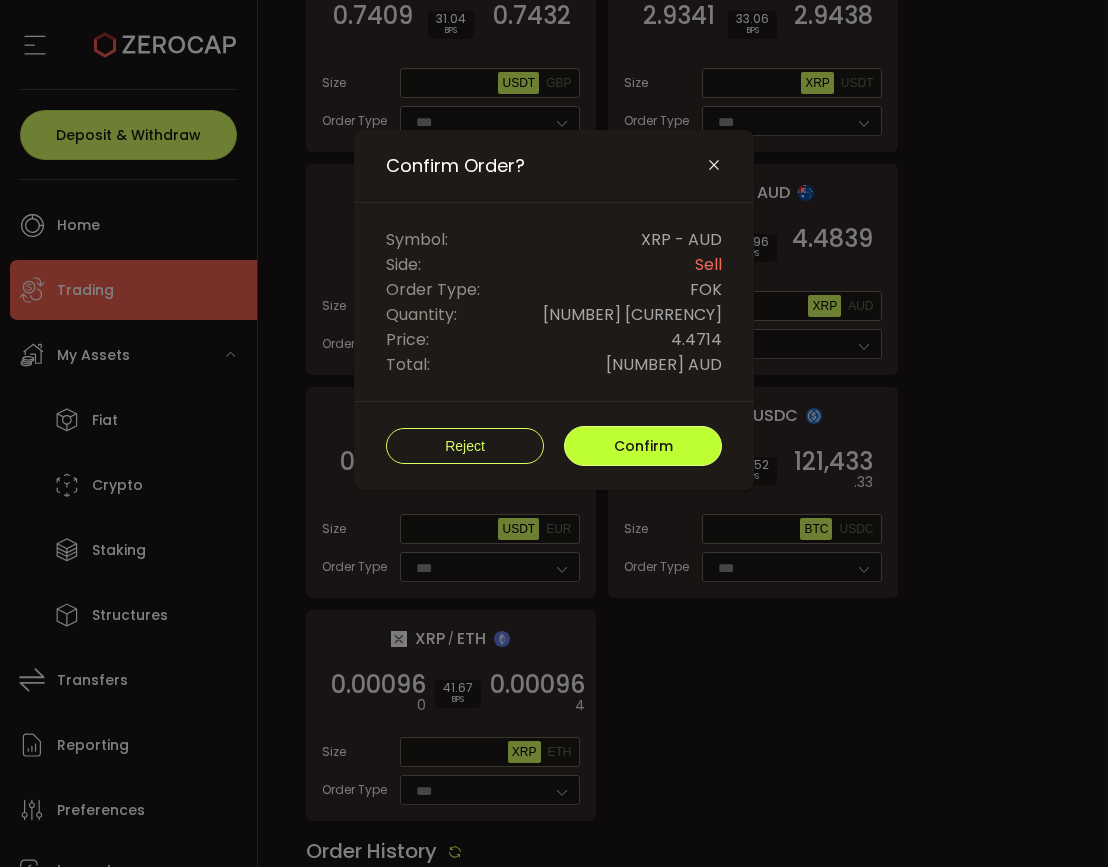 click on "Confirm" at bounding box center (643, 446) 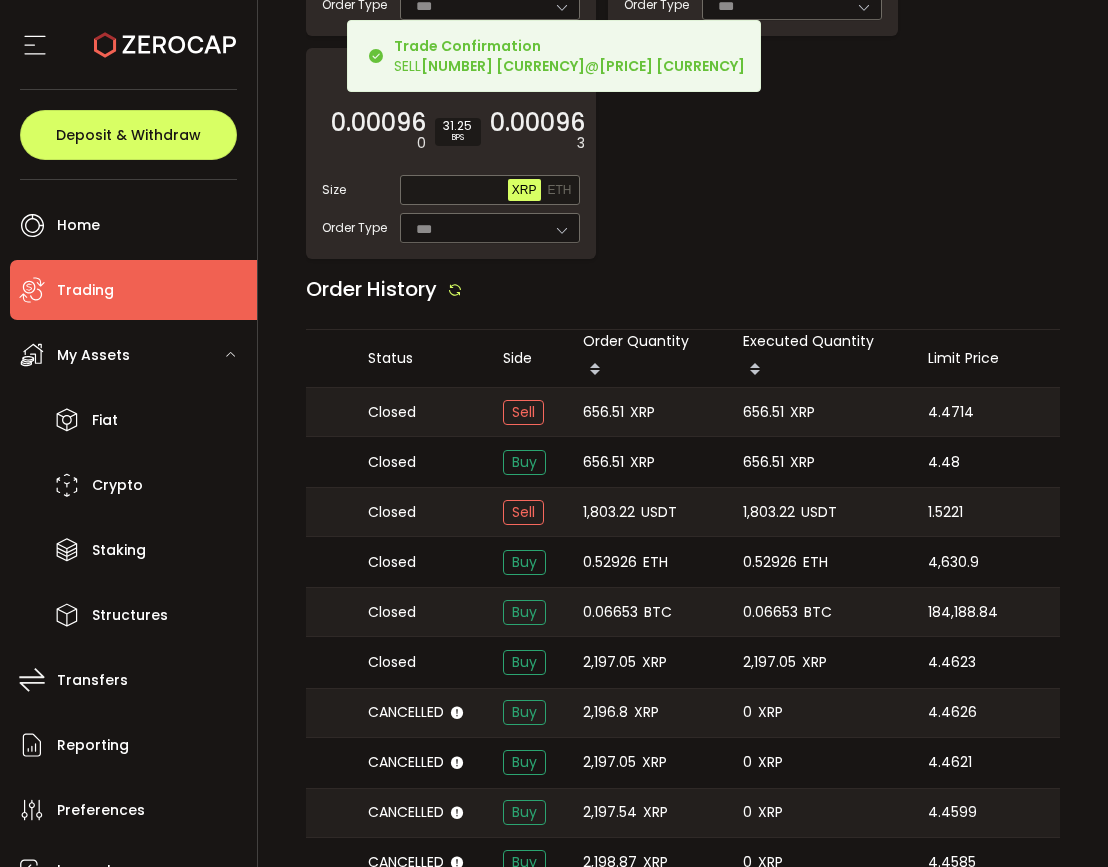 scroll, scrollTop: 2423, scrollLeft: 0, axis: vertical 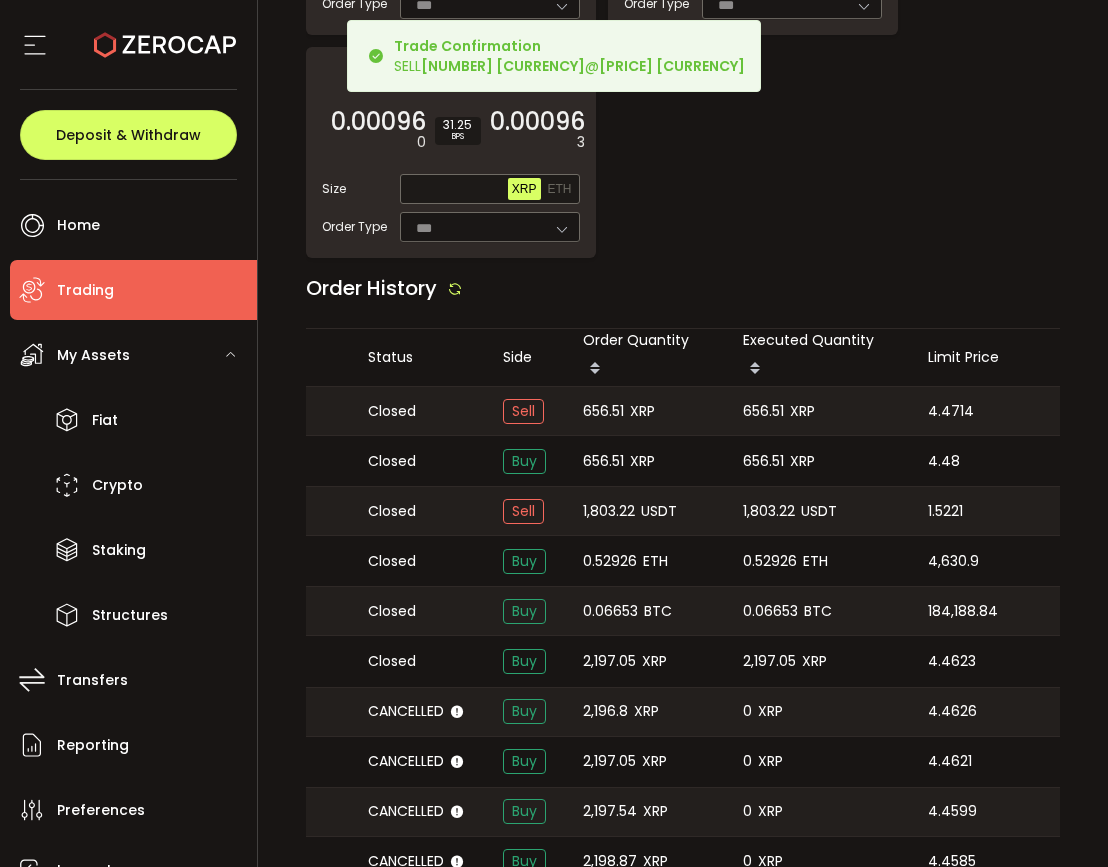 click on "1,803.22
USDT" at bounding box center (819, 511) 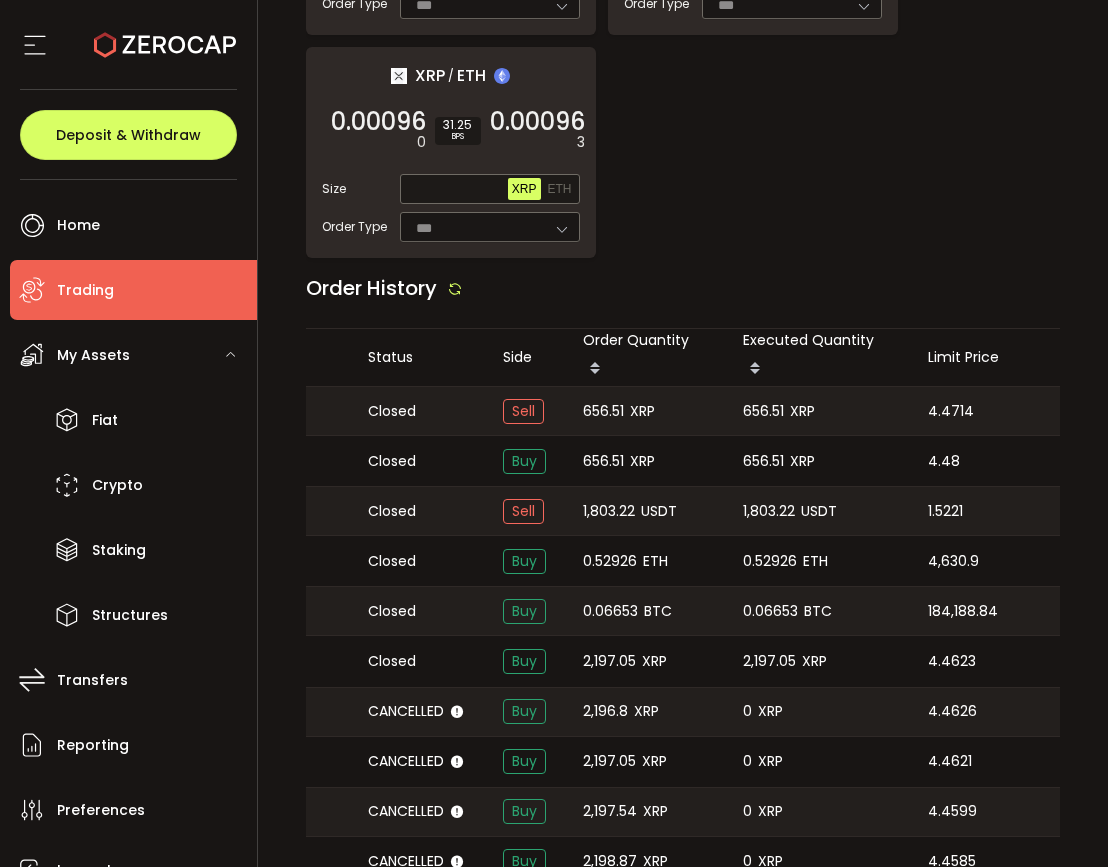 scroll, scrollTop: 0, scrollLeft: 587, axis: horizontal 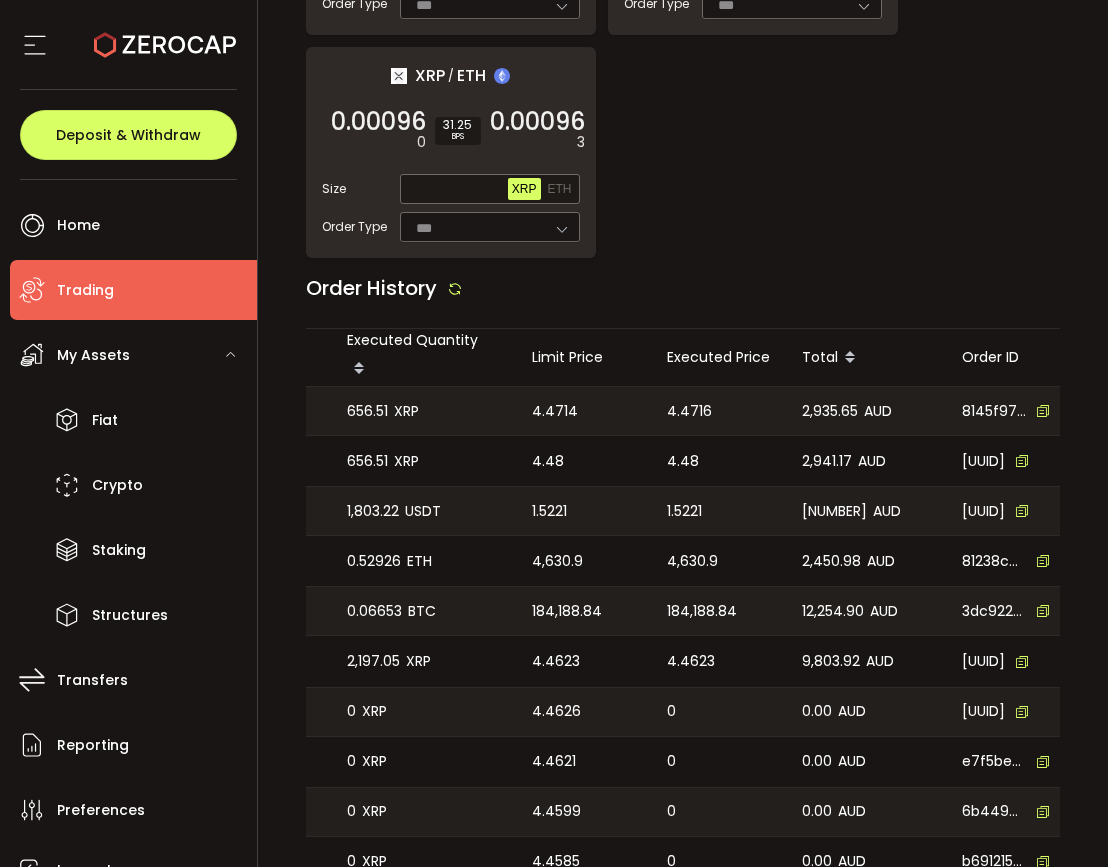 click on "2,744.68
AUD" at bounding box center (866, 511) 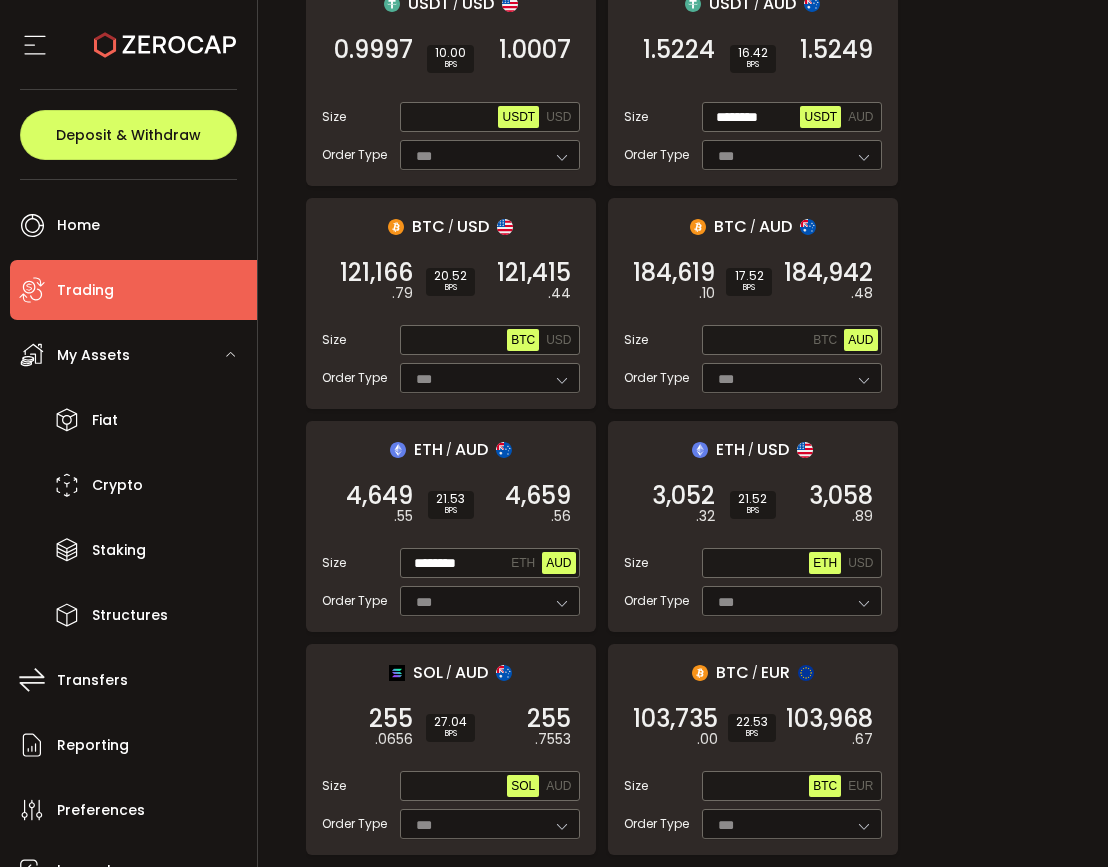 scroll, scrollTop: 824, scrollLeft: 0, axis: vertical 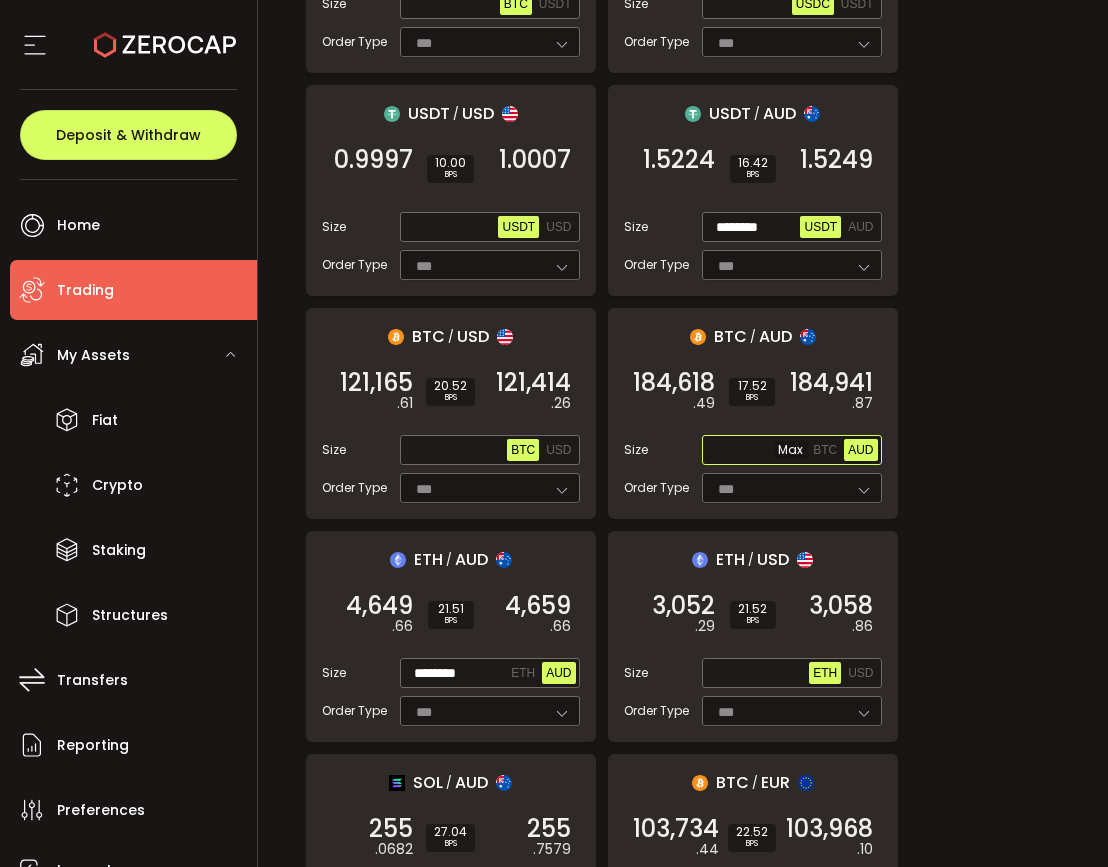 click at bounding box center [758, 451] 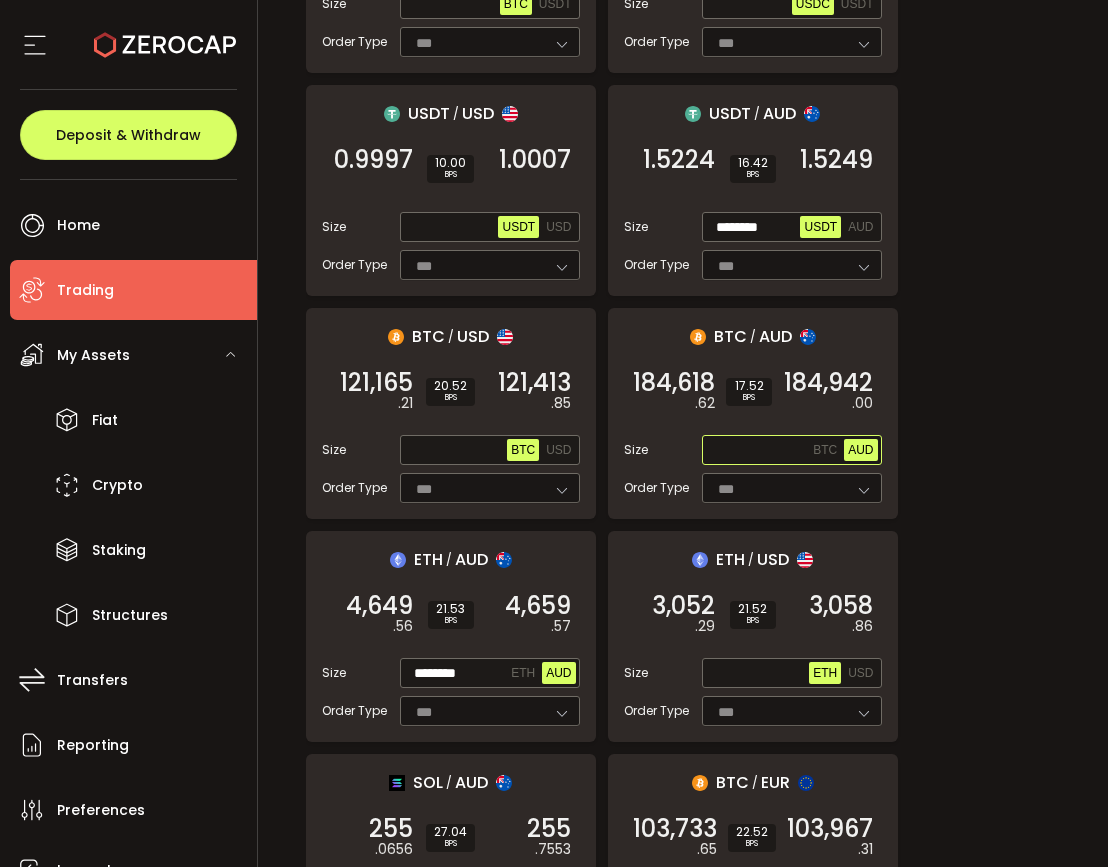 paste on "**********" 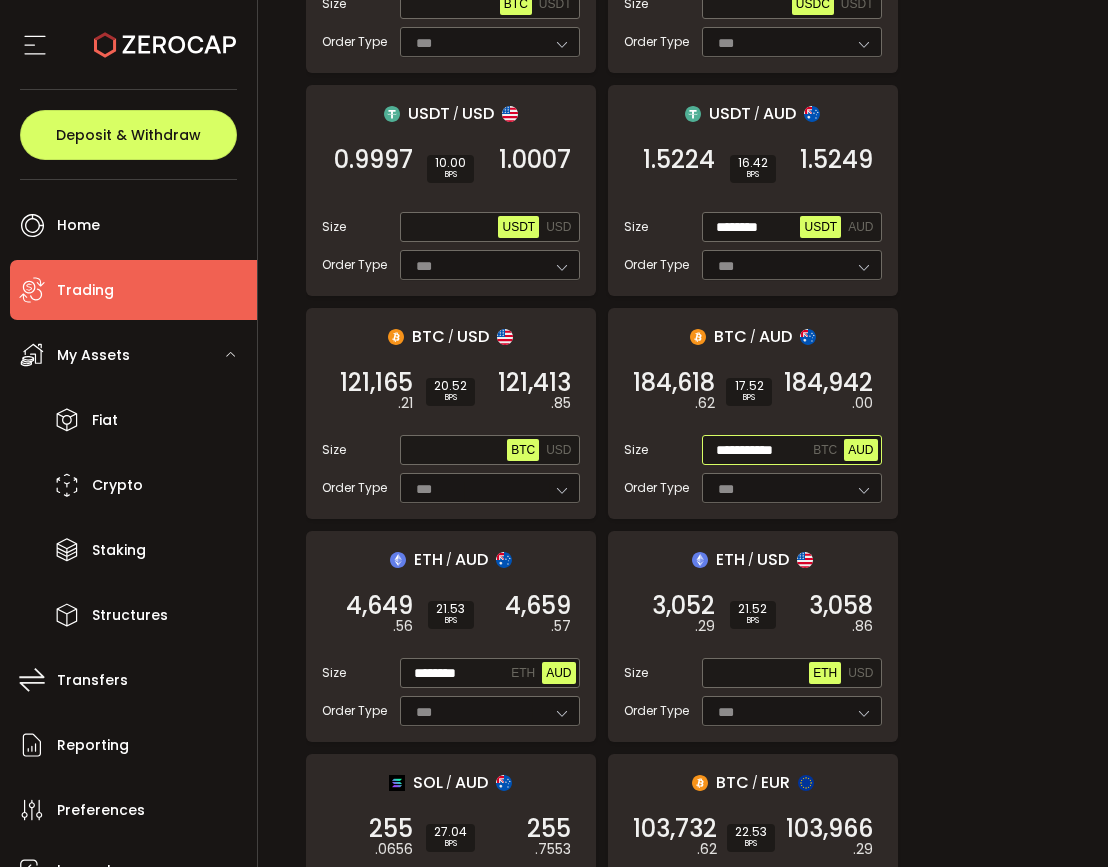 scroll, scrollTop: 0, scrollLeft: 0, axis: both 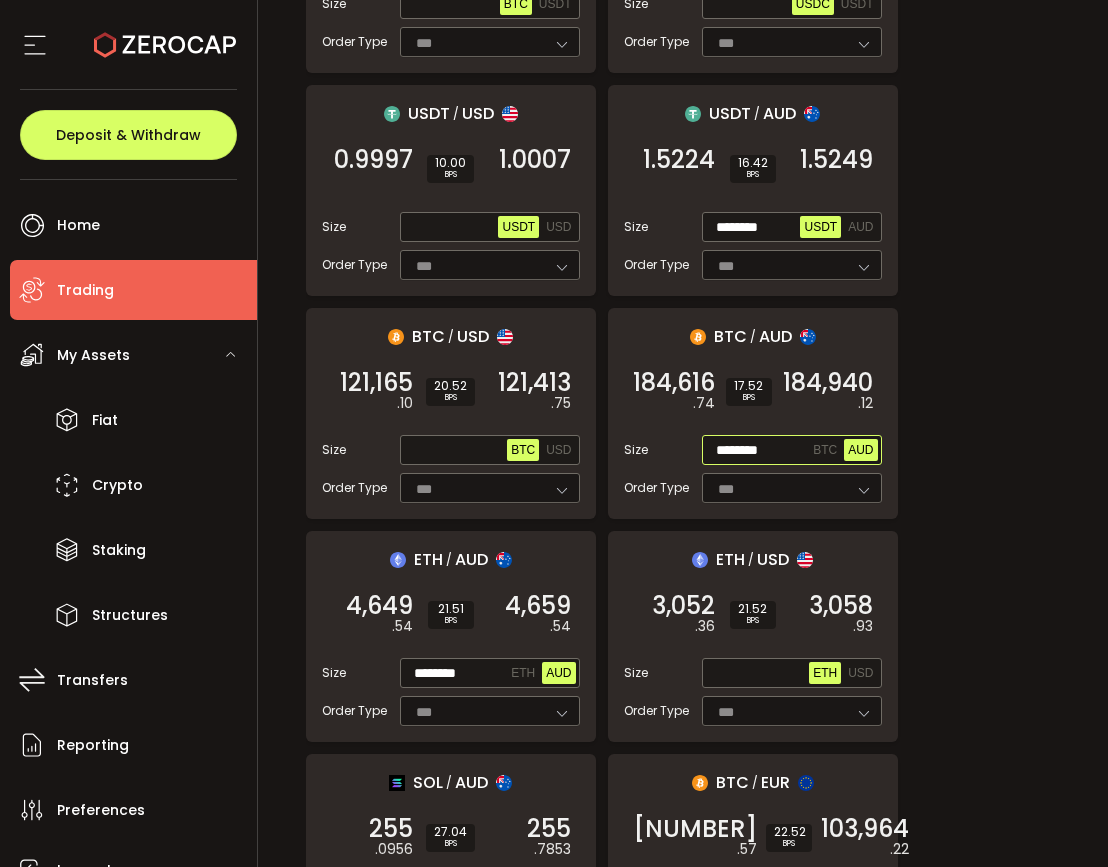 type on "********" 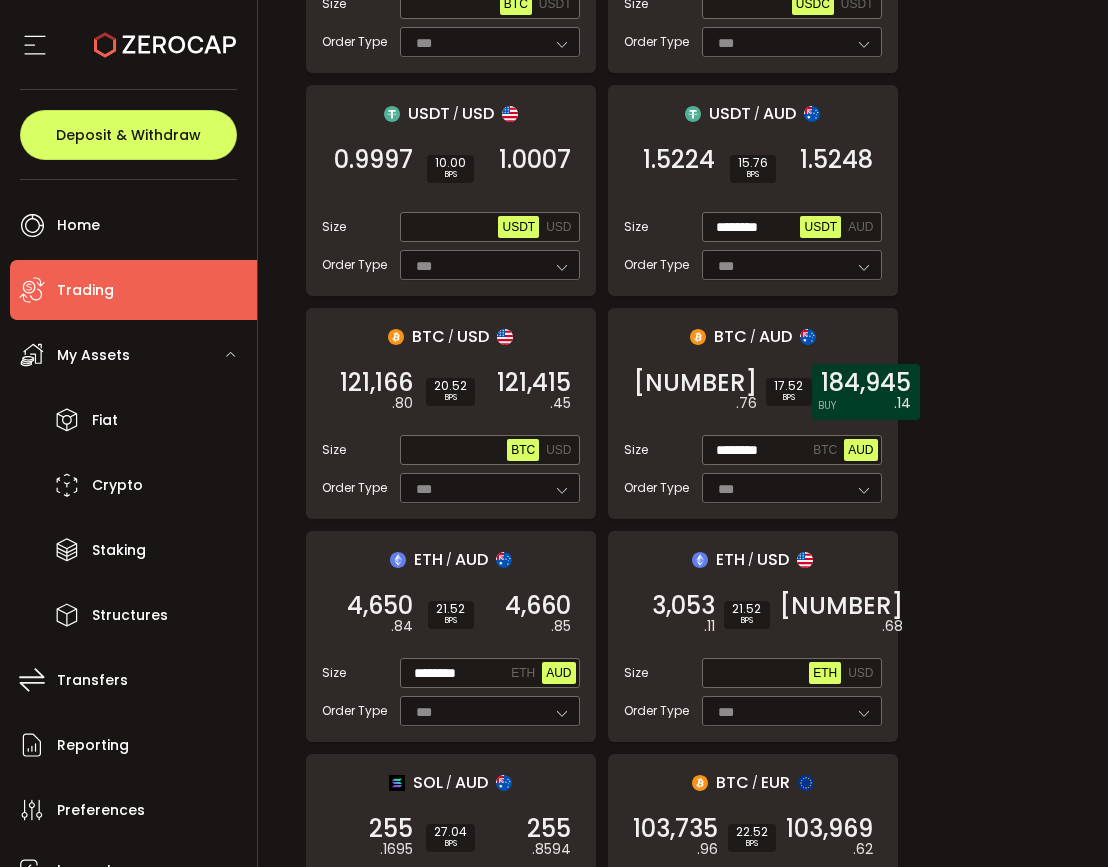 click on "184,945" at bounding box center [866, 383] 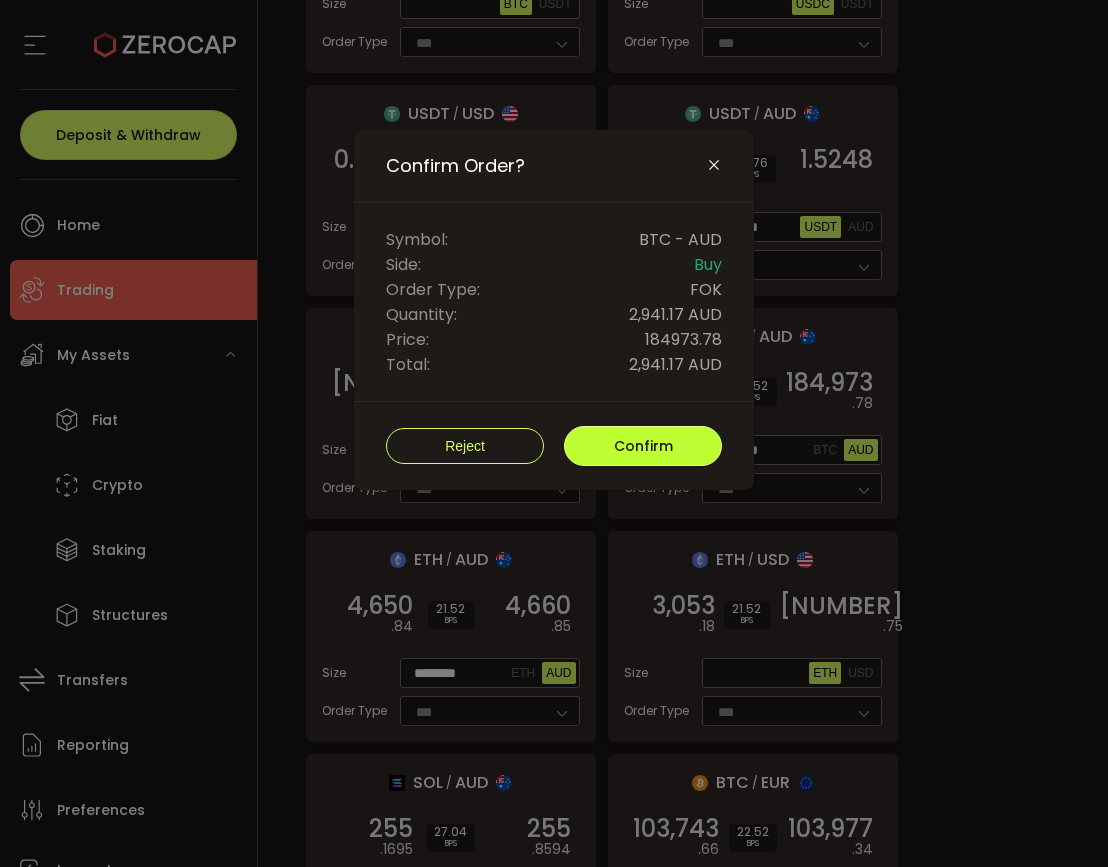 click on "Confirm" at bounding box center [643, 446] 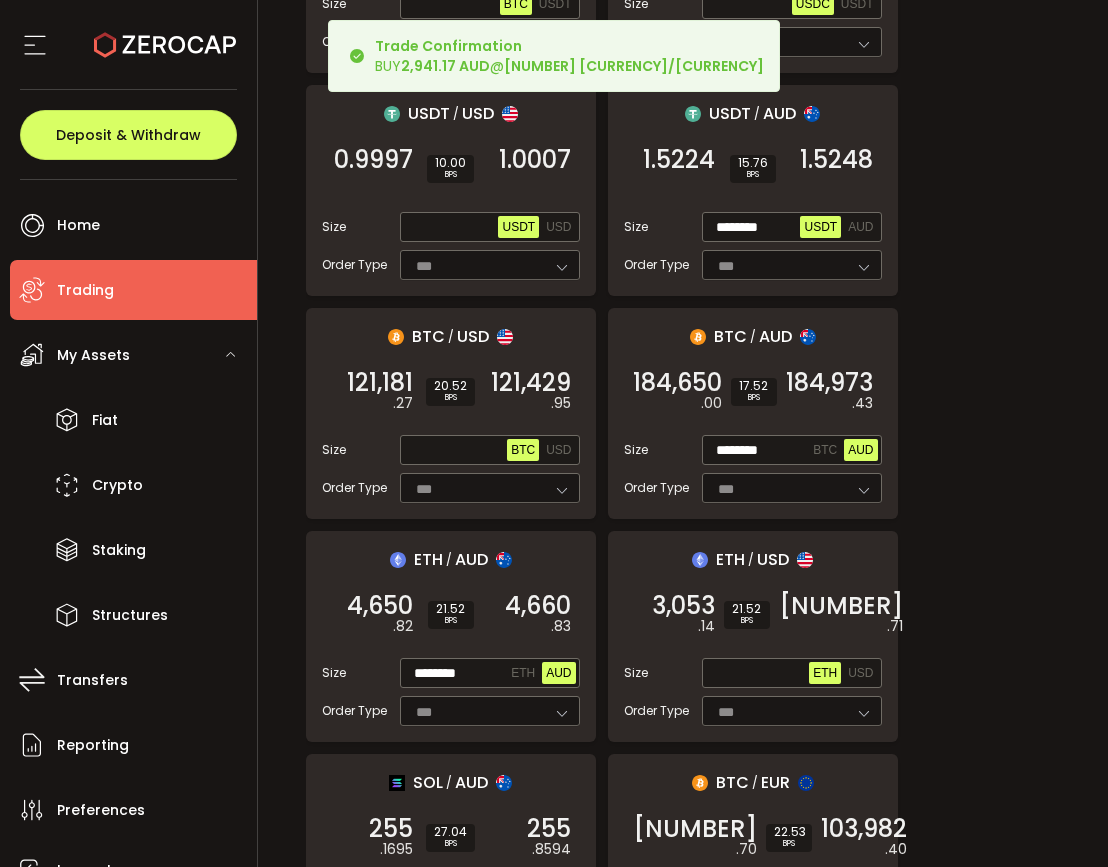 scroll, scrollTop: 2414, scrollLeft: 0, axis: vertical 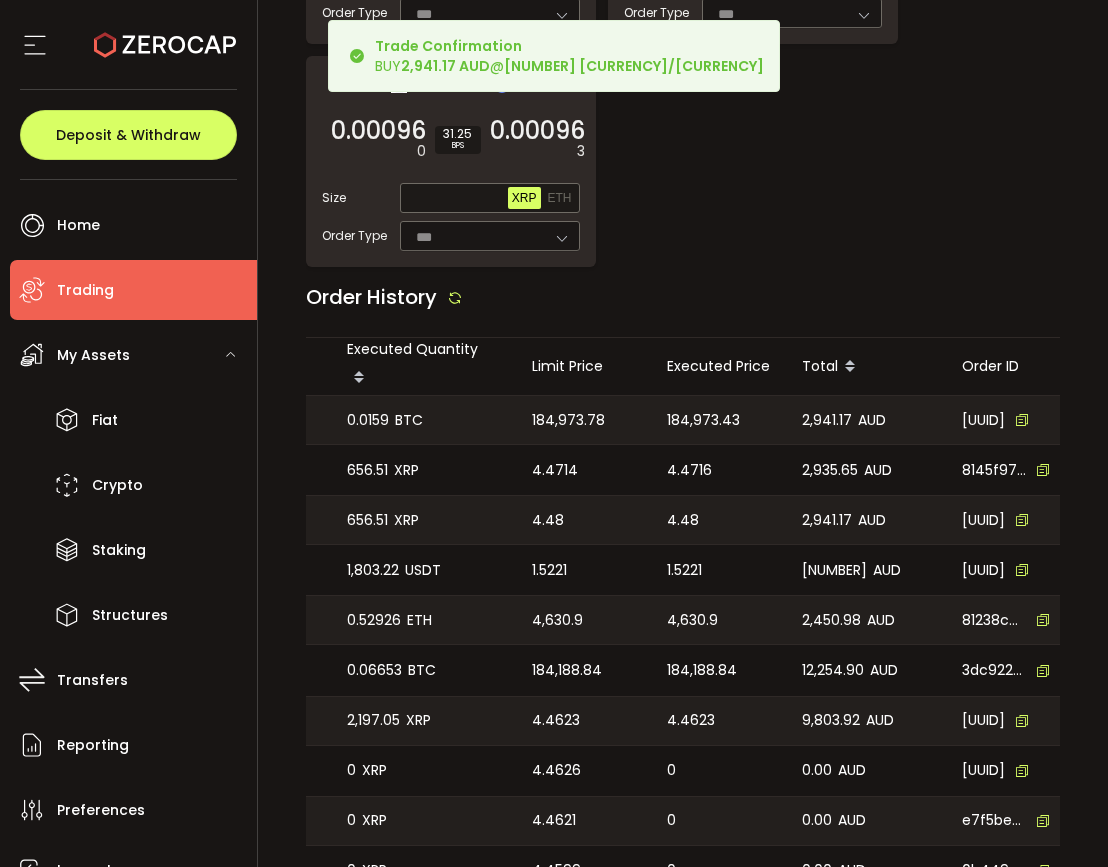 click on "184,973.43" at bounding box center (703, 420) 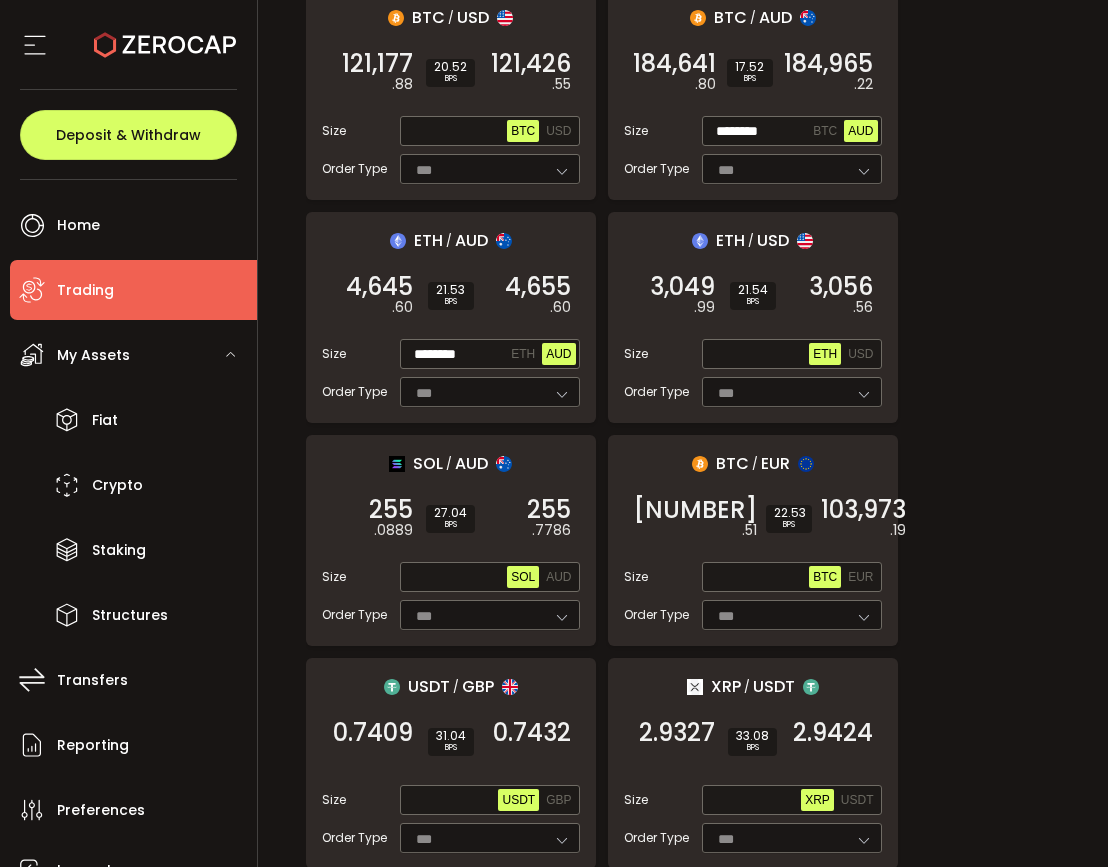 scroll, scrollTop: 892, scrollLeft: 0, axis: vertical 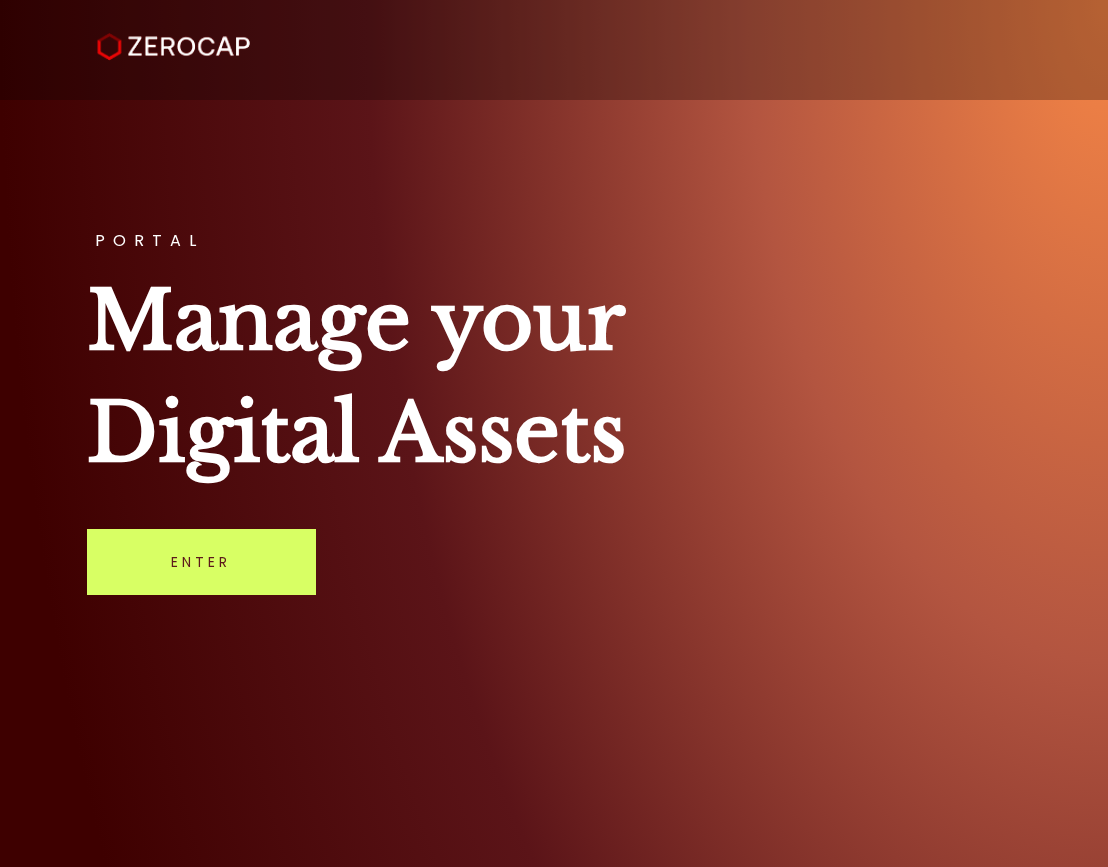click on "PORTAL
Manage your
Digital Assets
Enter" at bounding box center [554, 433] 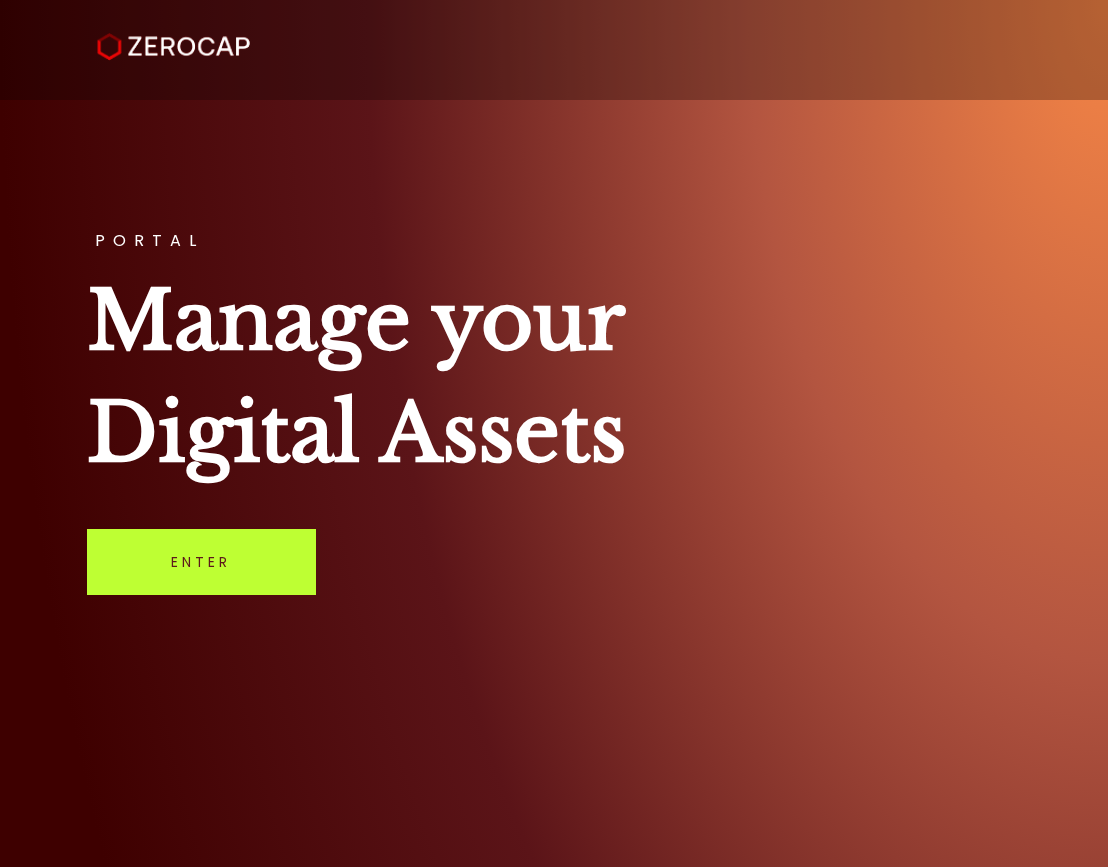 click on "Enter" at bounding box center (201, 562) 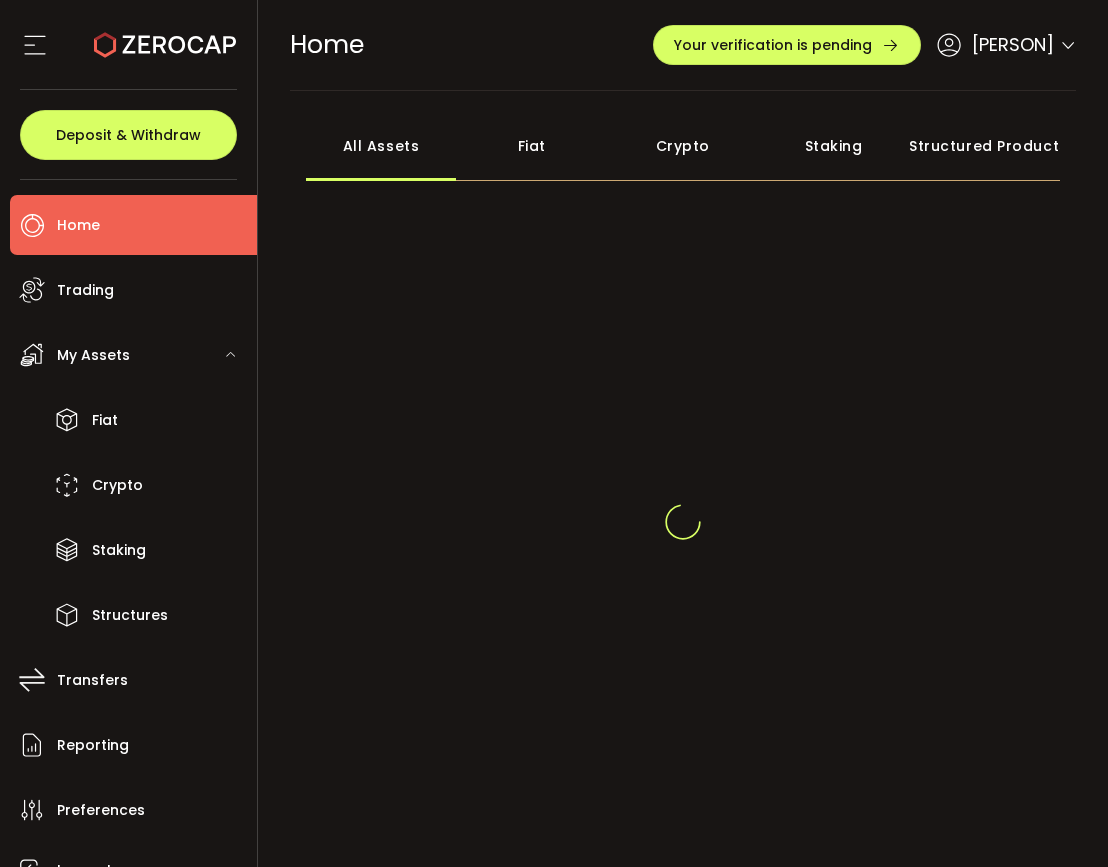 scroll, scrollTop: 0, scrollLeft: 0, axis: both 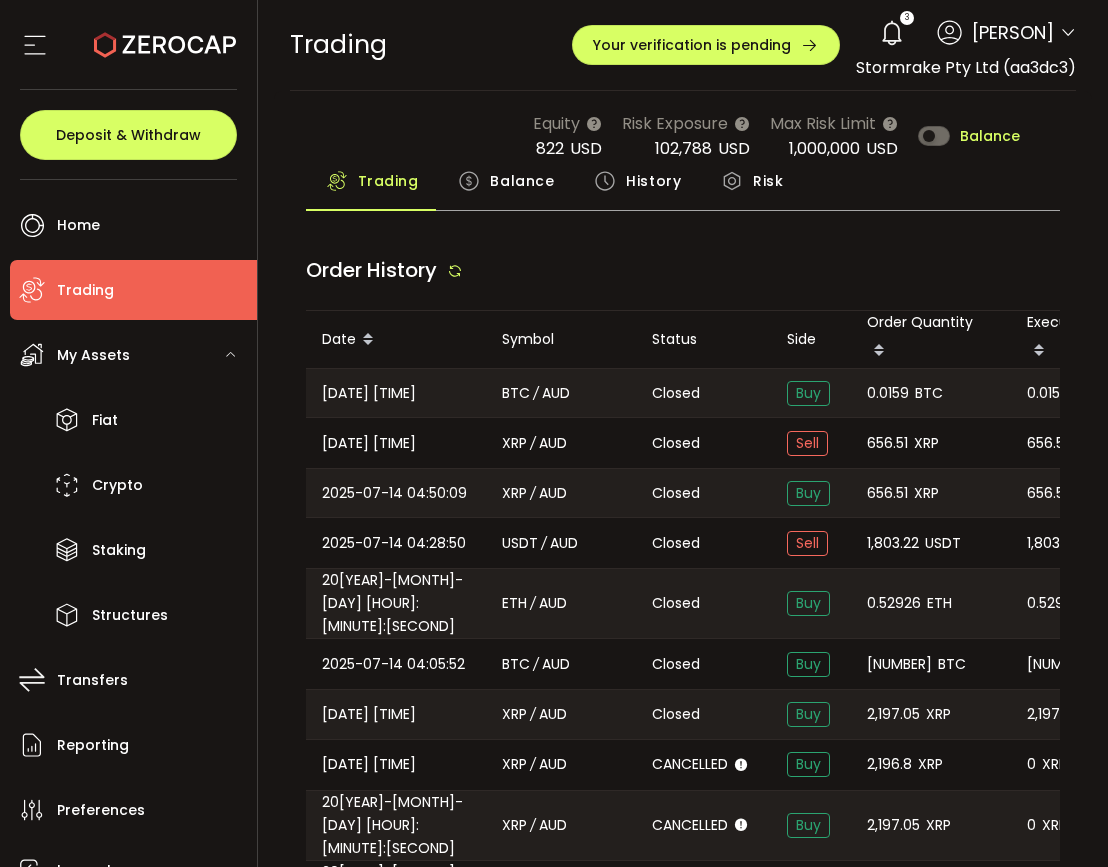 type on "***" 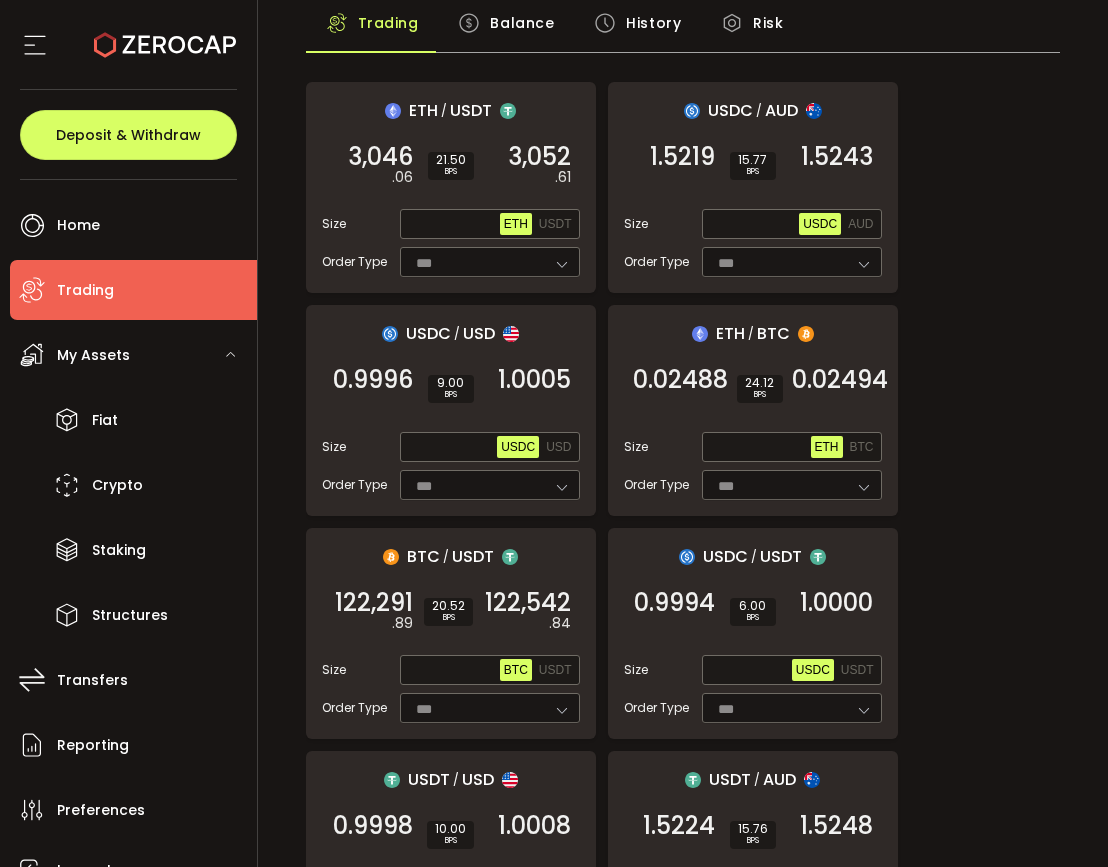 scroll, scrollTop: 297, scrollLeft: 0, axis: vertical 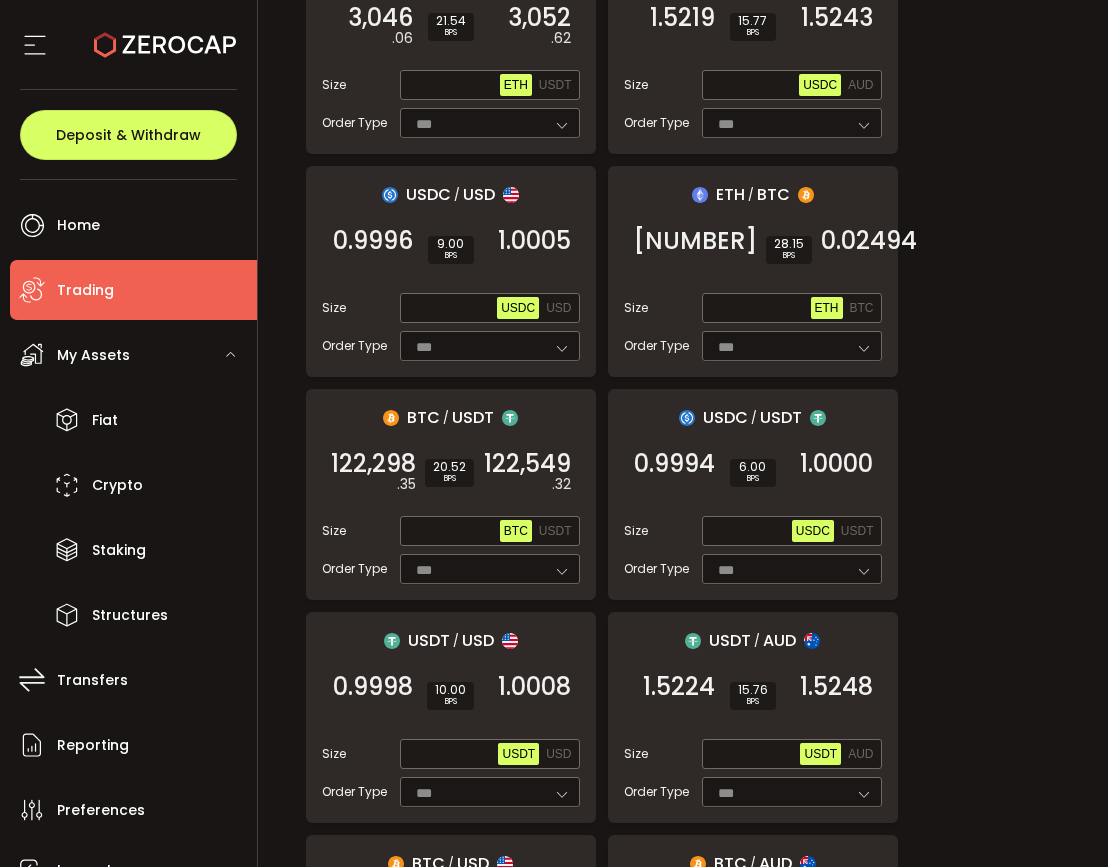 click on "Max USDT AUD" at bounding box center [792, 754] 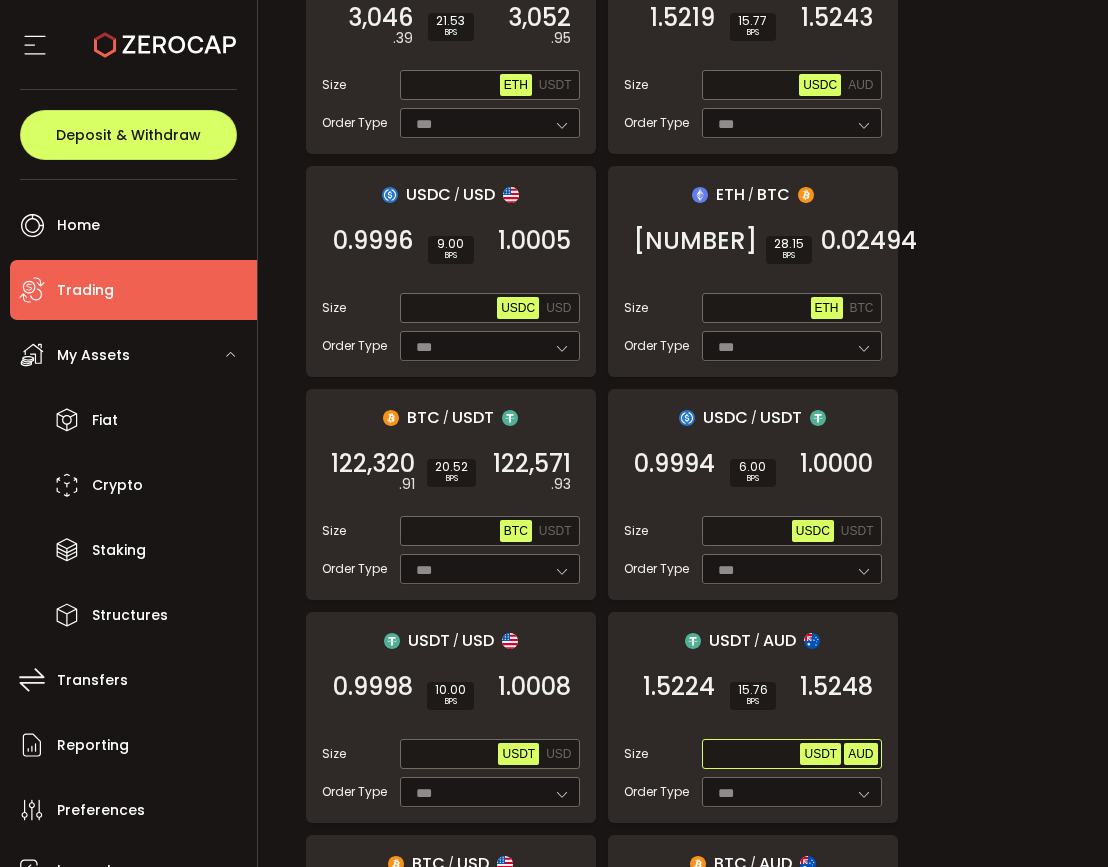 click on "AUD" at bounding box center [860, 754] 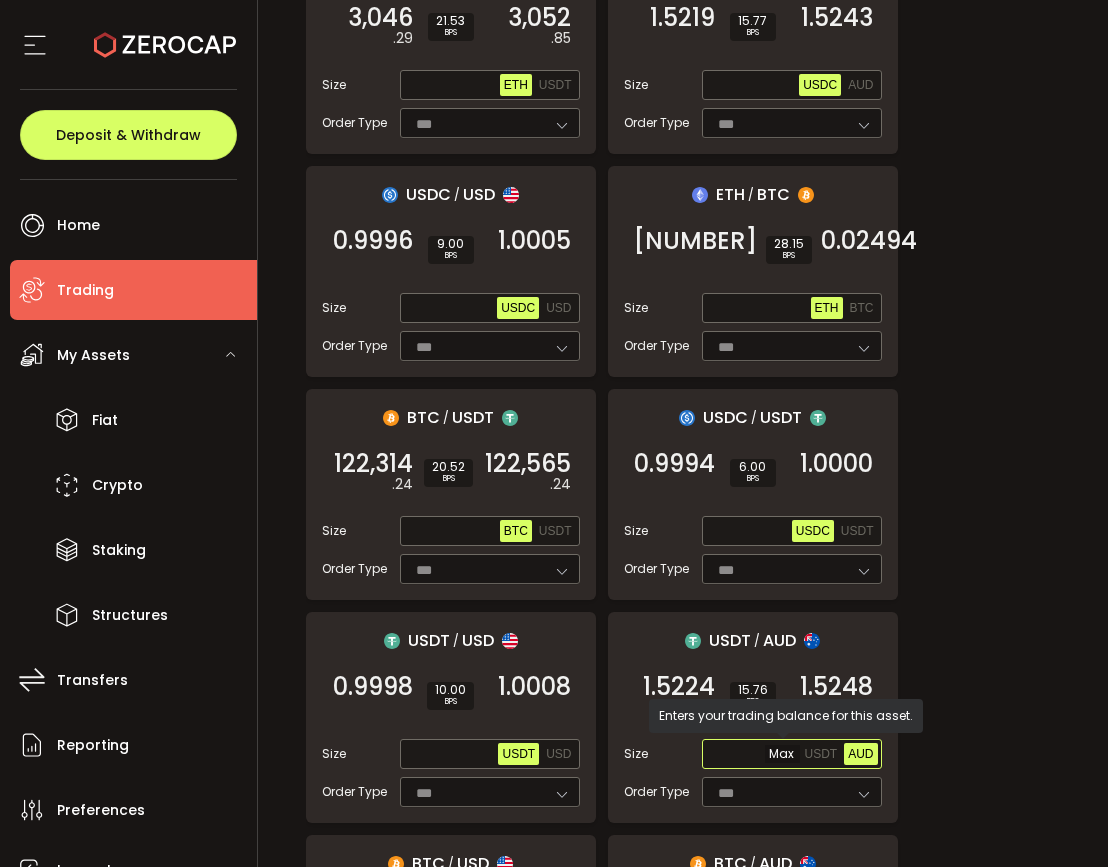 click at bounding box center (753, 755) 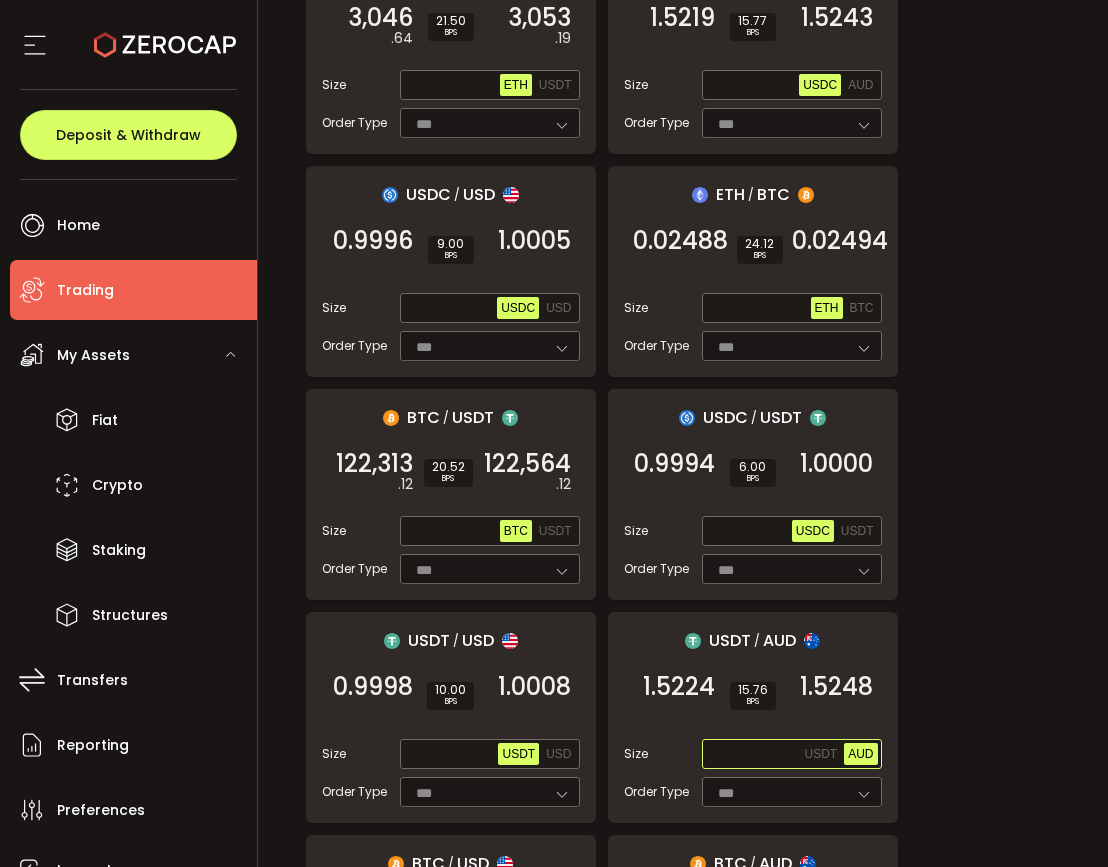 paste on "**********" 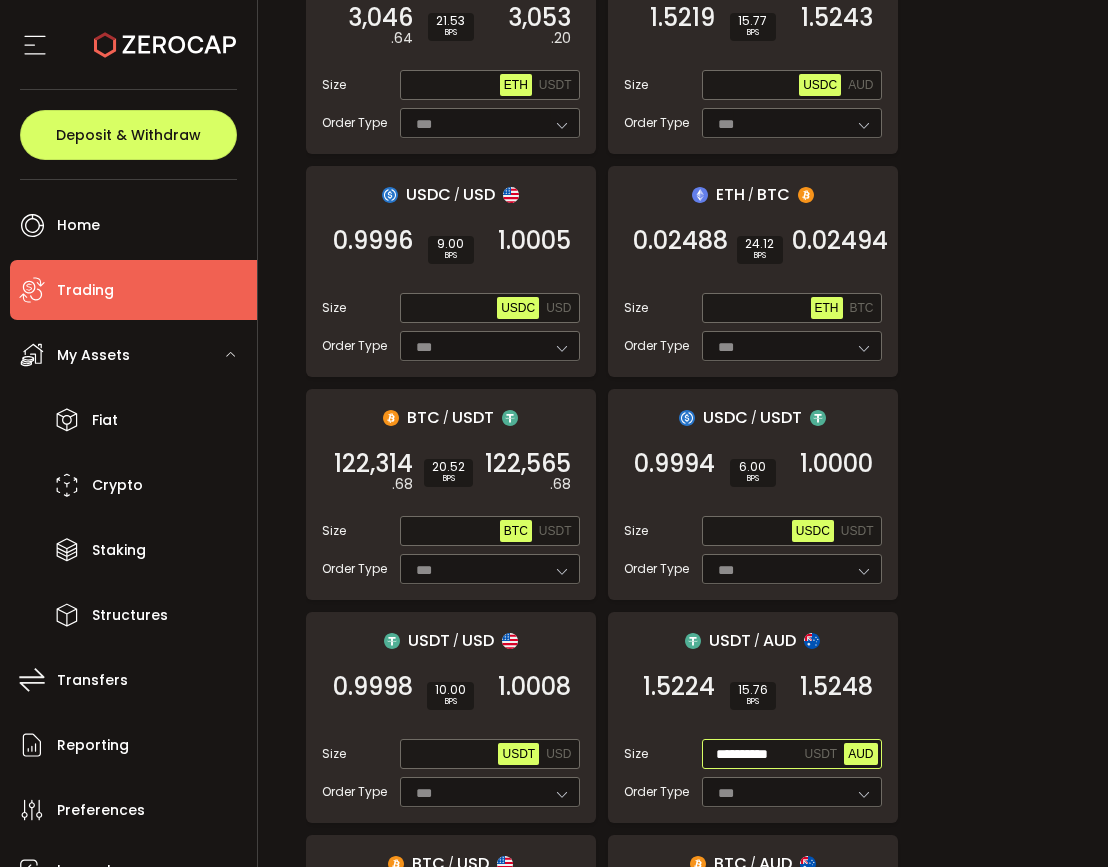 scroll, scrollTop: 0, scrollLeft: 0, axis: both 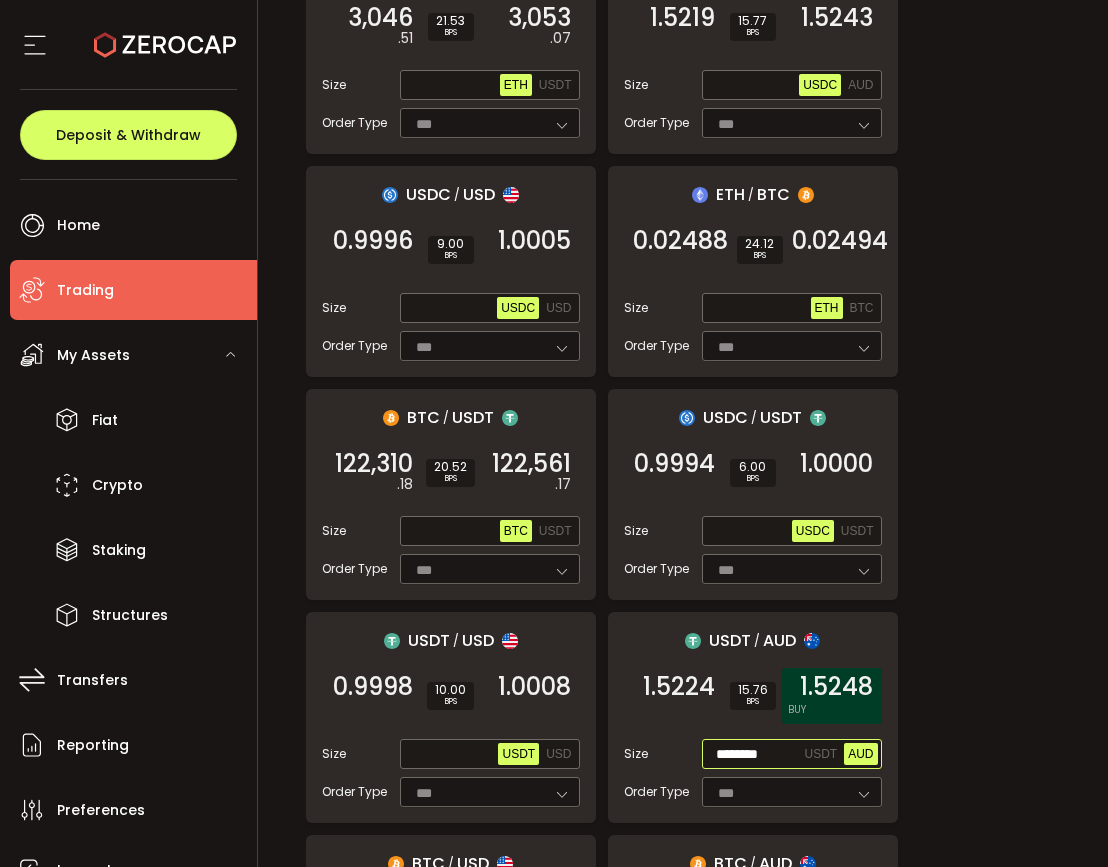 type on "********" 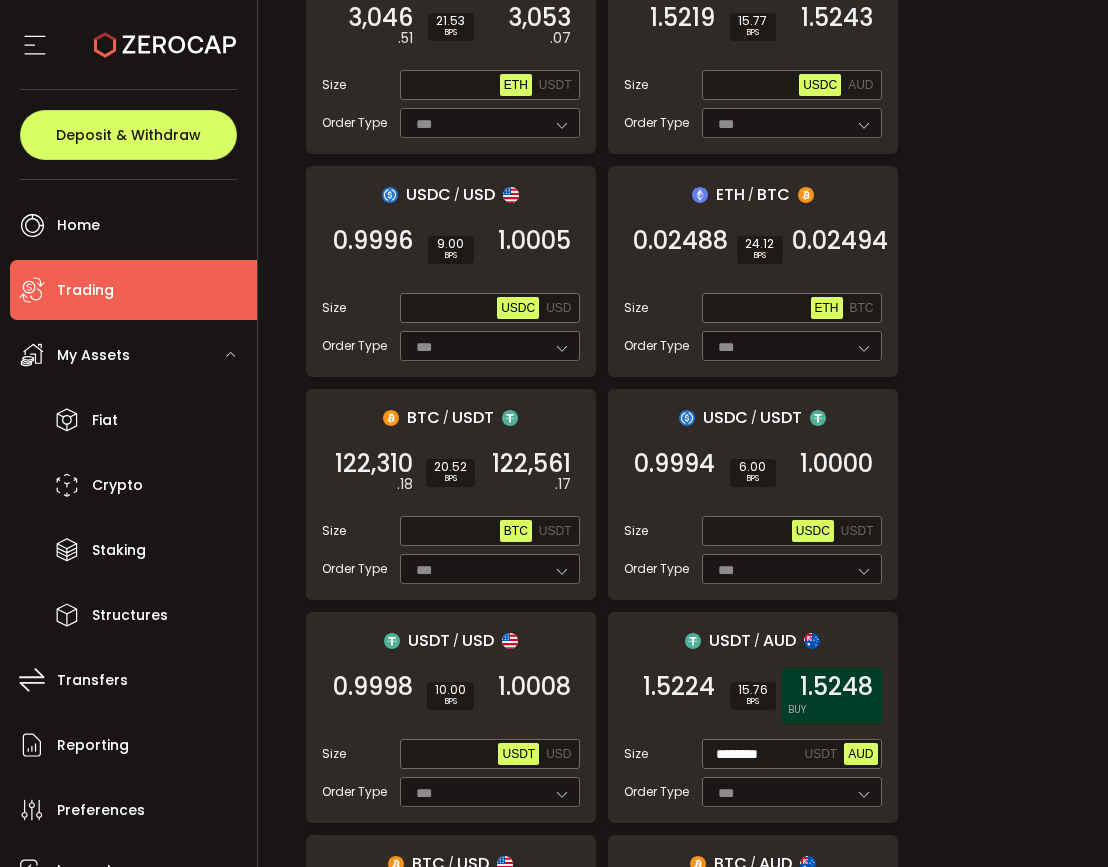 click on "1.5248" at bounding box center [836, 687] 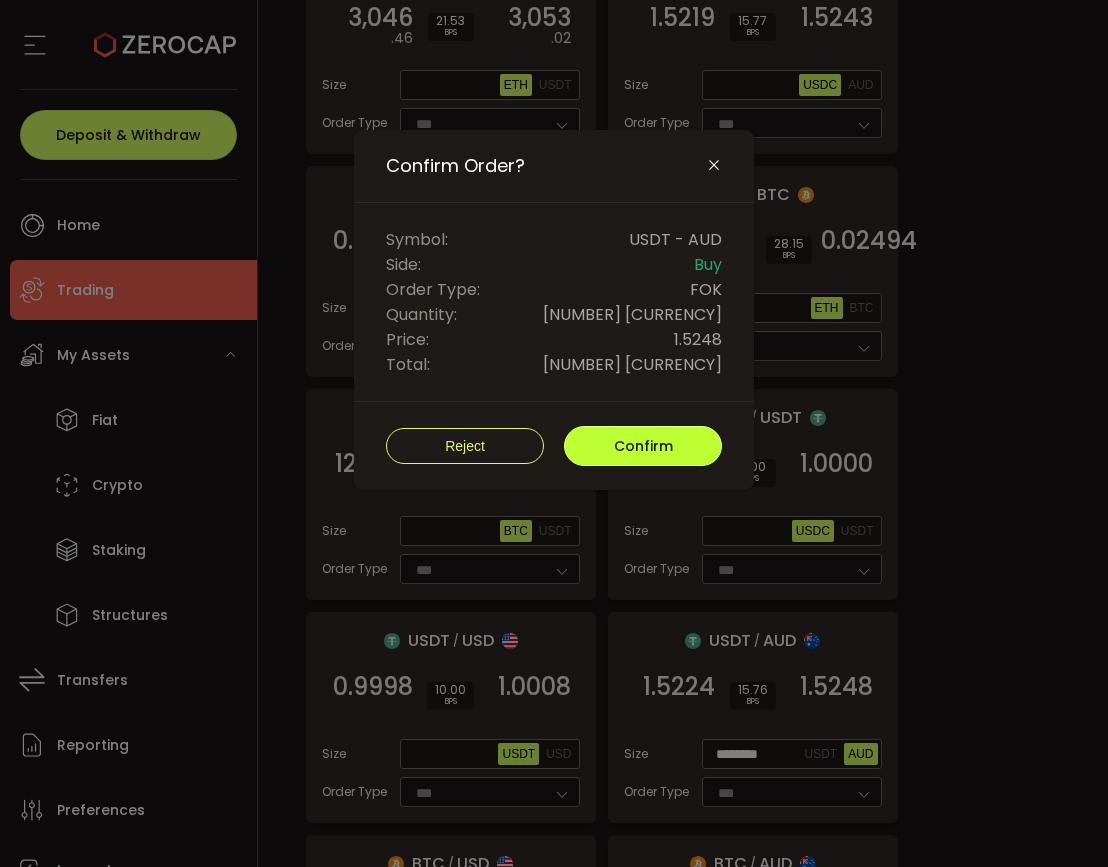 click on "Confirm" at bounding box center [643, 446] 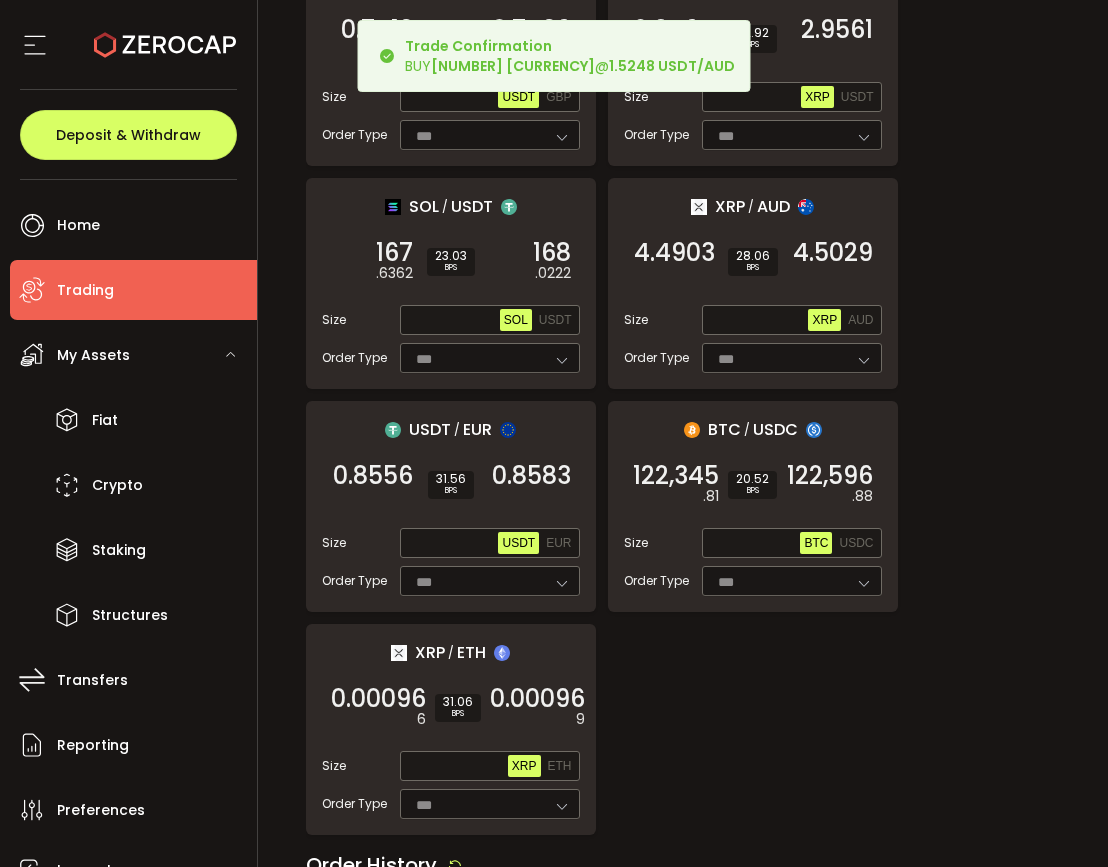 scroll, scrollTop: 2136, scrollLeft: 0, axis: vertical 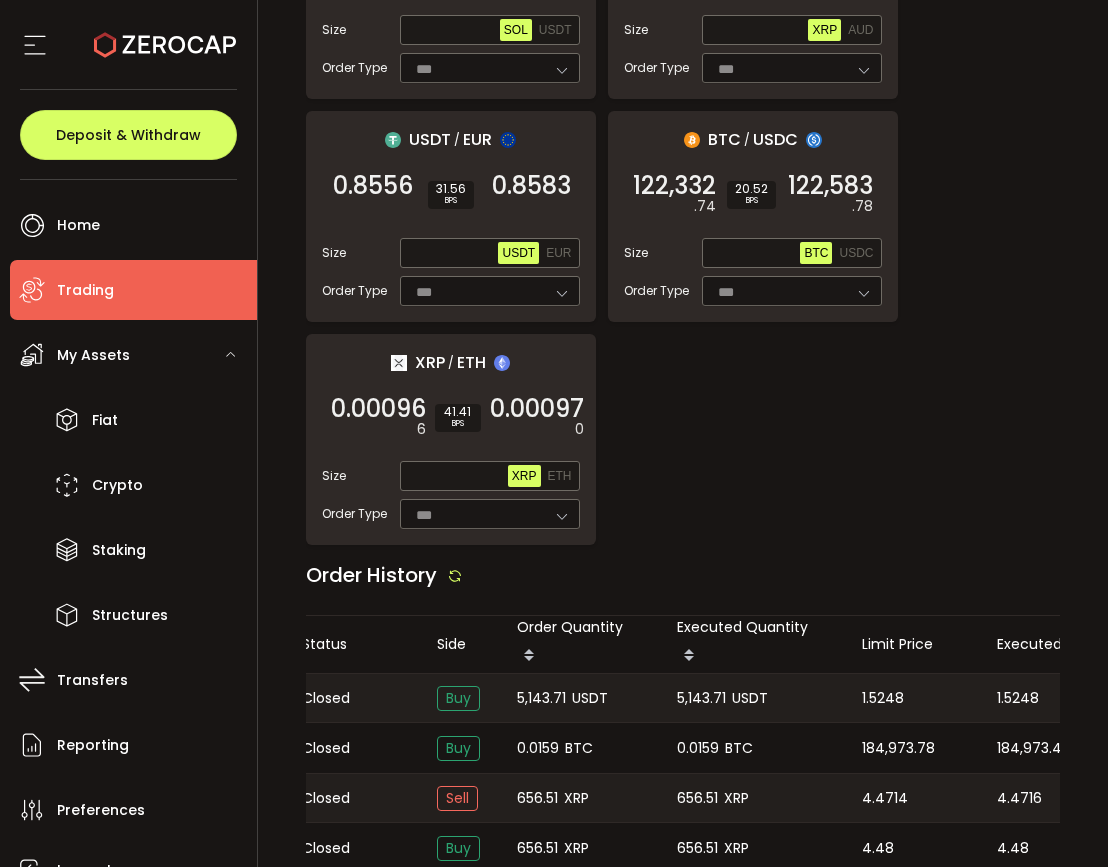 click on "1.5248" at bounding box center (1018, 698) 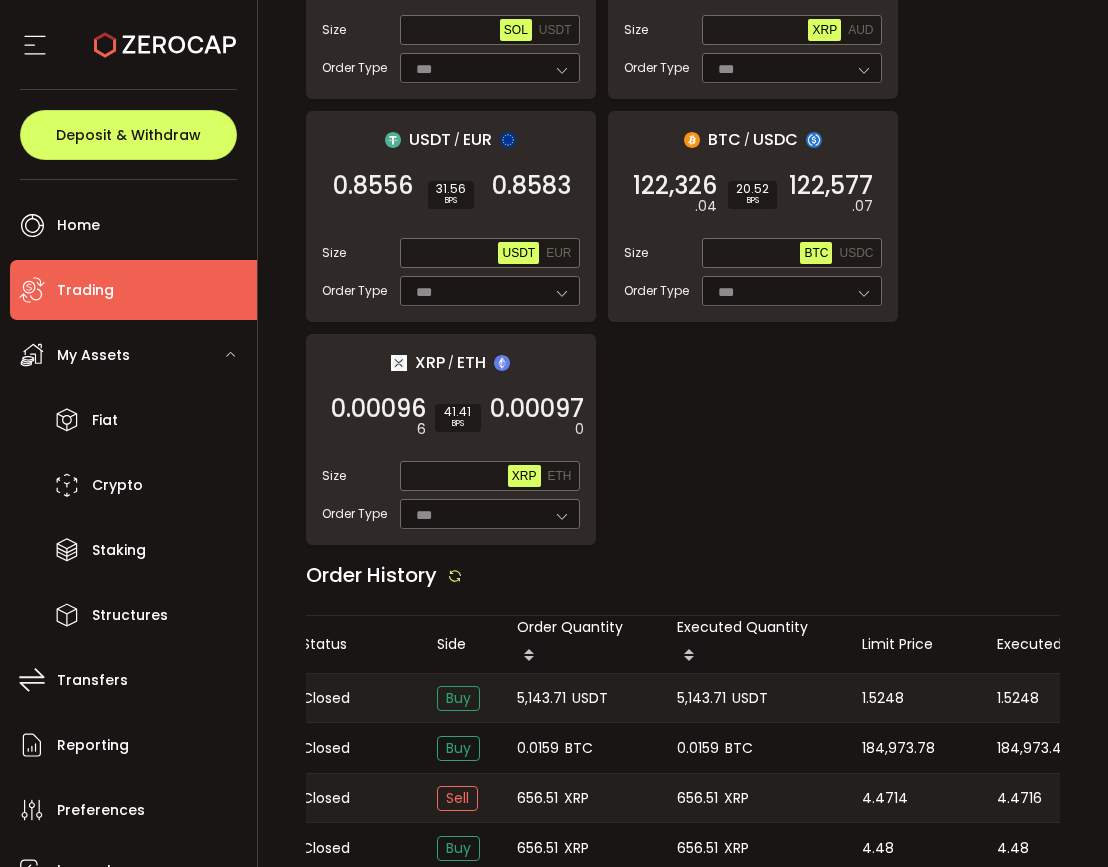 copy on "1.5248" 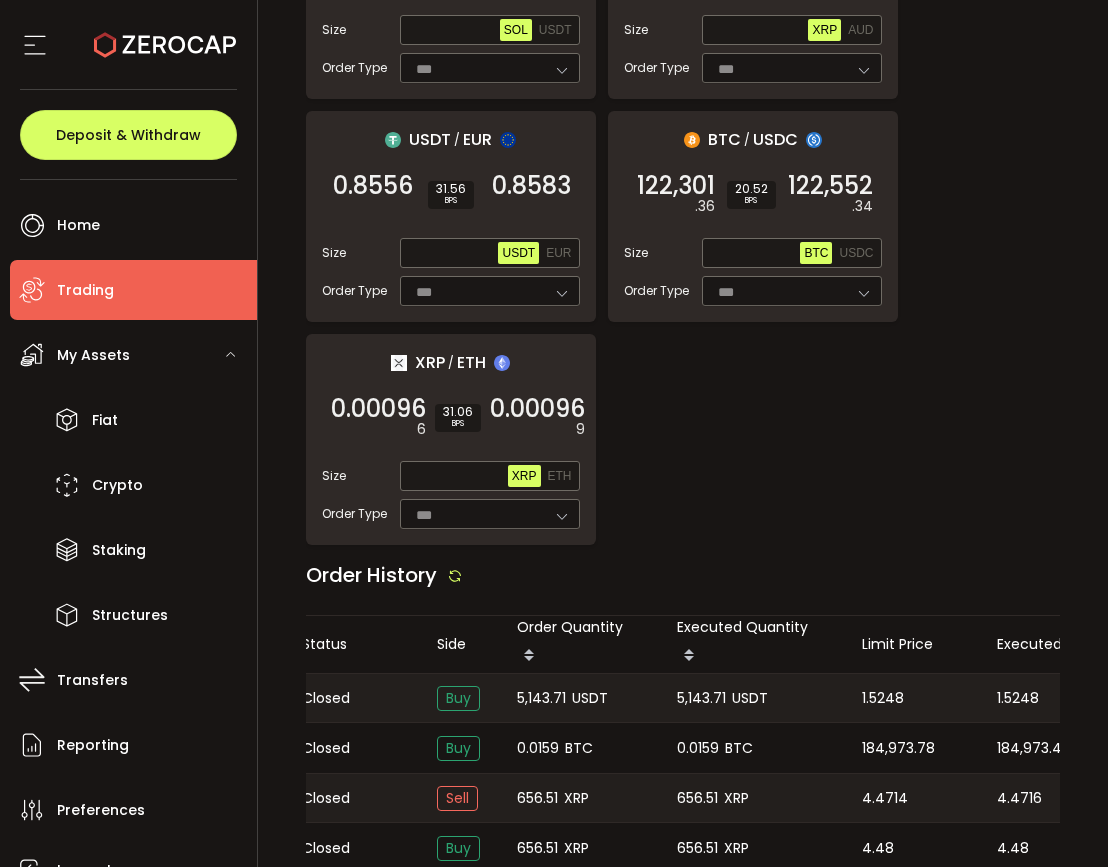 scroll, scrollTop: 2509, scrollLeft: 0, axis: vertical 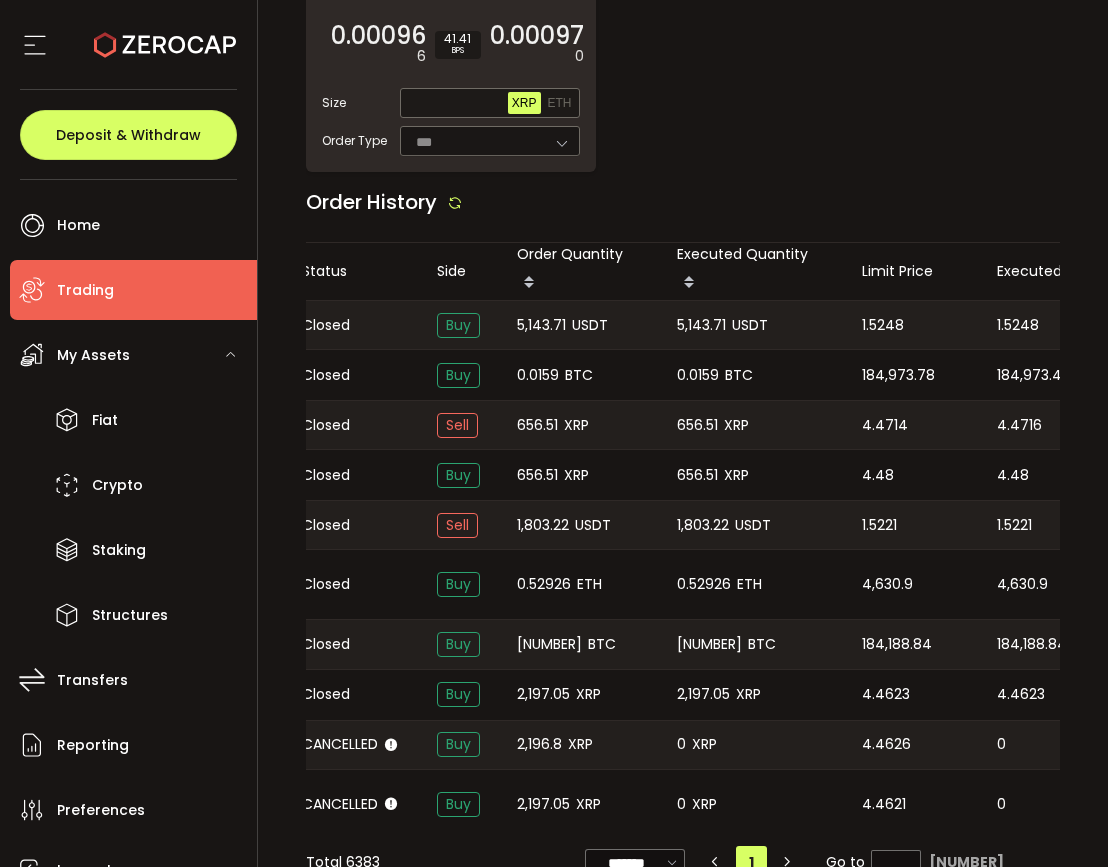 click on "Order History" at bounding box center [683, 207] 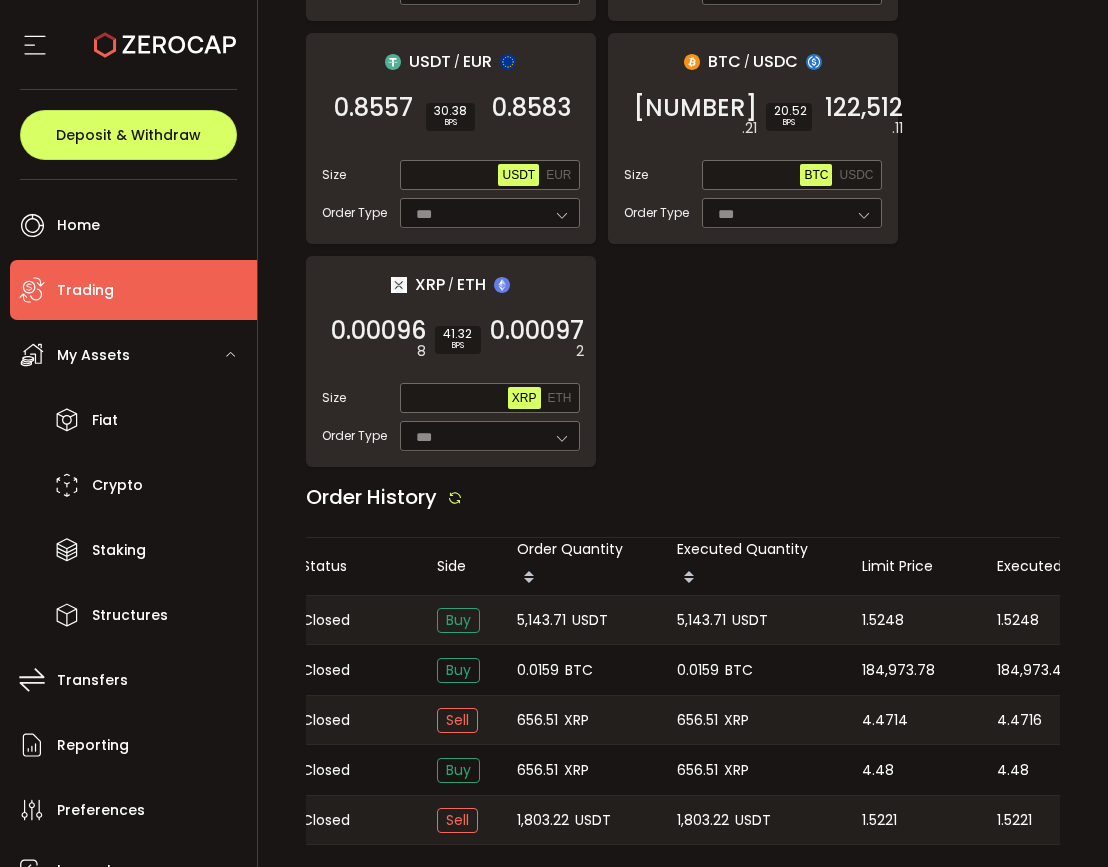 scroll, scrollTop: 1929, scrollLeft: 0, axis: vertical 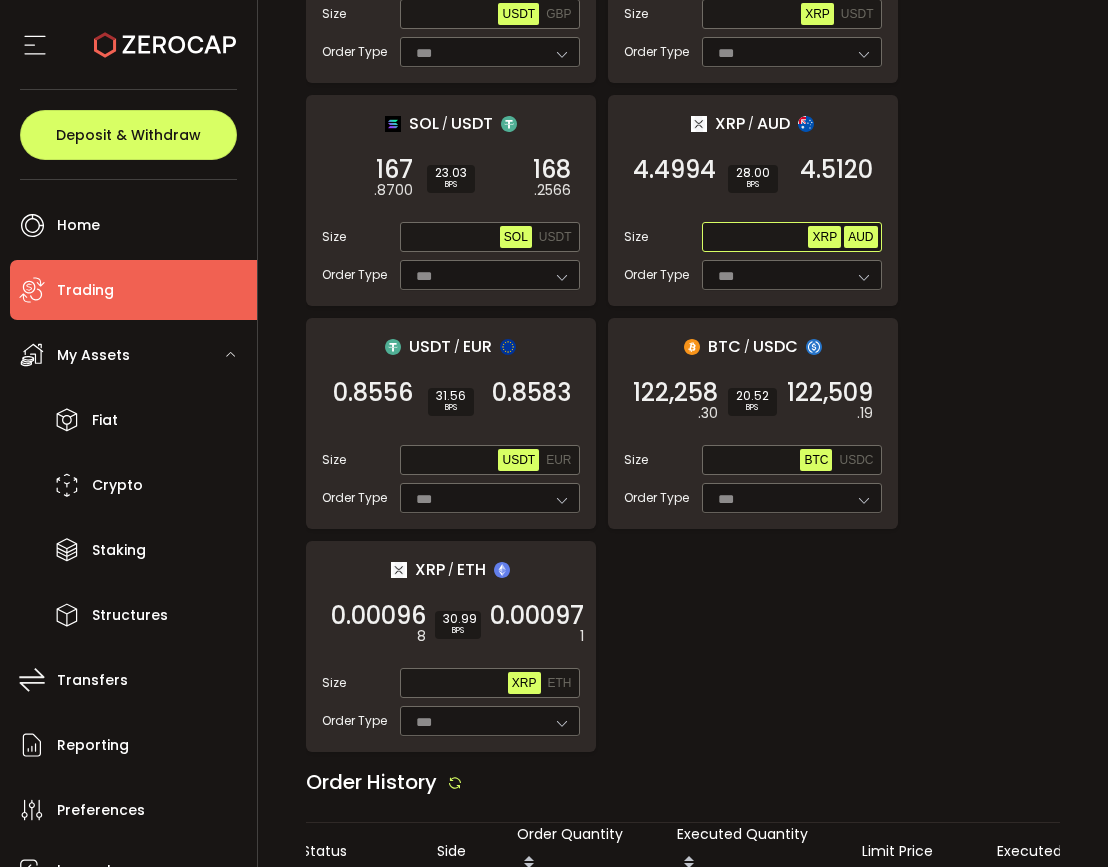click on "AUD" at bounding box center [860, 237] 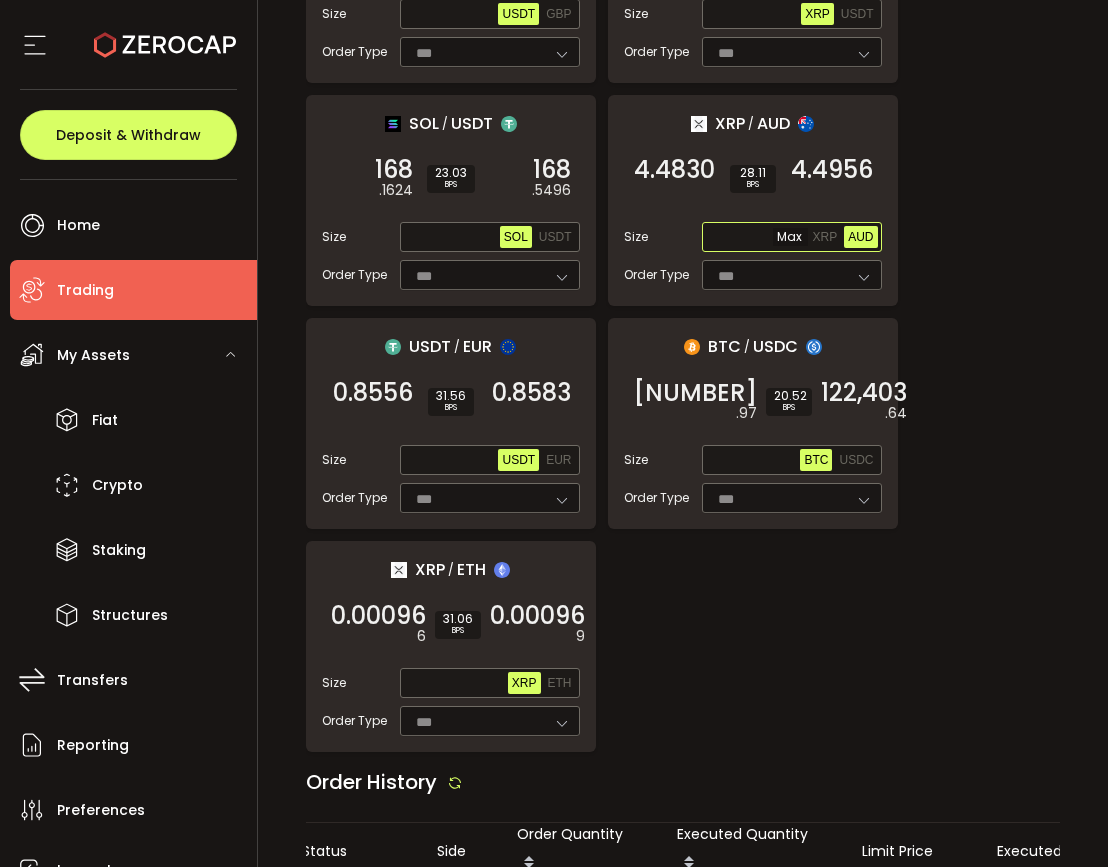 click at bounding box center [757, 238] 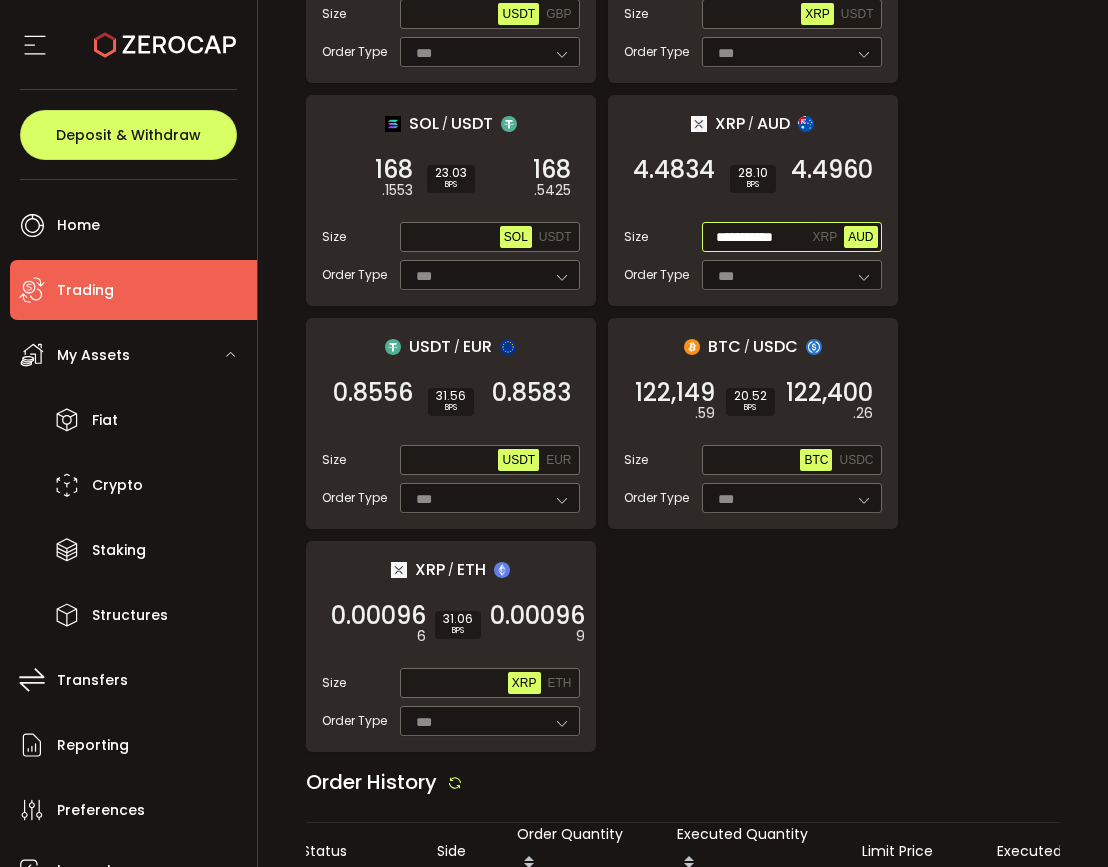 scroll, scrollTop: 0, scrollLeft: 0, axis: both 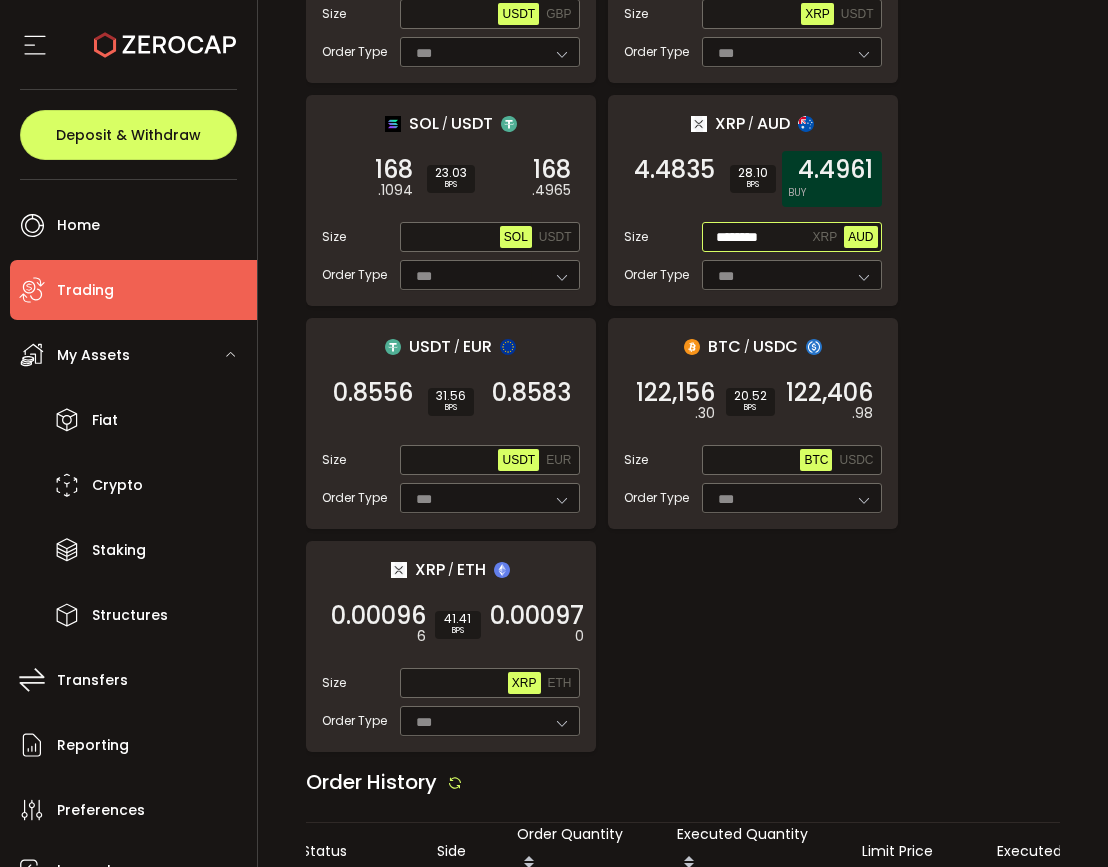 type on "********" 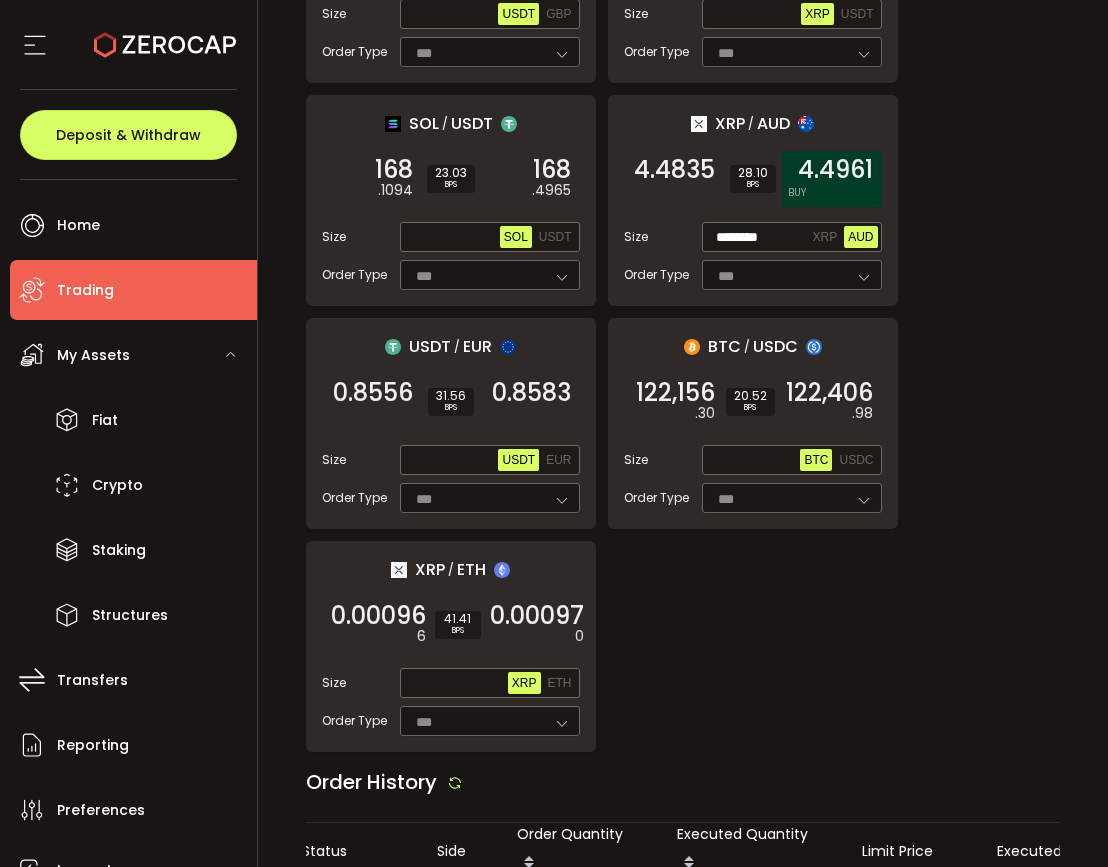 click on "4.4961" at bounding box center [835, 170] 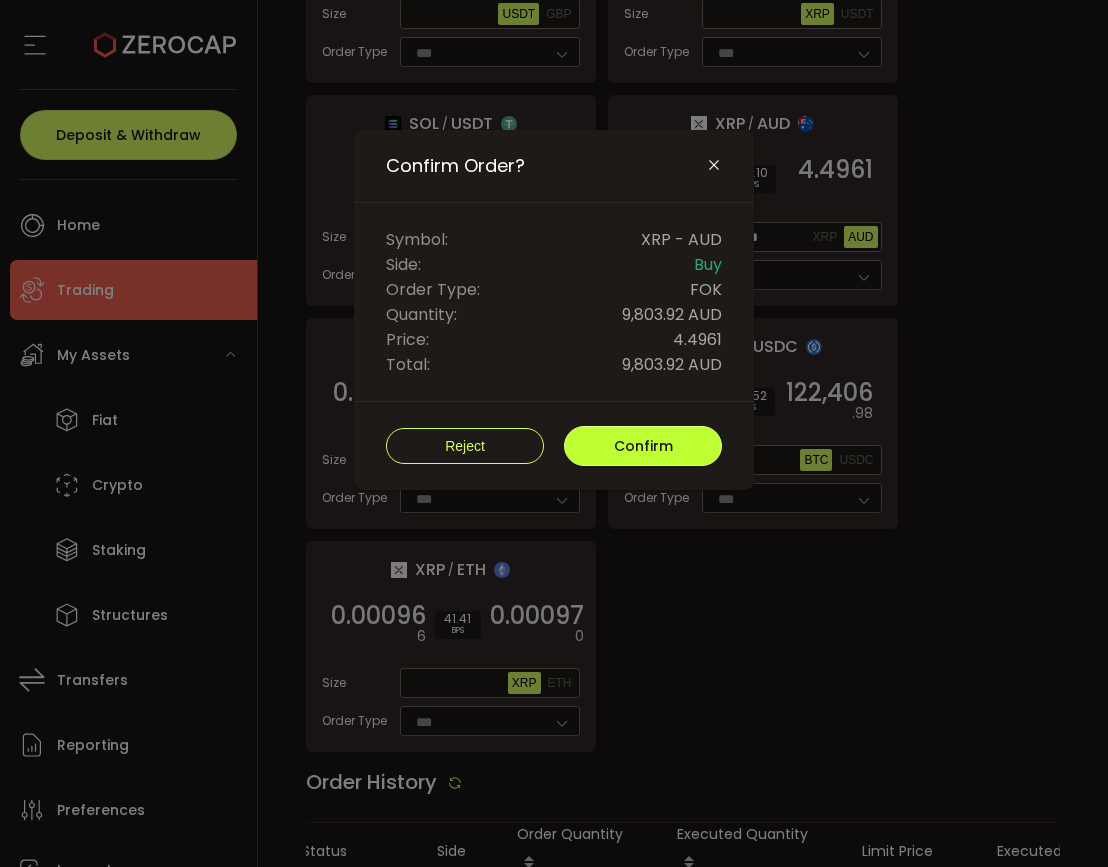 click on "Confirm" at bounding box center [643, 446] 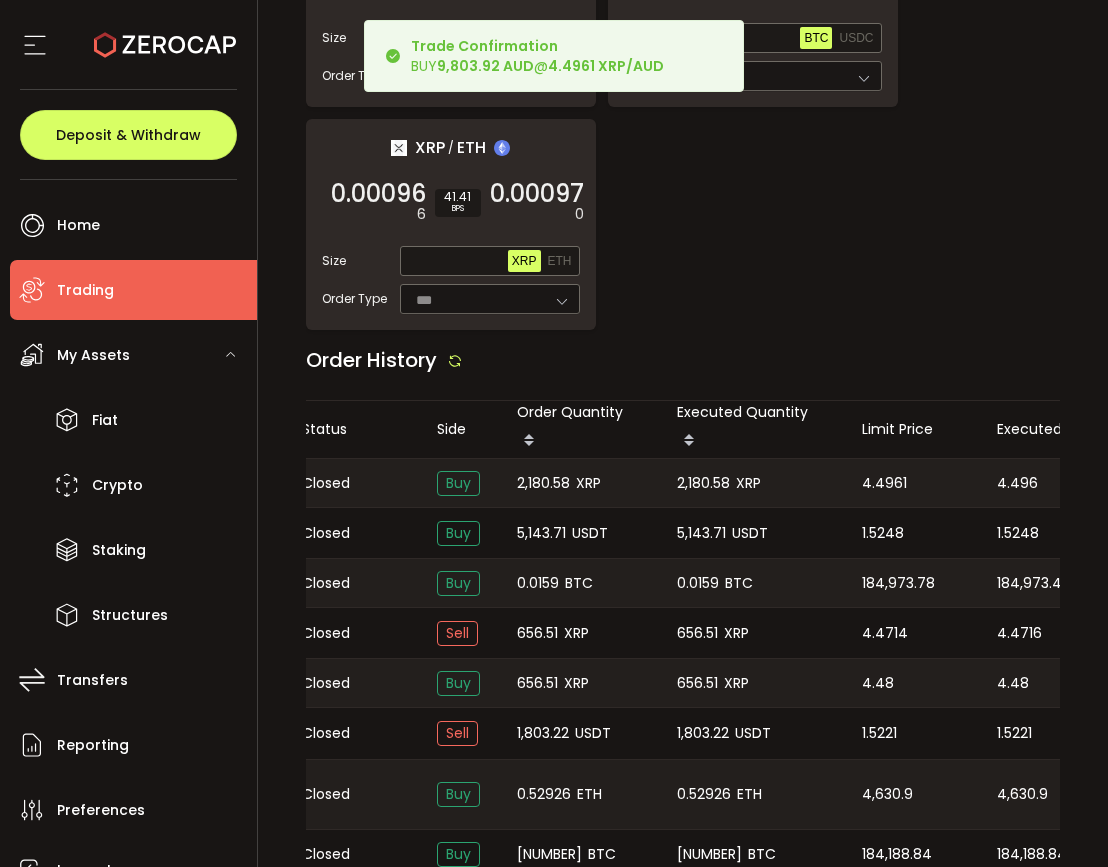 scroll, scrollTop: 2509, scrollLeft: 0, axis: vertical 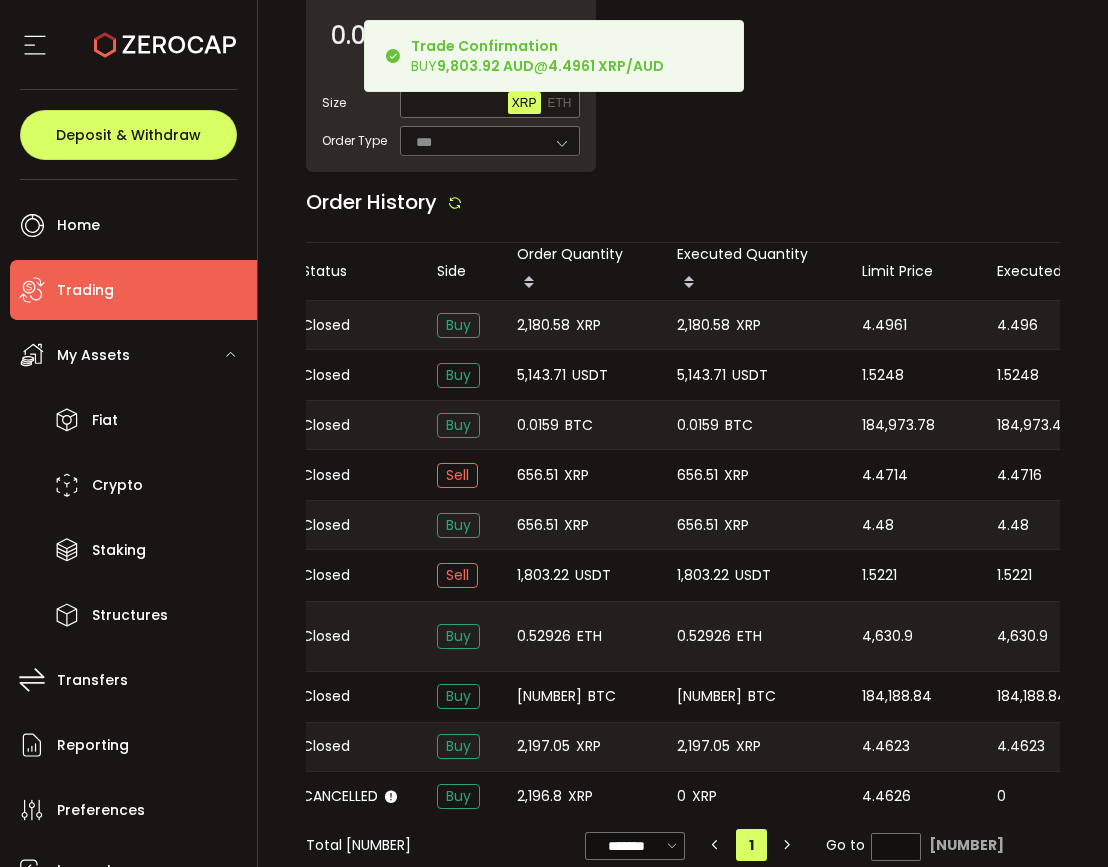 click on "2,180.58" at bounding box center [703, 325] 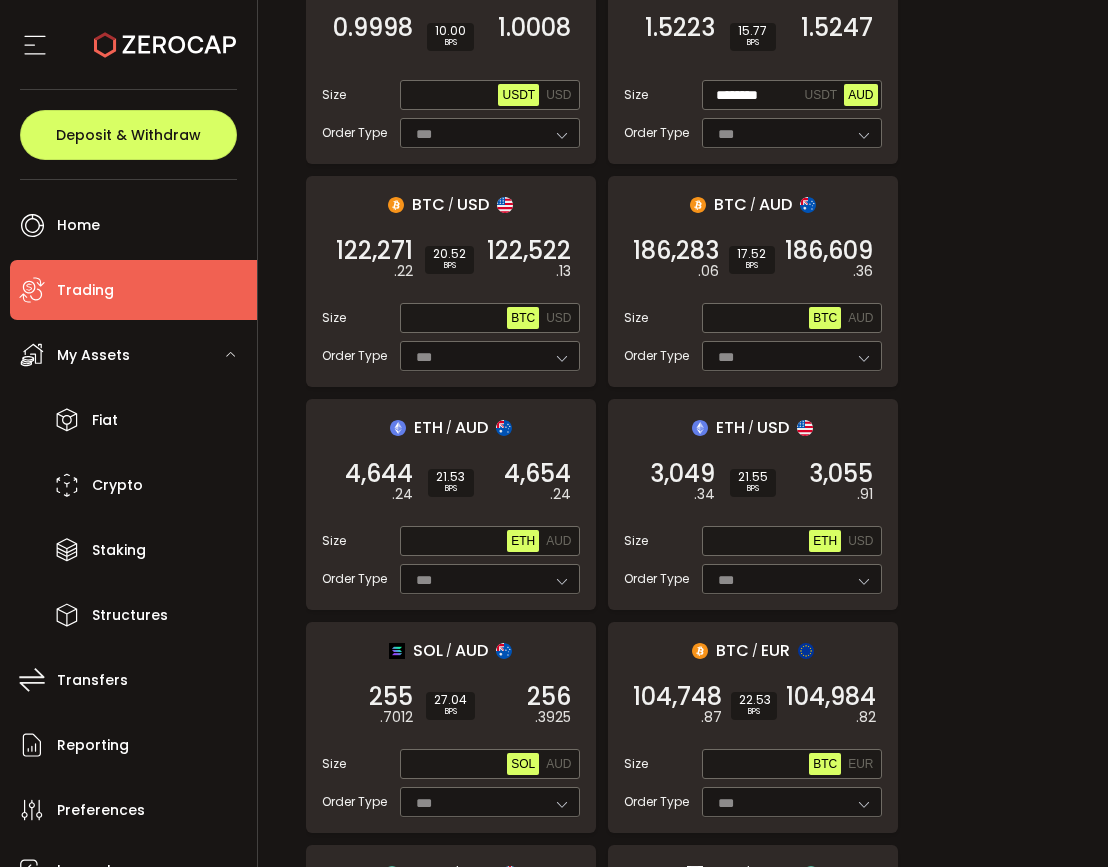scroll, scrollTop: 923, scrollLeft: 0, axis: vertical 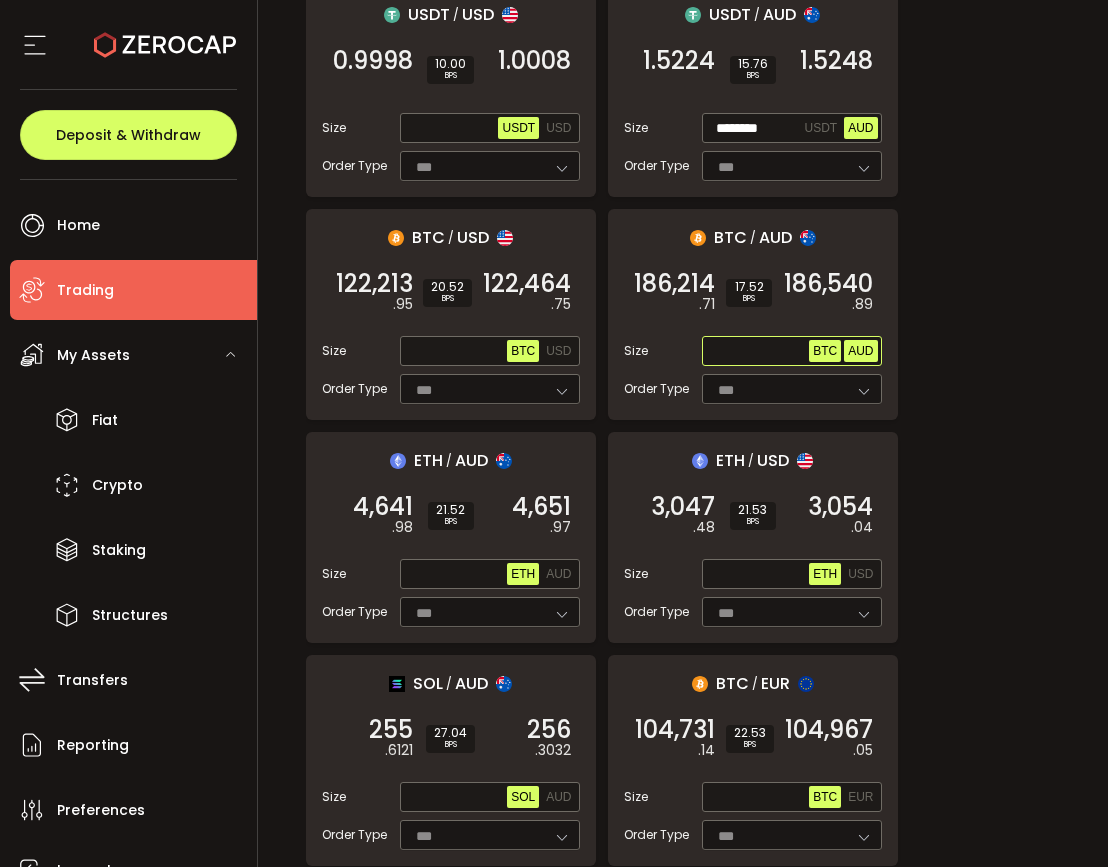 click on "AUD" at bounding box center [860, 351] 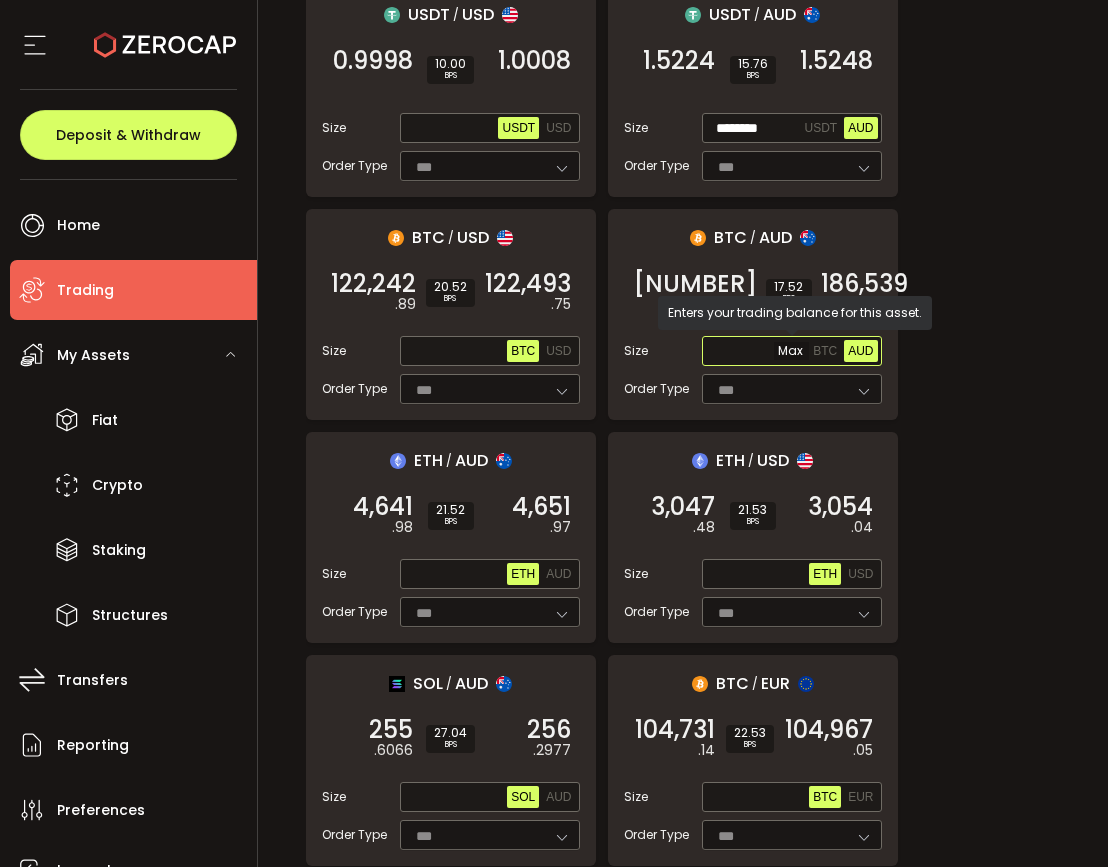 click at bounding box center (758, 352) 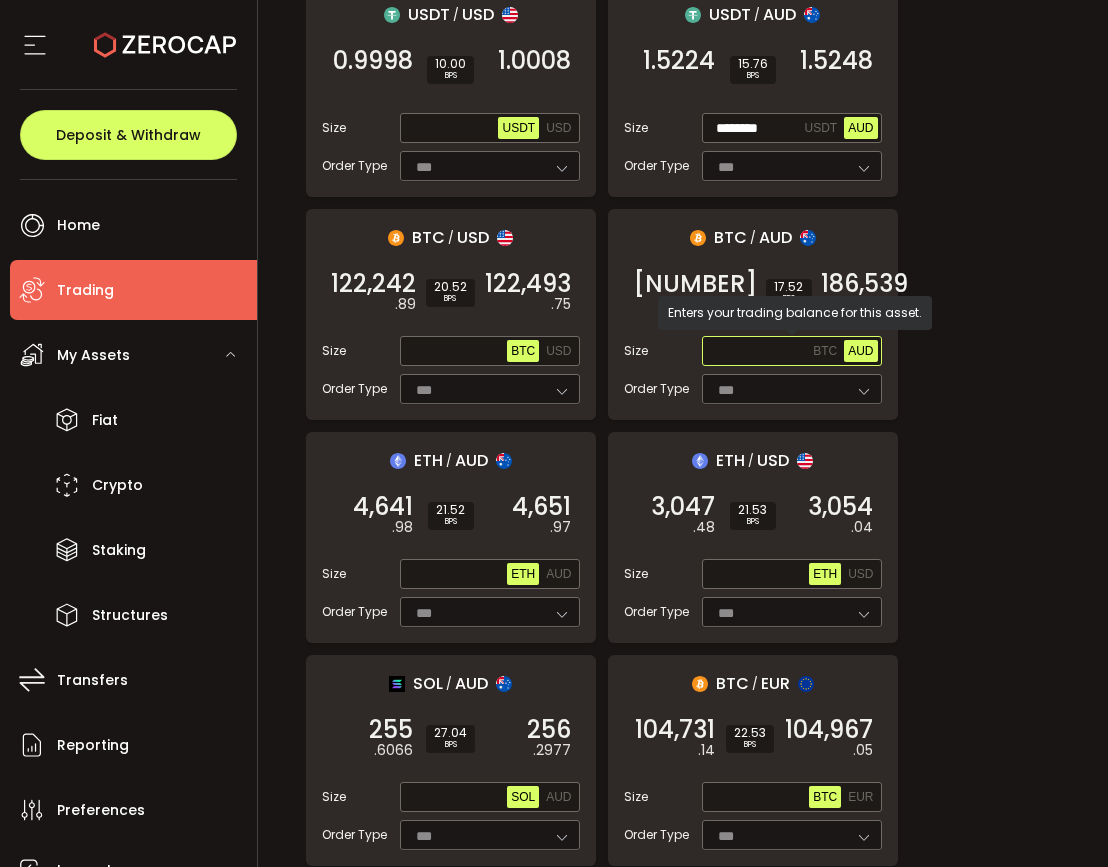 paste on "*********" 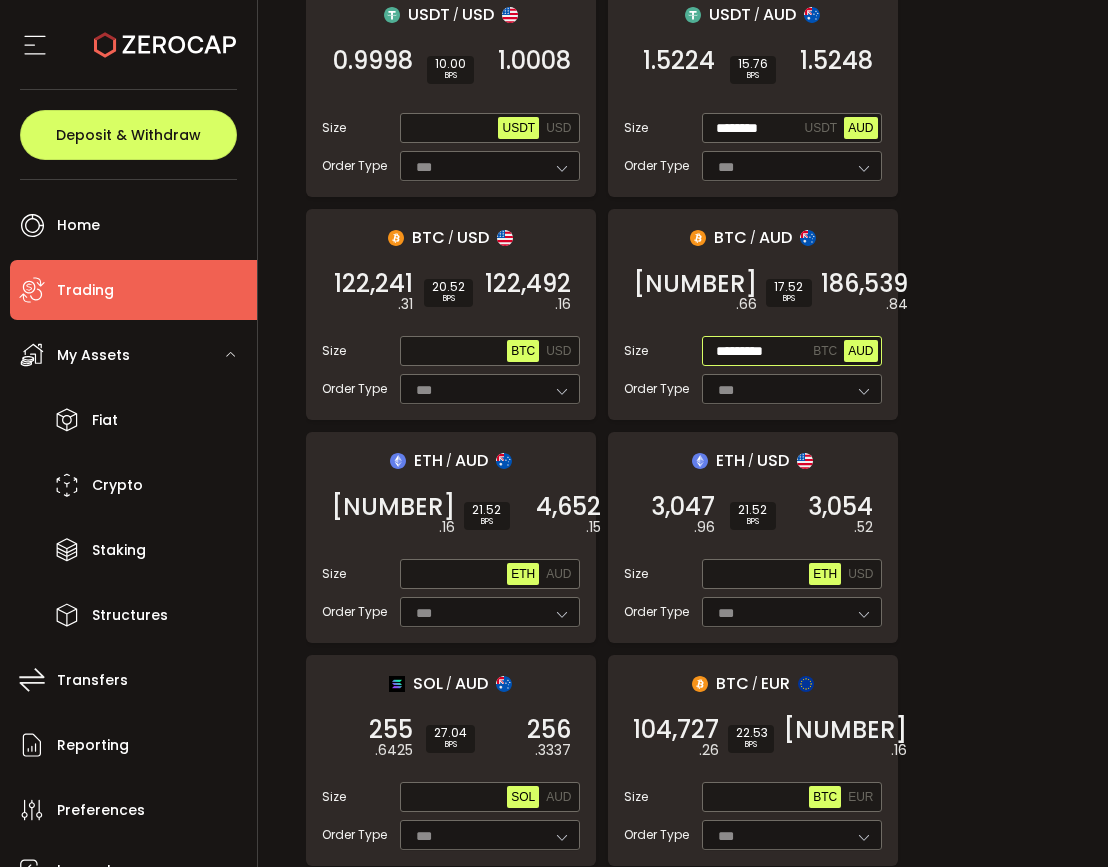 type on "*********" 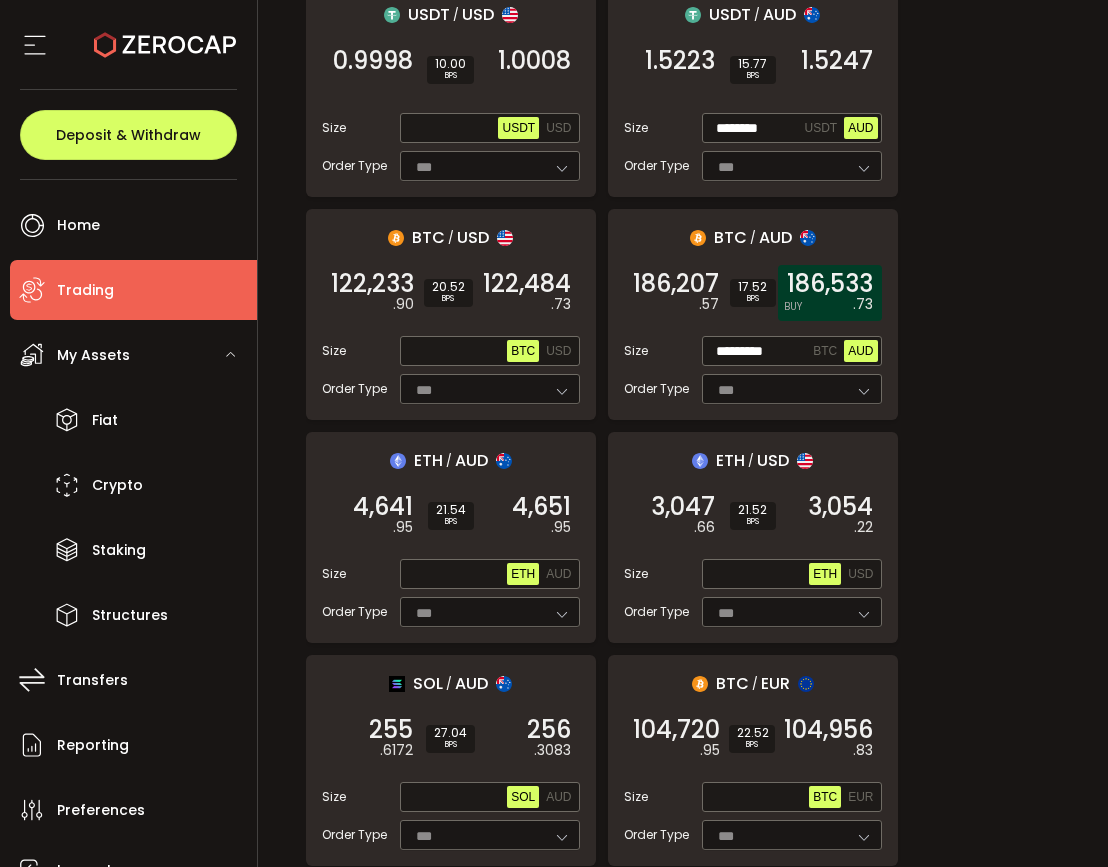 click on "186,533" at bounding box center (830, 284) 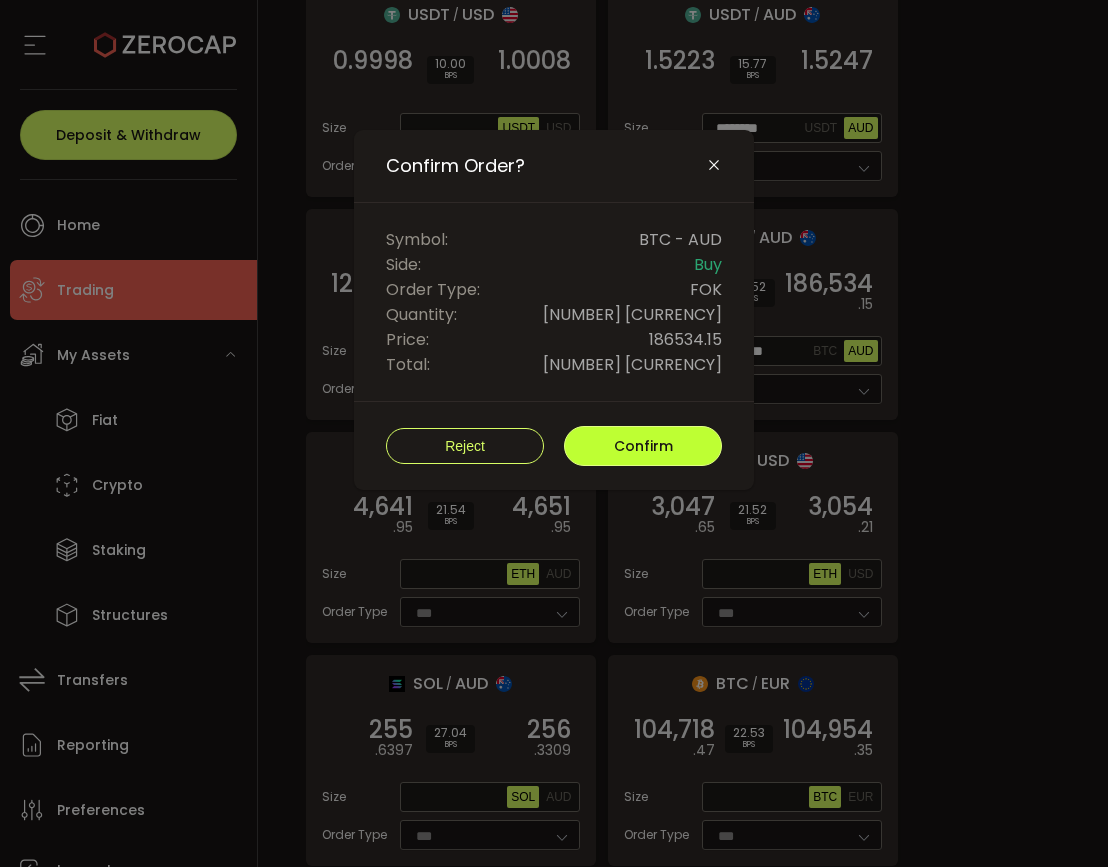 click on "Confirm" at bounding box center (643, 446) 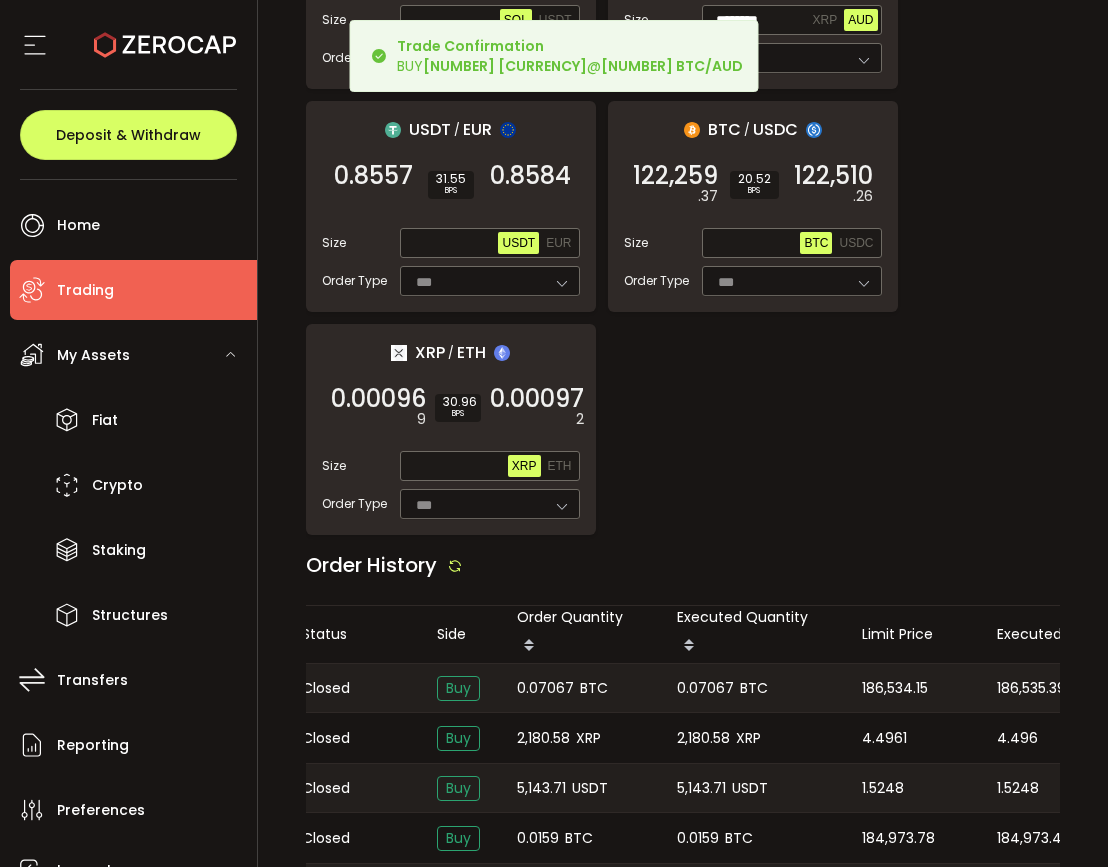 scroll, scrollTop: 2185, scrollLeft: 0, axis: vertical 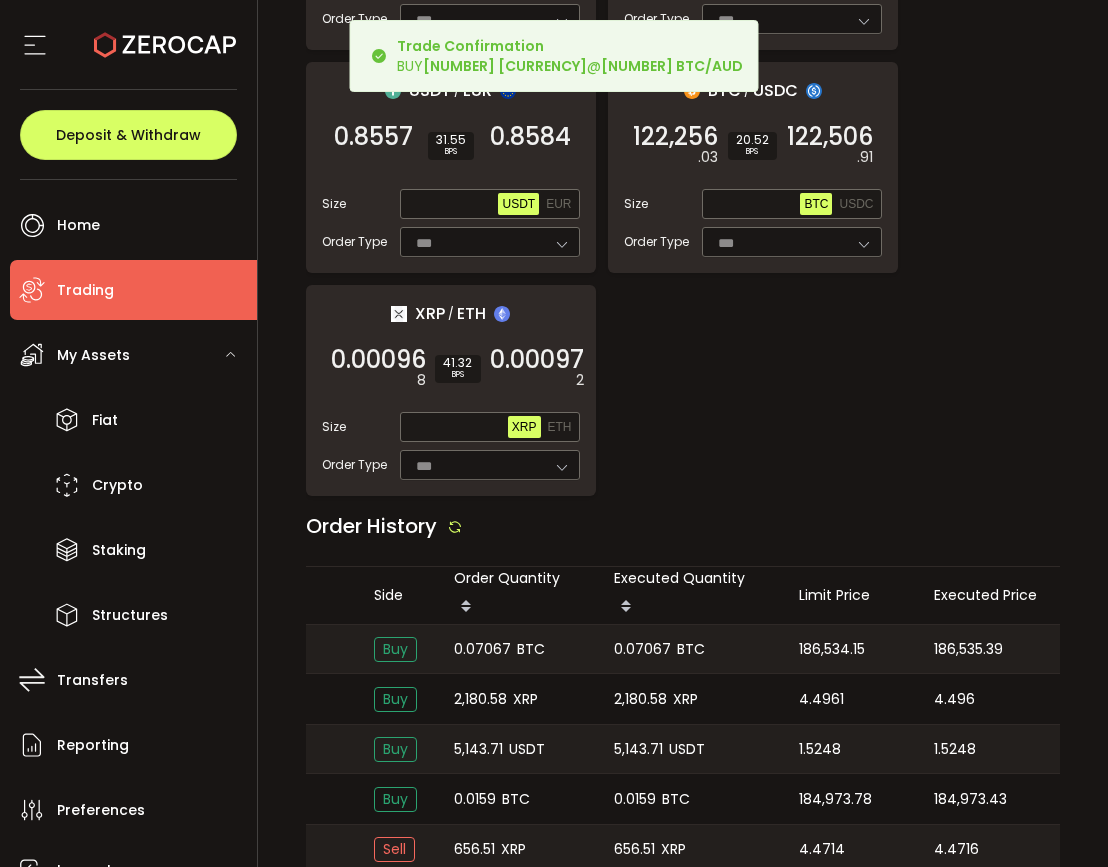 click on "186,535.39" at bounding box center [968, 649] 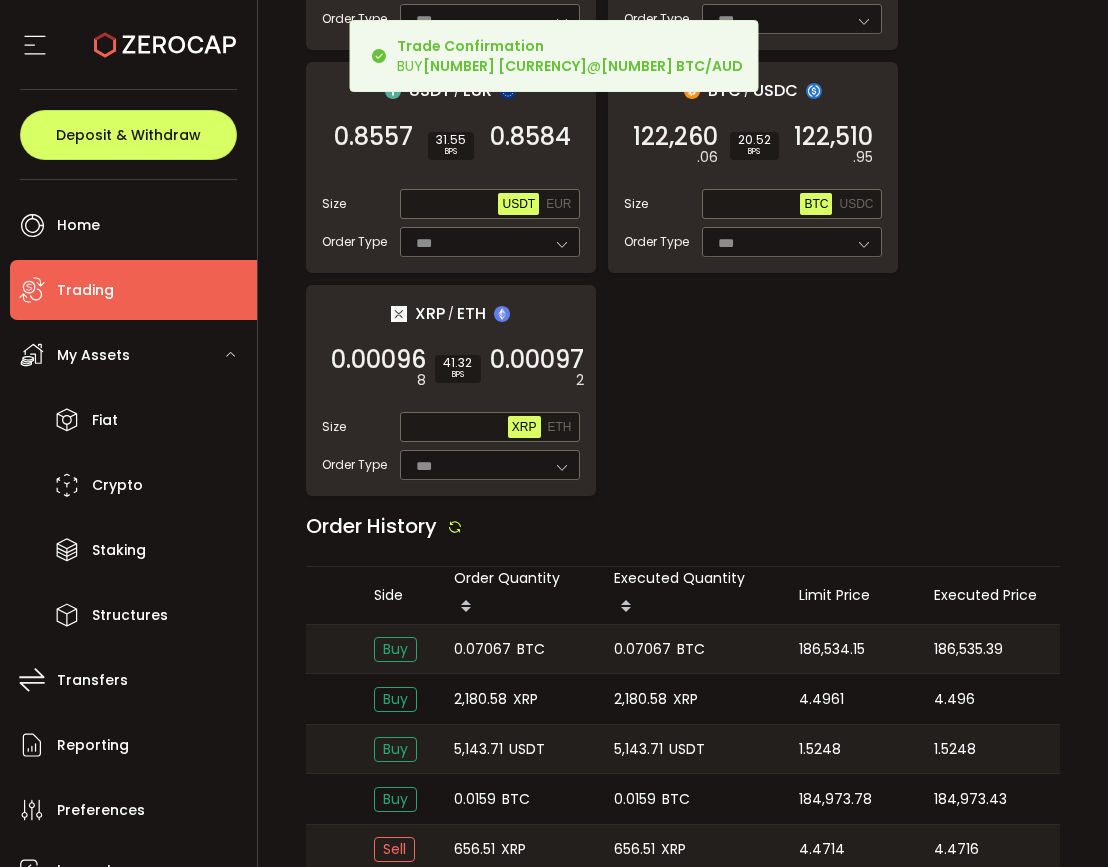 click on "186,535.39" at bounding box center (968, 649) 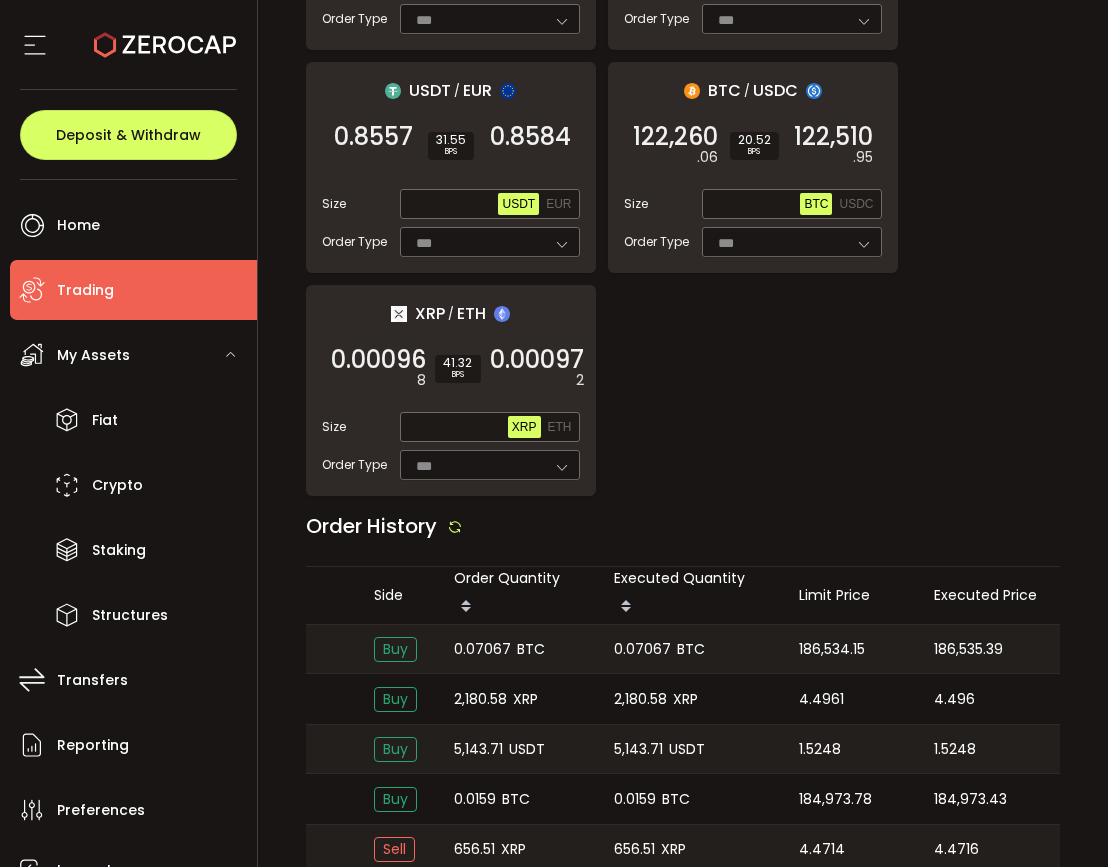 copy on "186,535.39" 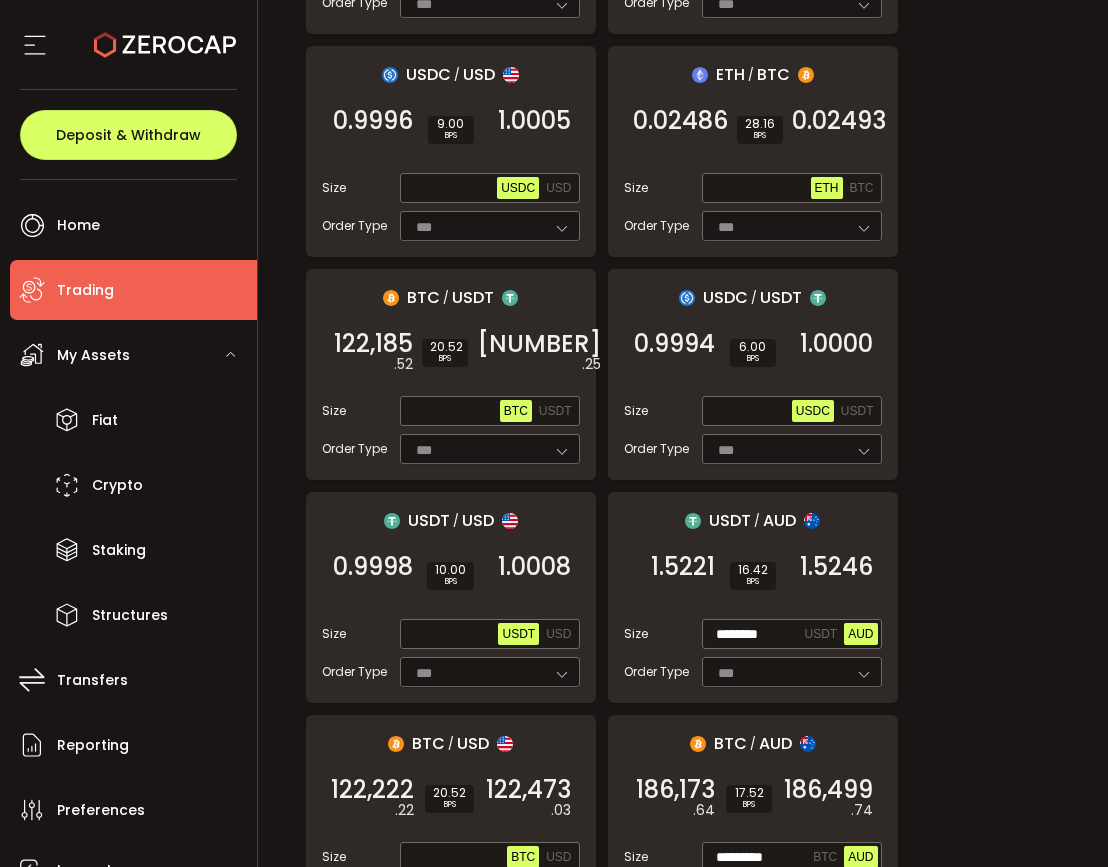 scroll, scrollTop: 15, scrollLeft: 0, axis: vertical 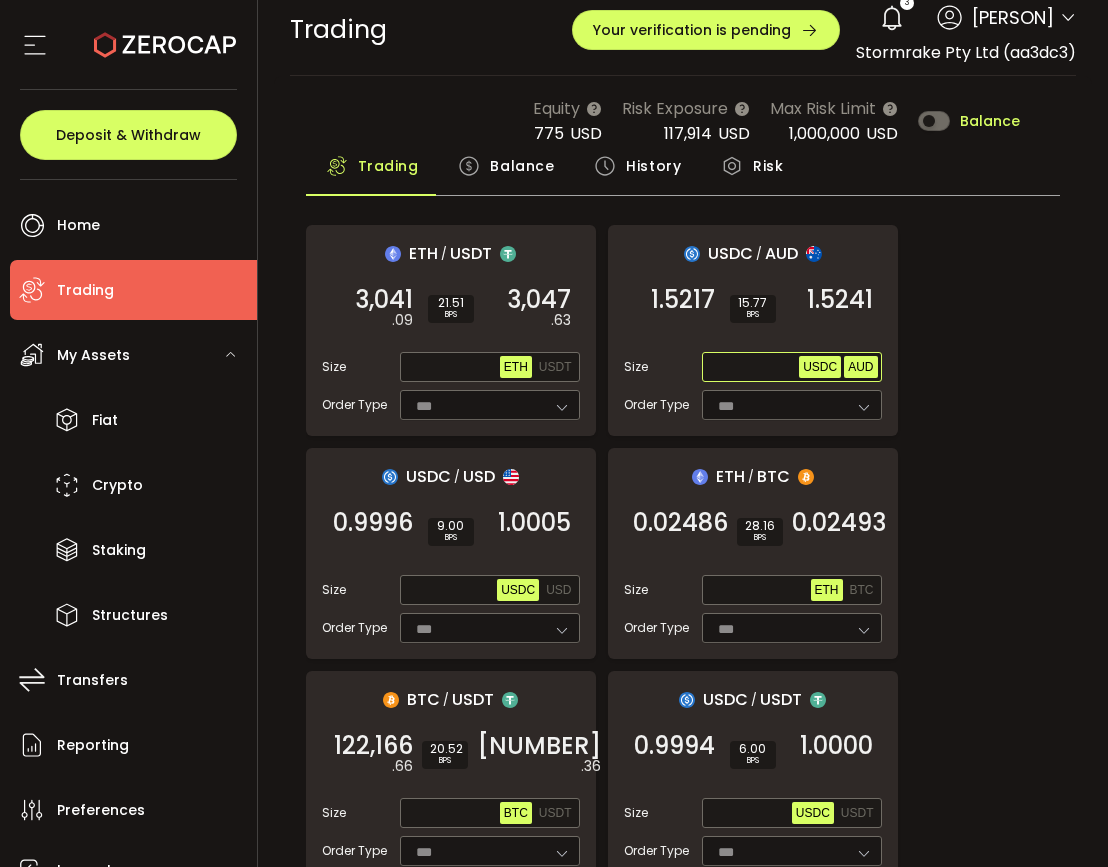 click on "AUD" at bounding box center (860, 367) 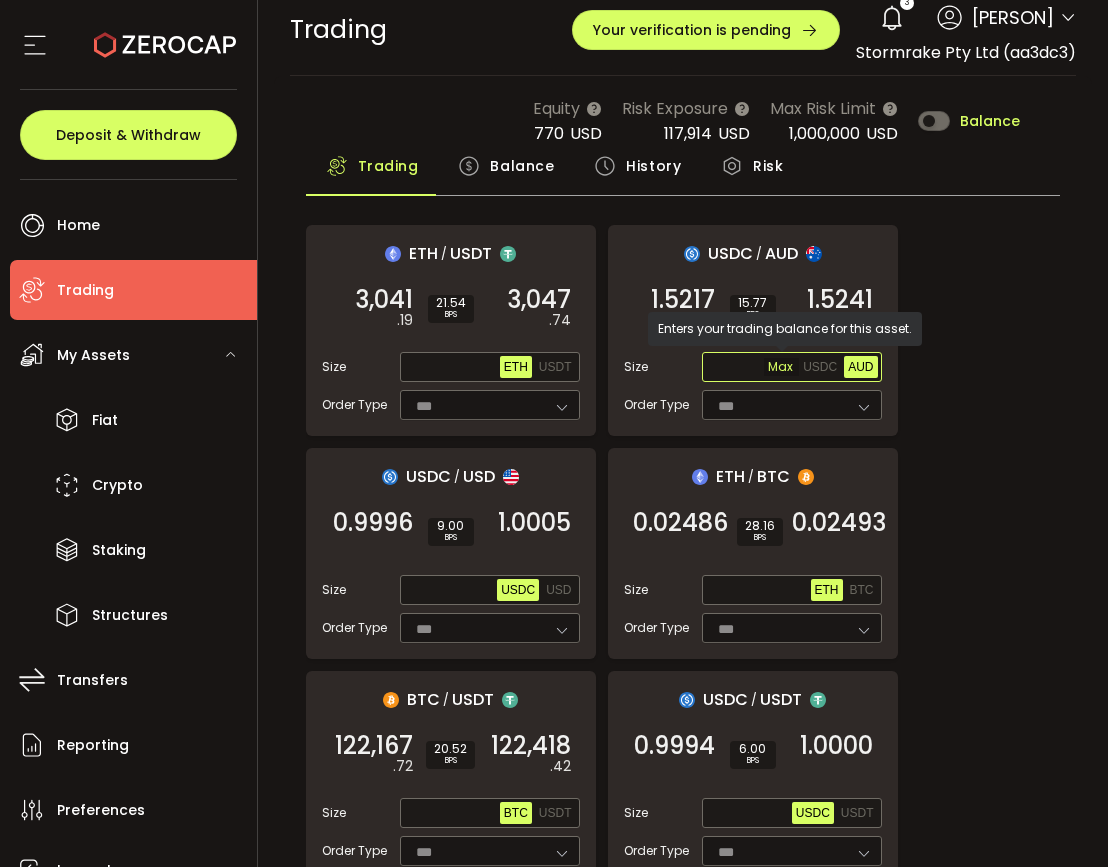 click on "Max" at bounding box center [781, 367] 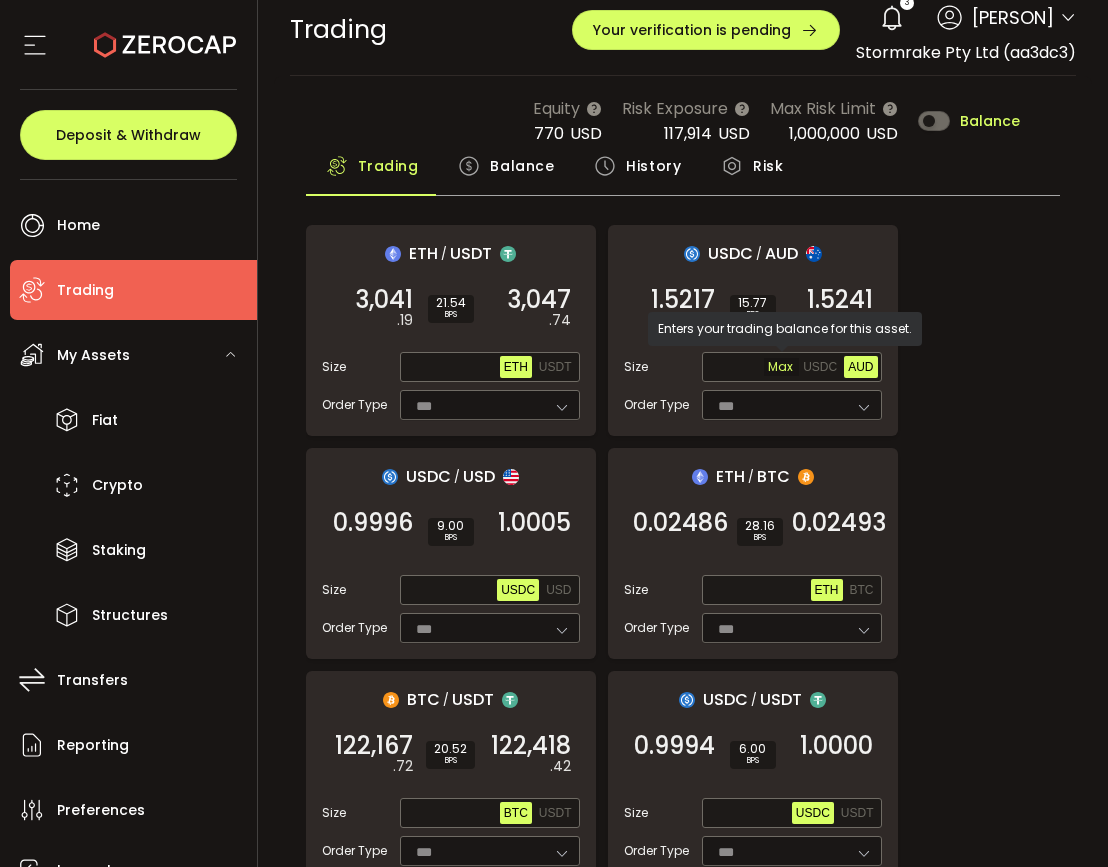 type on "*" 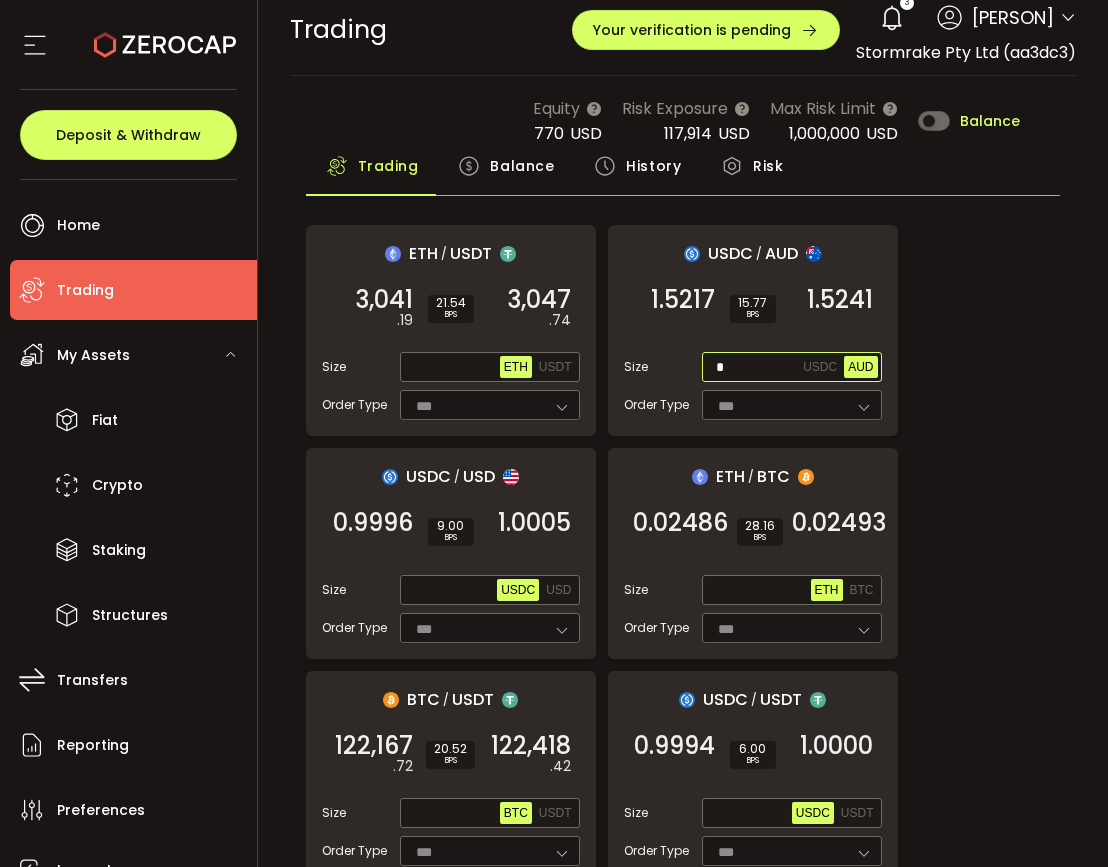 click on "AUD" at bounding box center [860, 367] 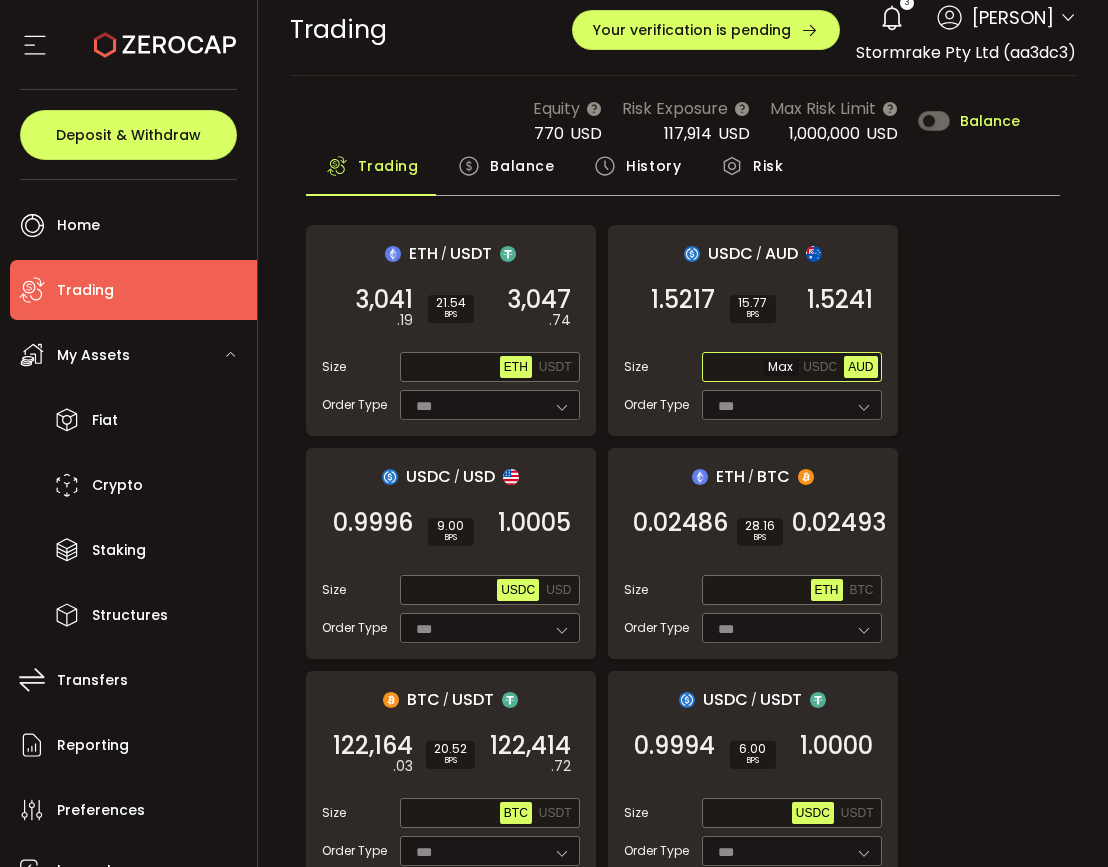 click at bounding box center (753, 368) 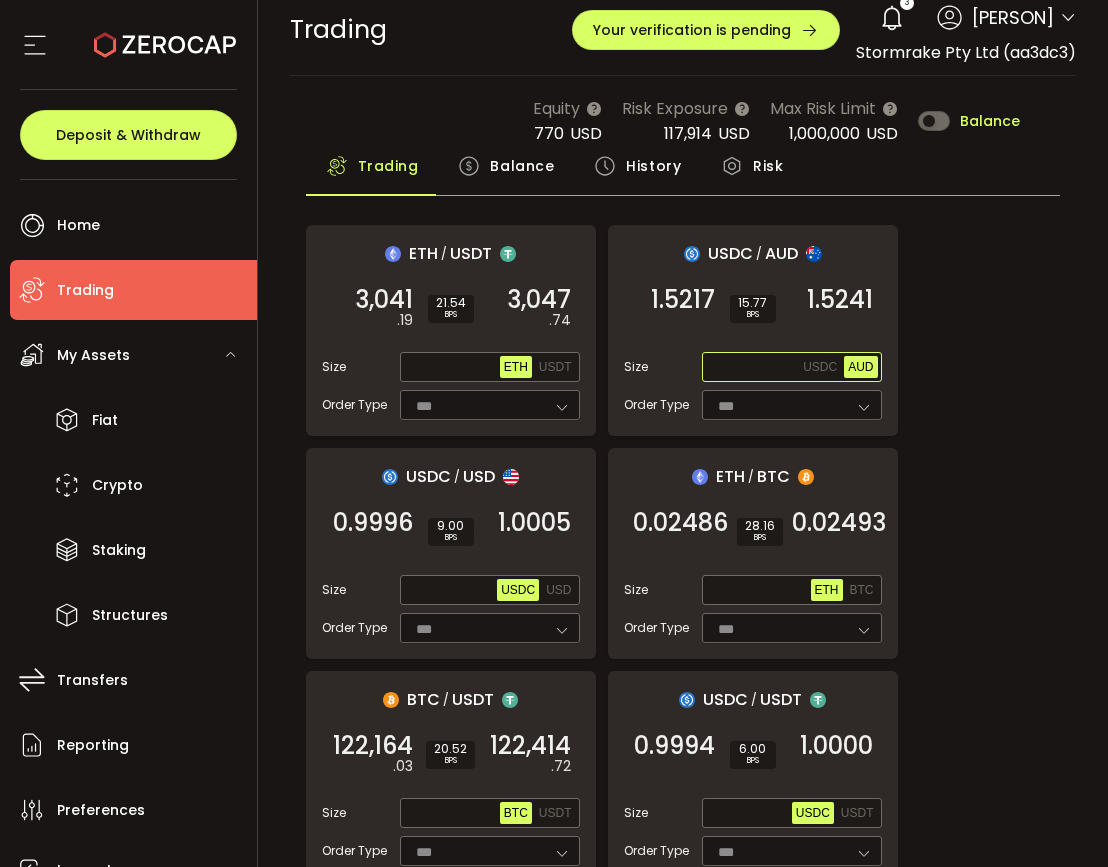 paste on "**********" 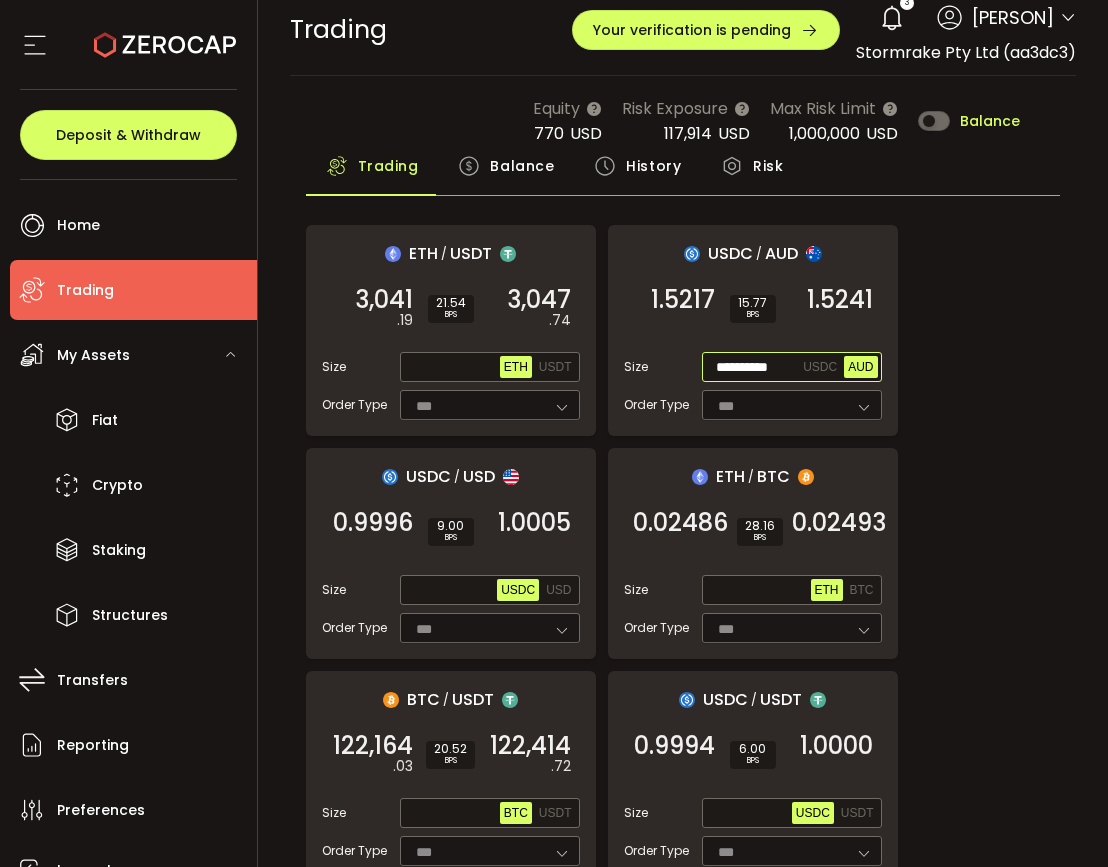 scroll, scrollTop: 0, scrollLeft: 0, axis: both 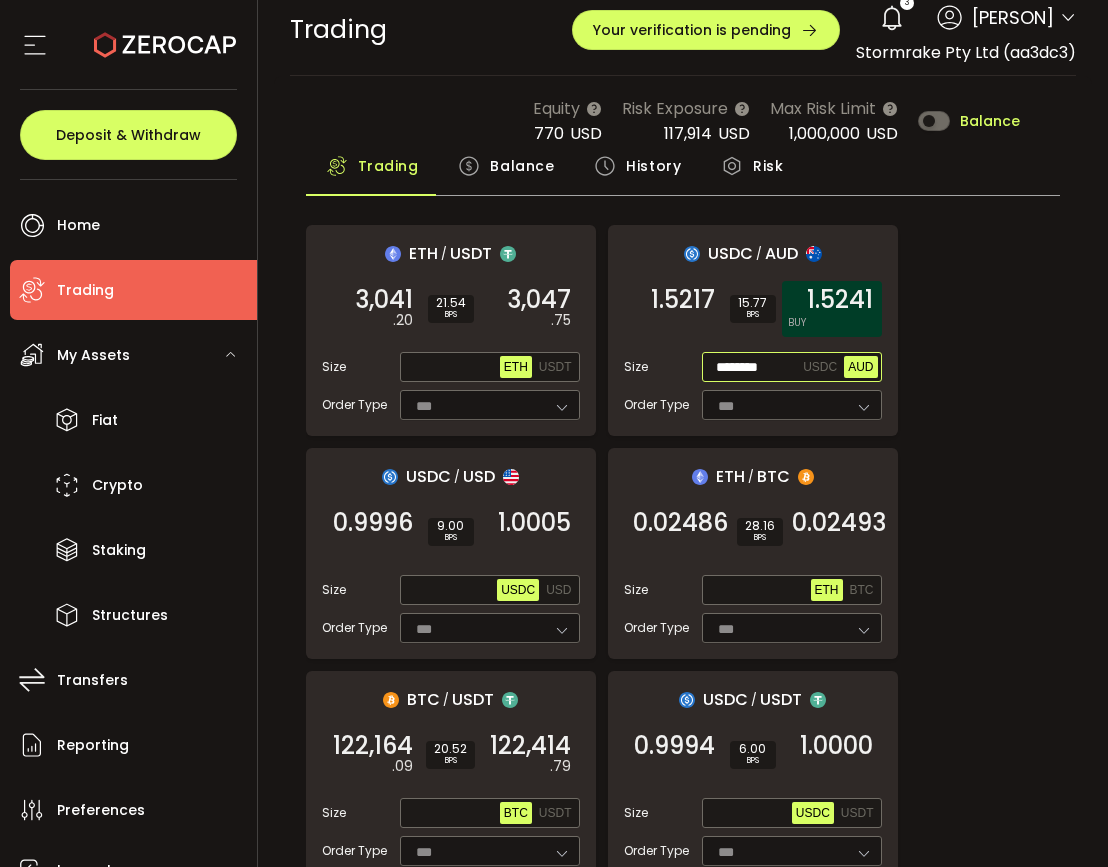 type on "********" 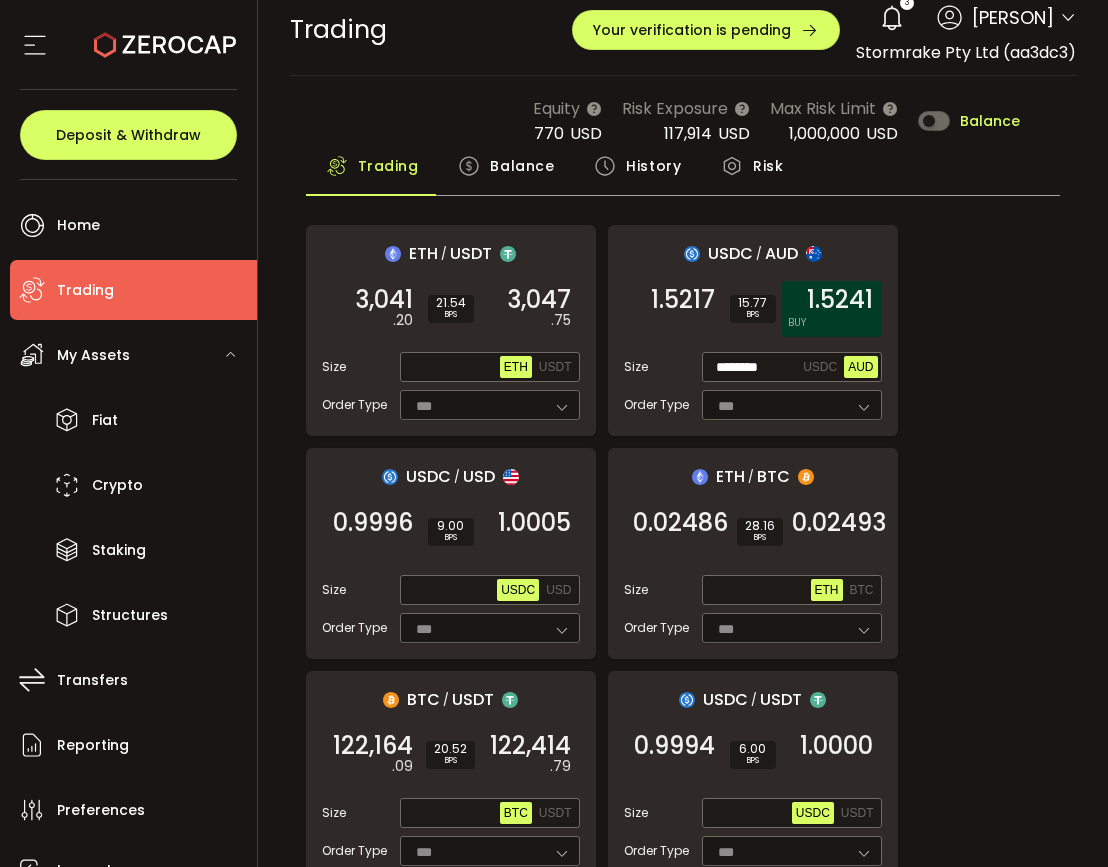 click on "1.5241" at bounding box center [840, 300] 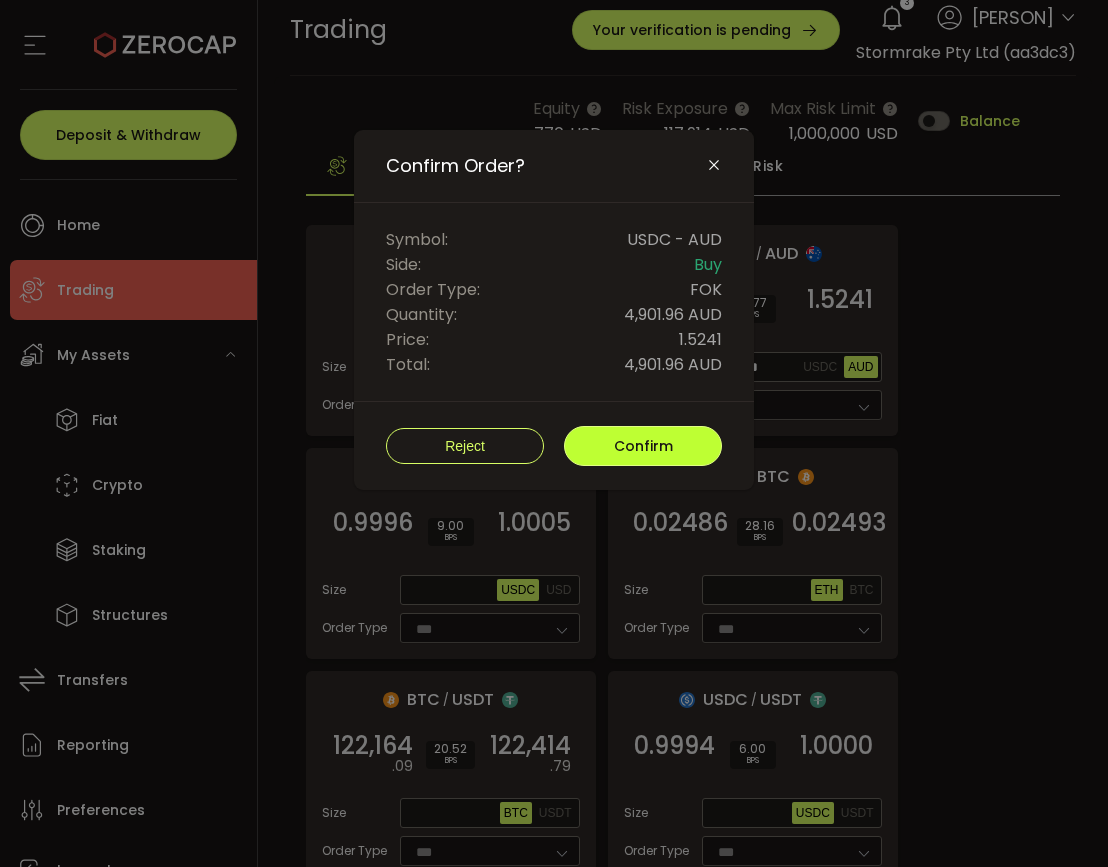click on "Confirm" at bounding box center (643, 446) 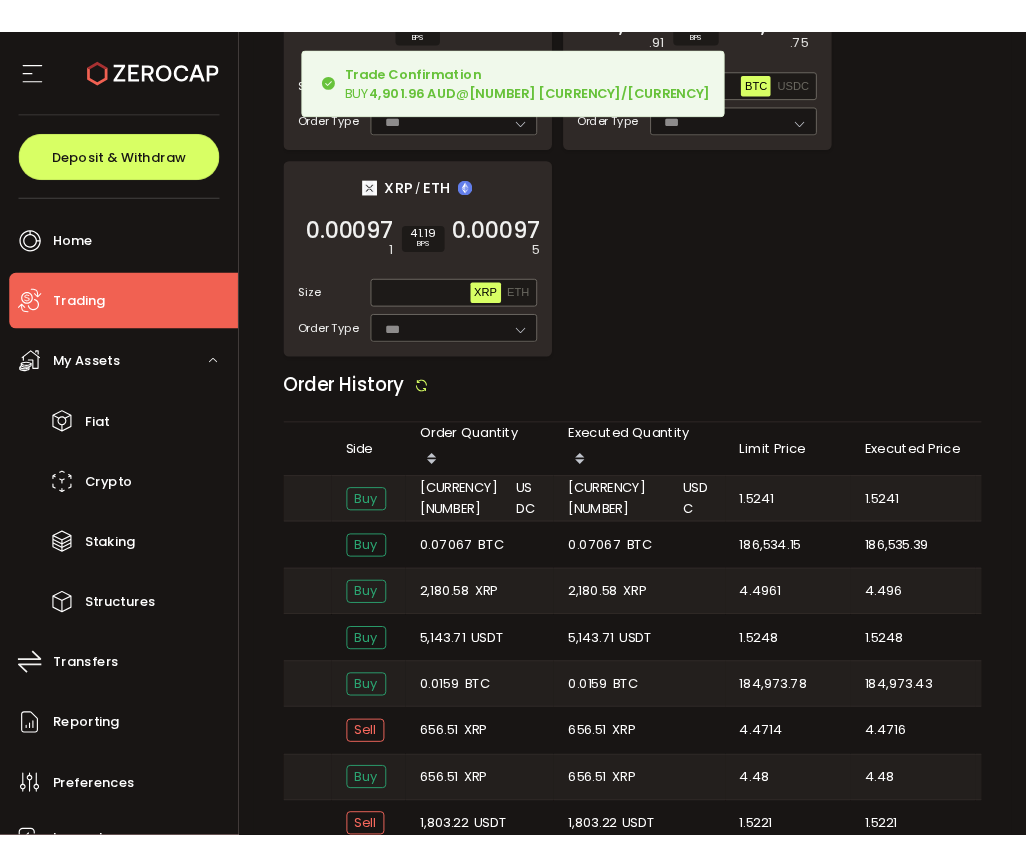 scroll, scrollTop: 2367, scrollLeft: 0, axis: vertical 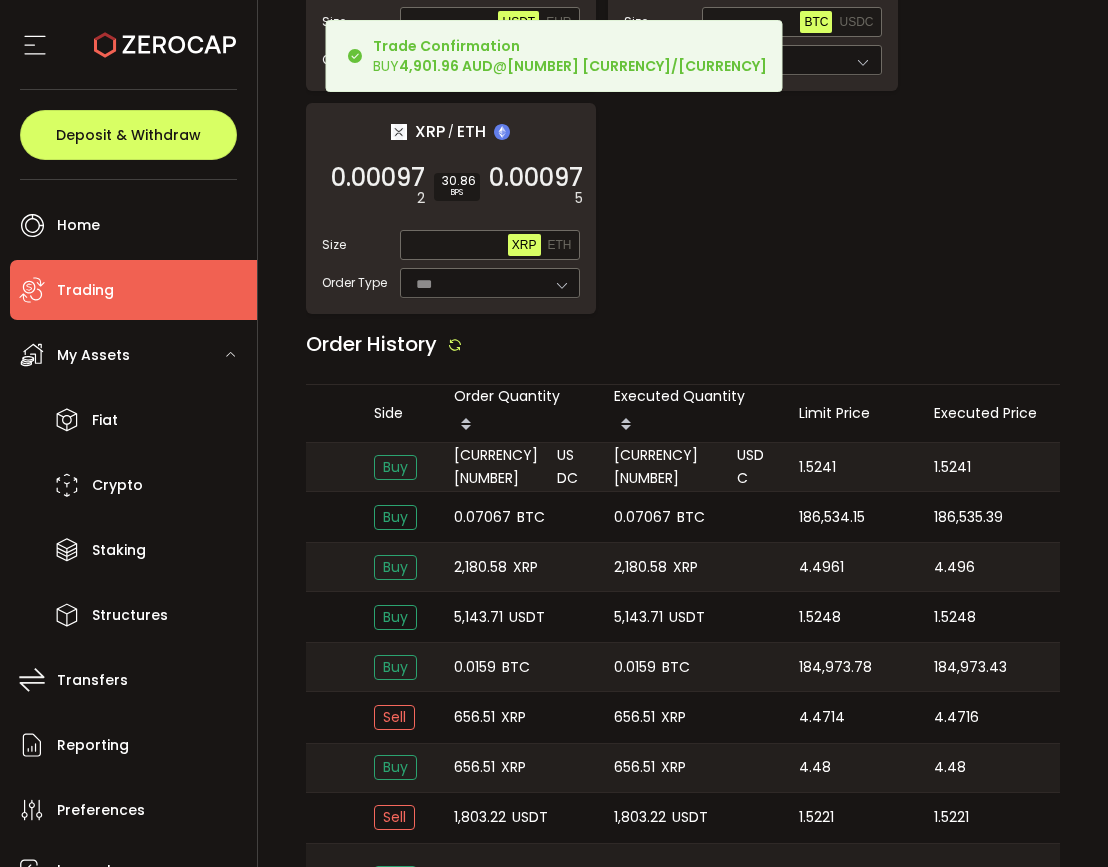 click on "1.5241" at bounding box center (952, 467) 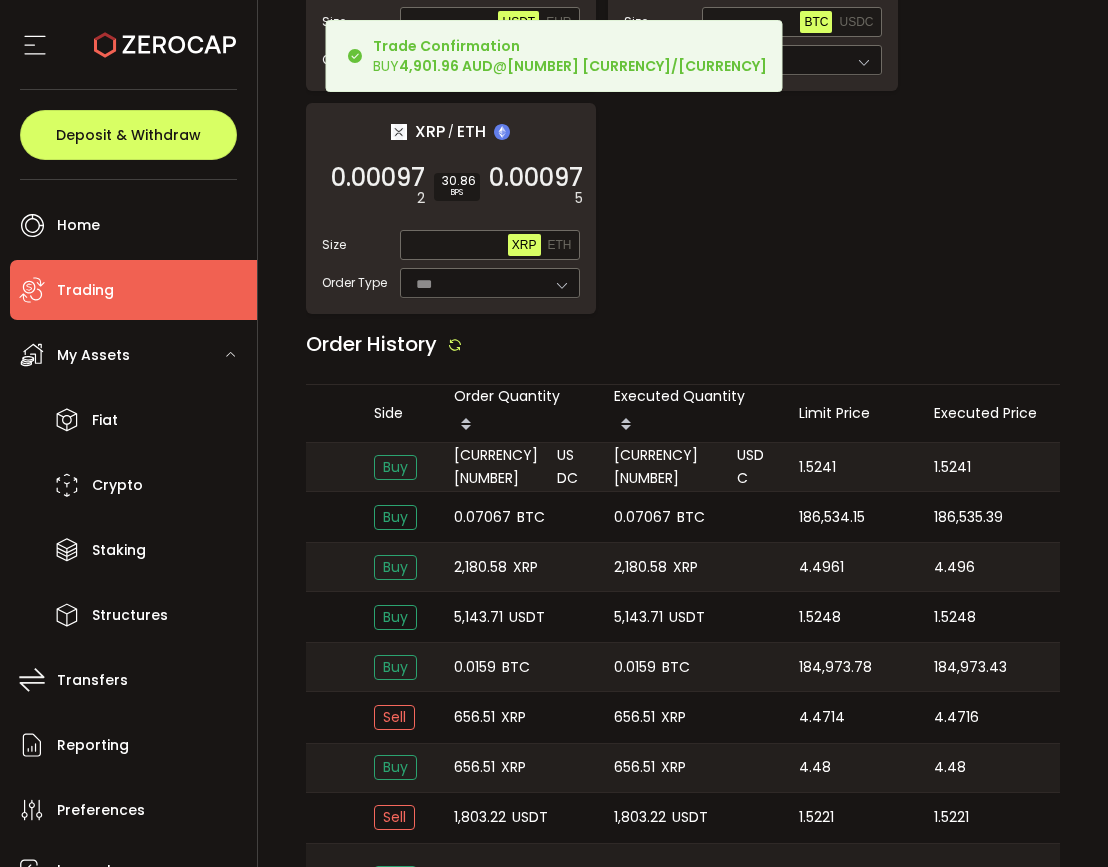 copy on "1.5241" 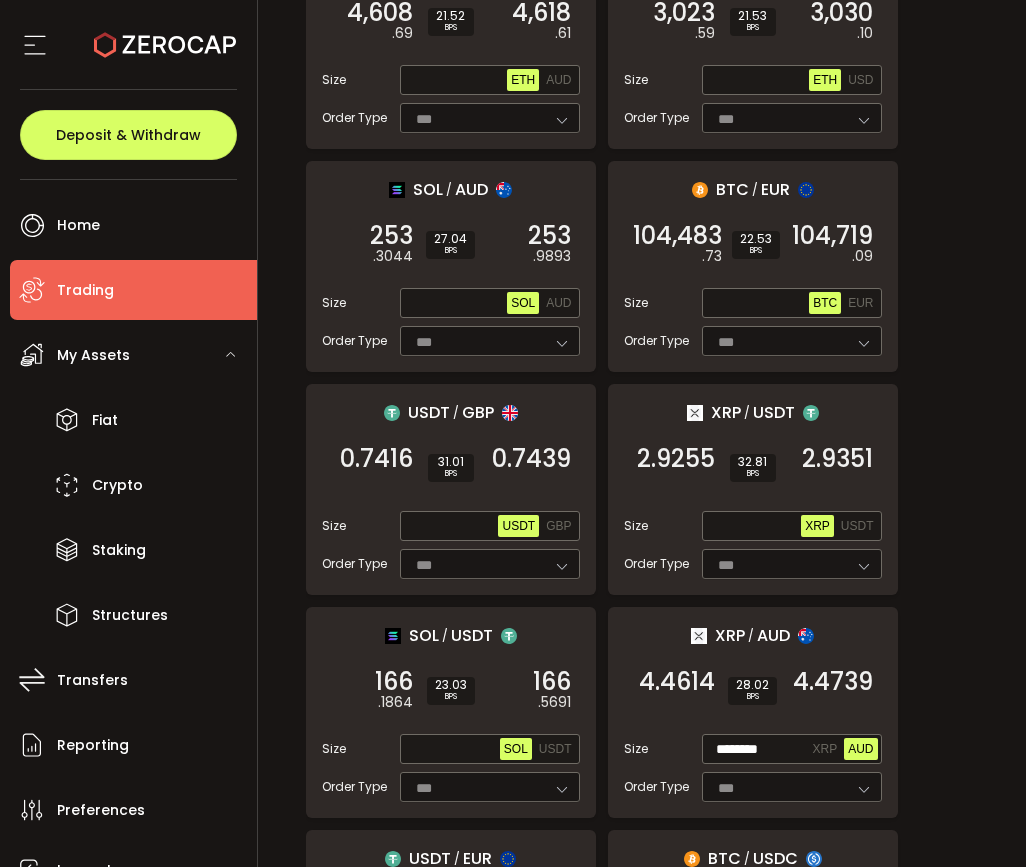 scroll, scrollTop: 1020, scrollLeft: 0, axis: vertical 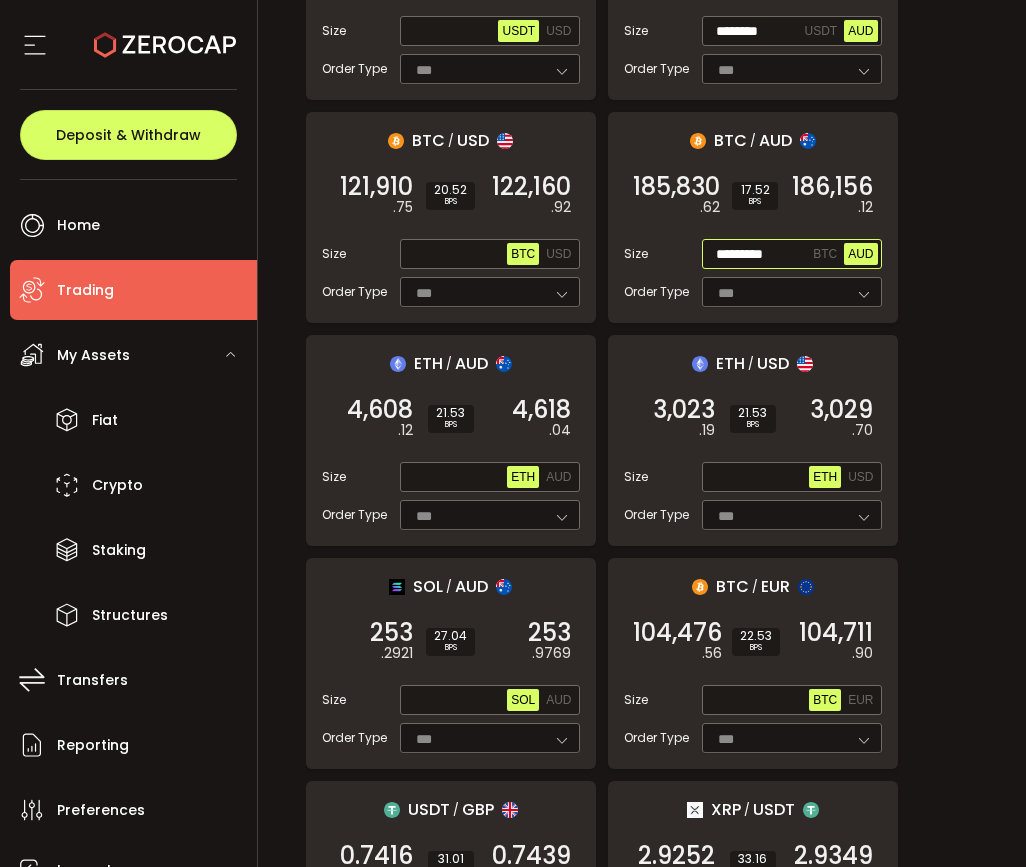 click on "AUD" at bounding box center [860, 254] 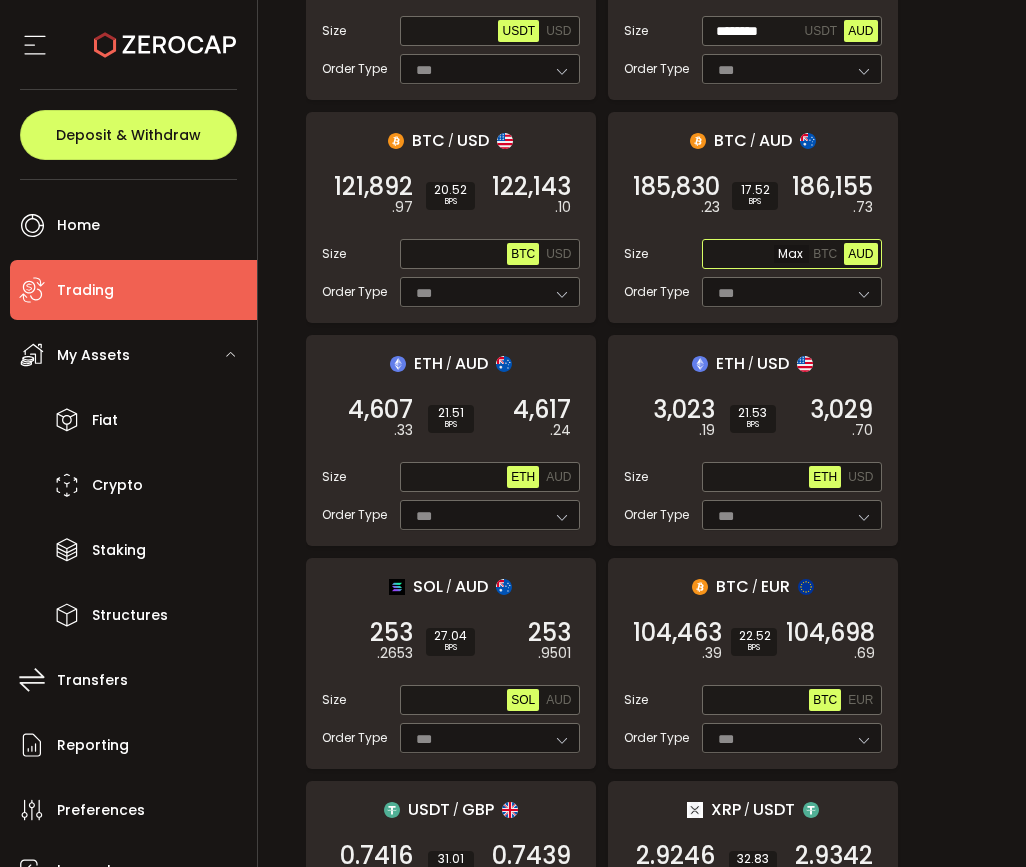 click at bounding box center [758, 255] 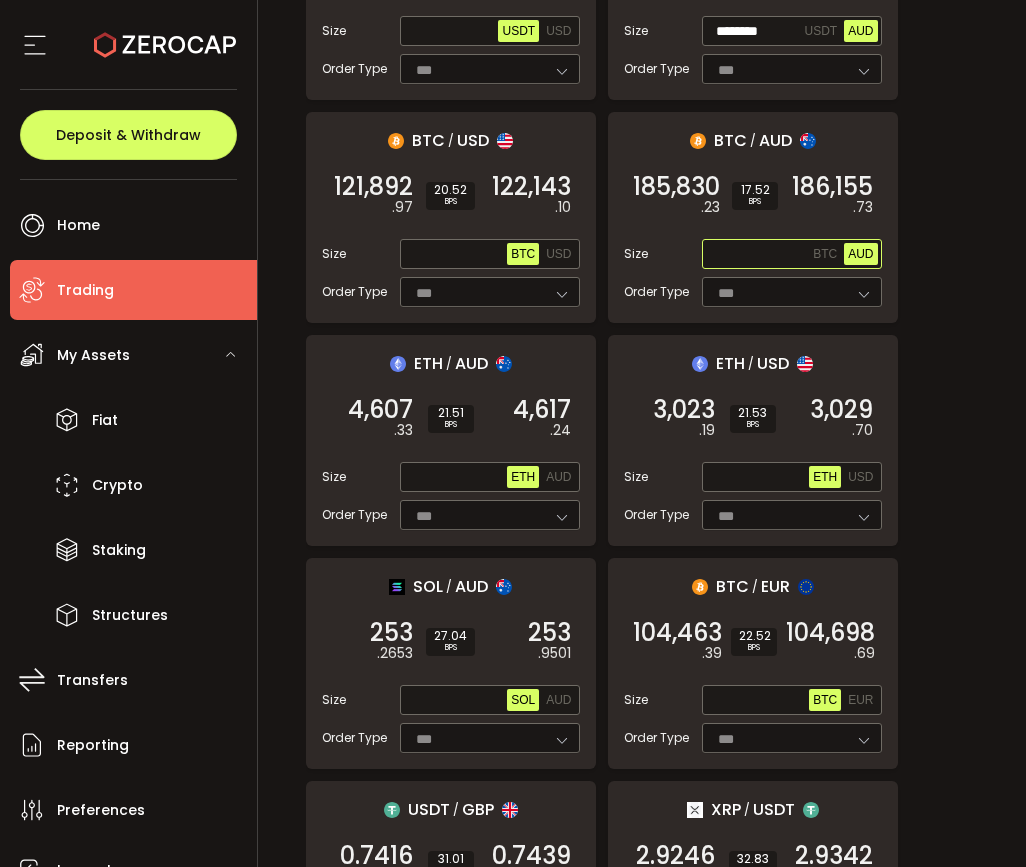 paste on "********" 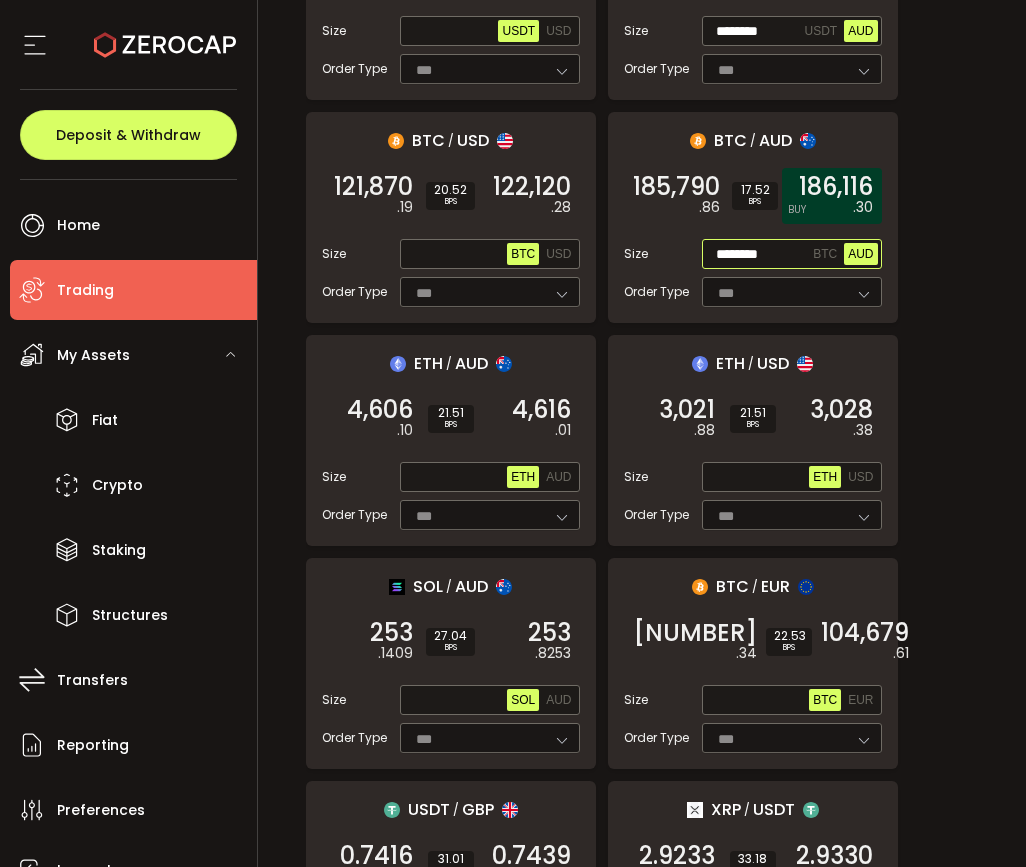 type on "********" 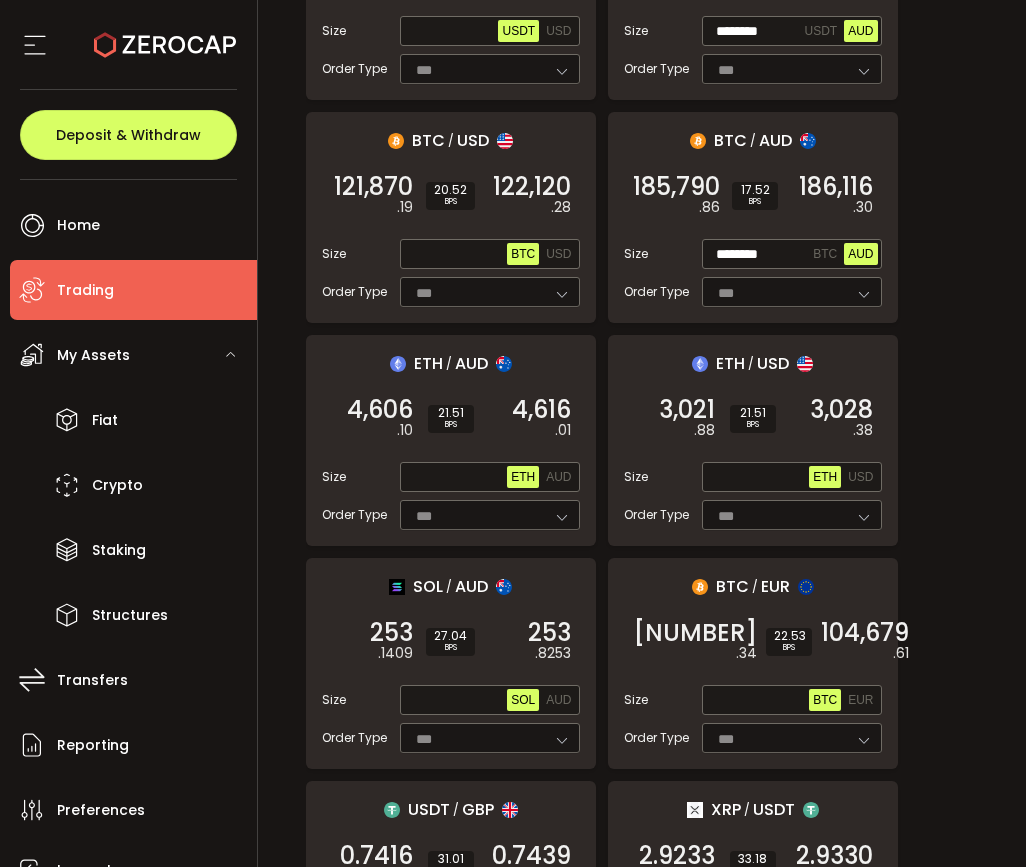 click on "186,116" at bounding box center [836, 187] 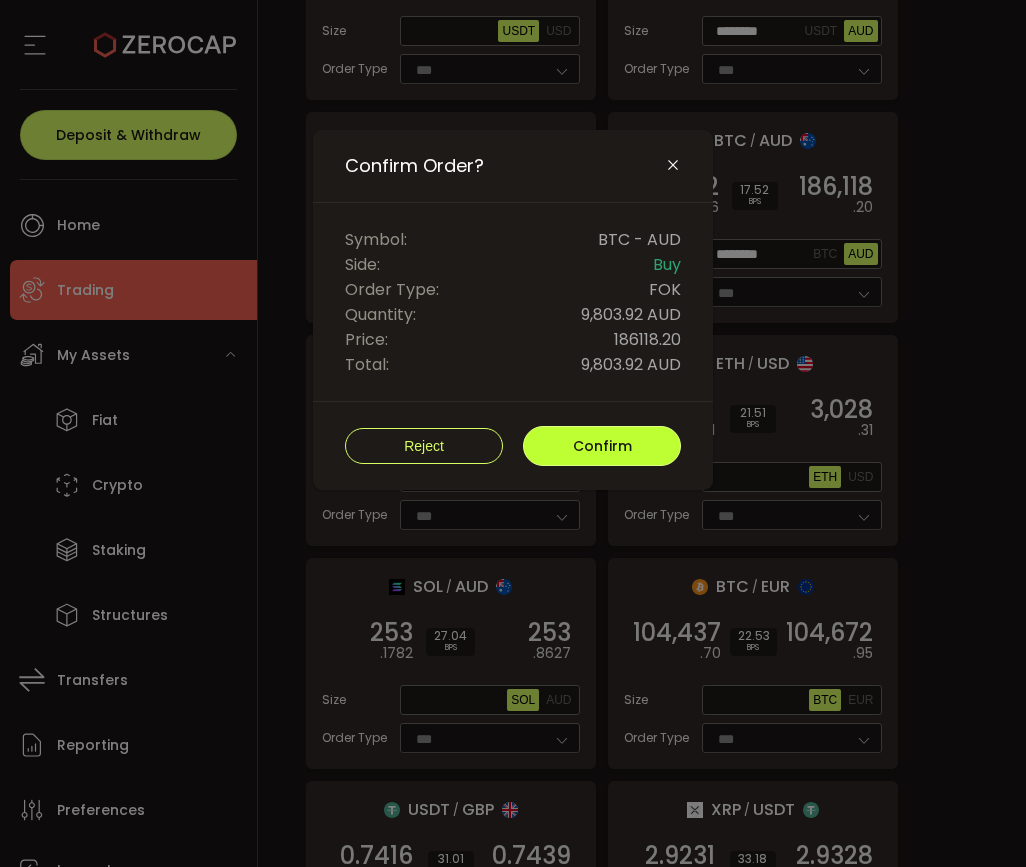 click on "Confirm" at bounding box center (602, 446) 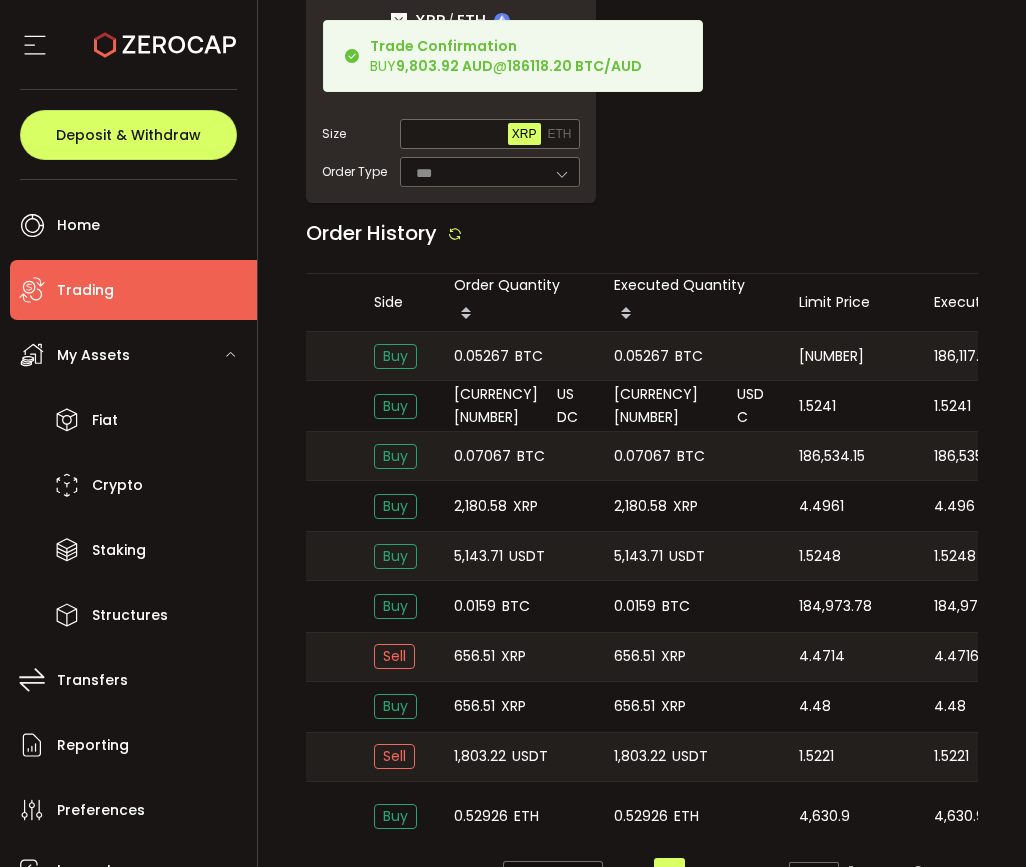 scroll, scrollTop: 2509, scrollLeft: 0, axis: vertical 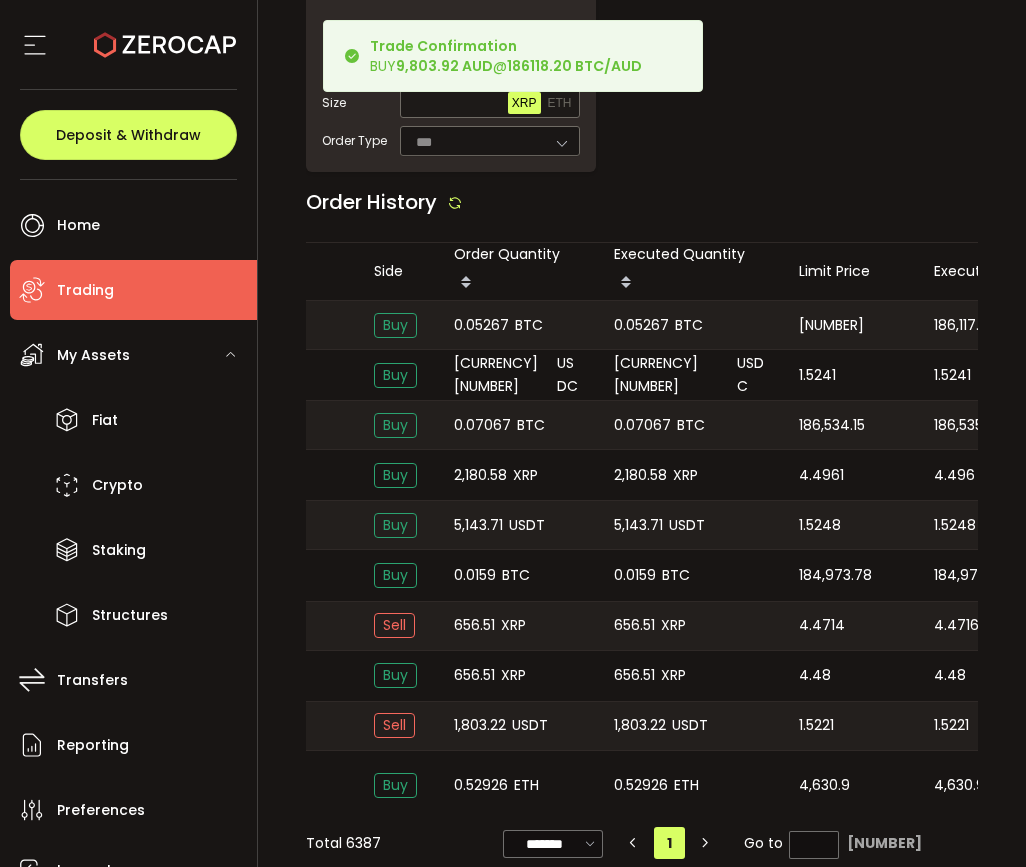 click on "186,117.71" at bounding box center (963, 325) 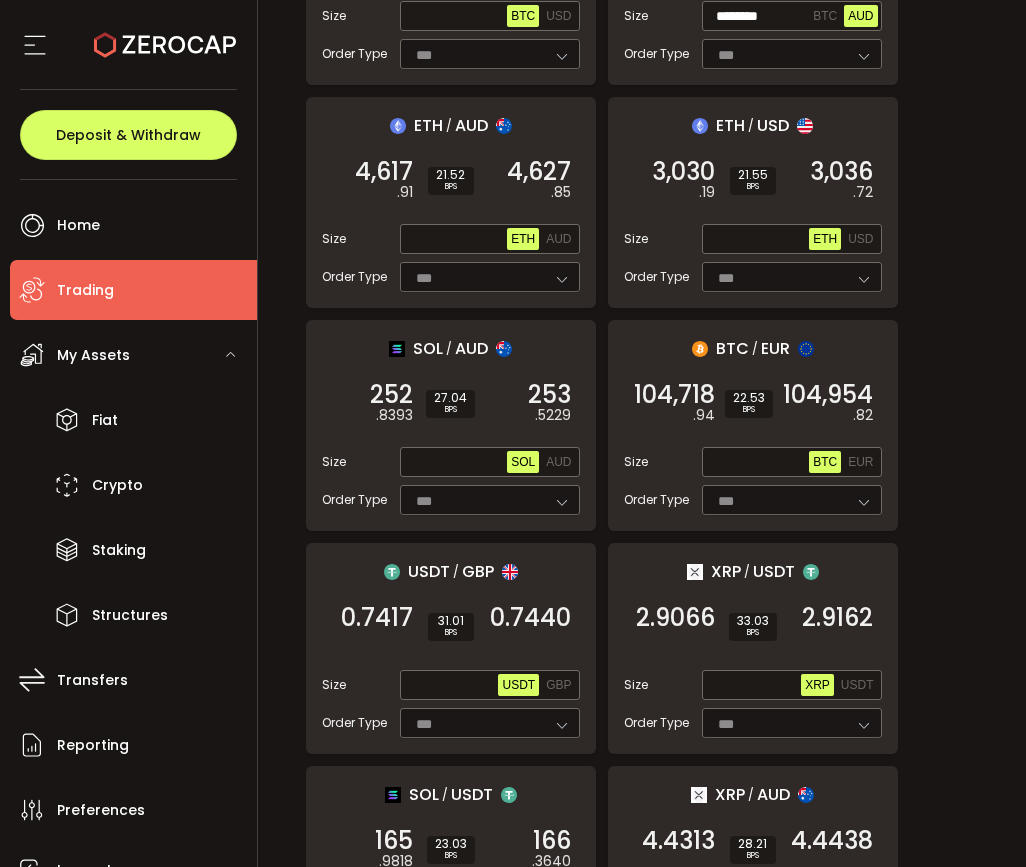 scroll, scrollTop: 889, scrollLeft: 0, axis: vertical 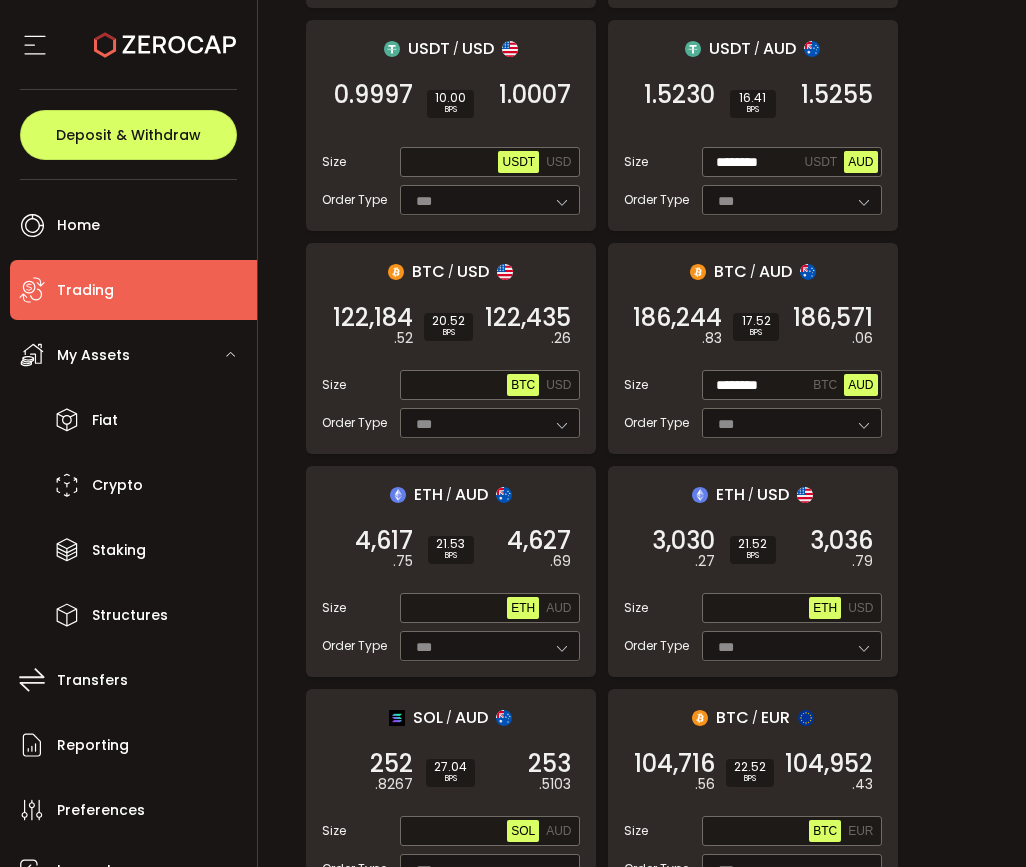 click on "******** BTC AUD" at bounding box center (792, 385) 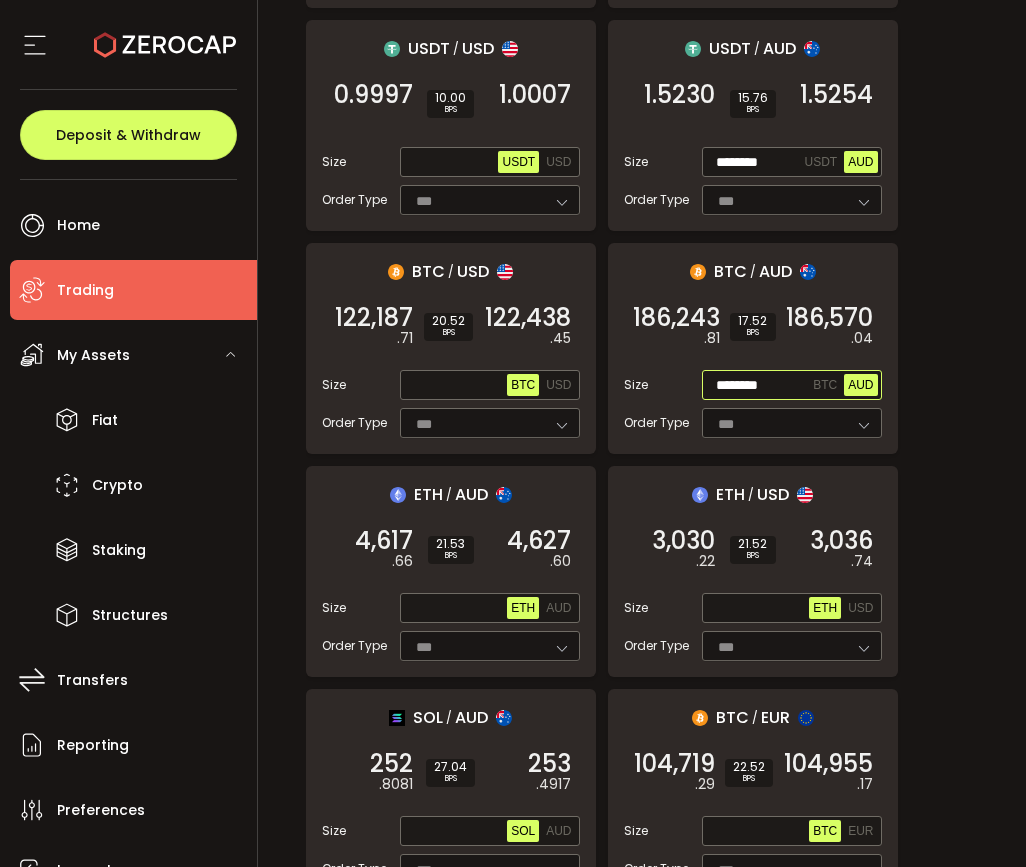 click on "AUD" at bounding box center (860, 385) 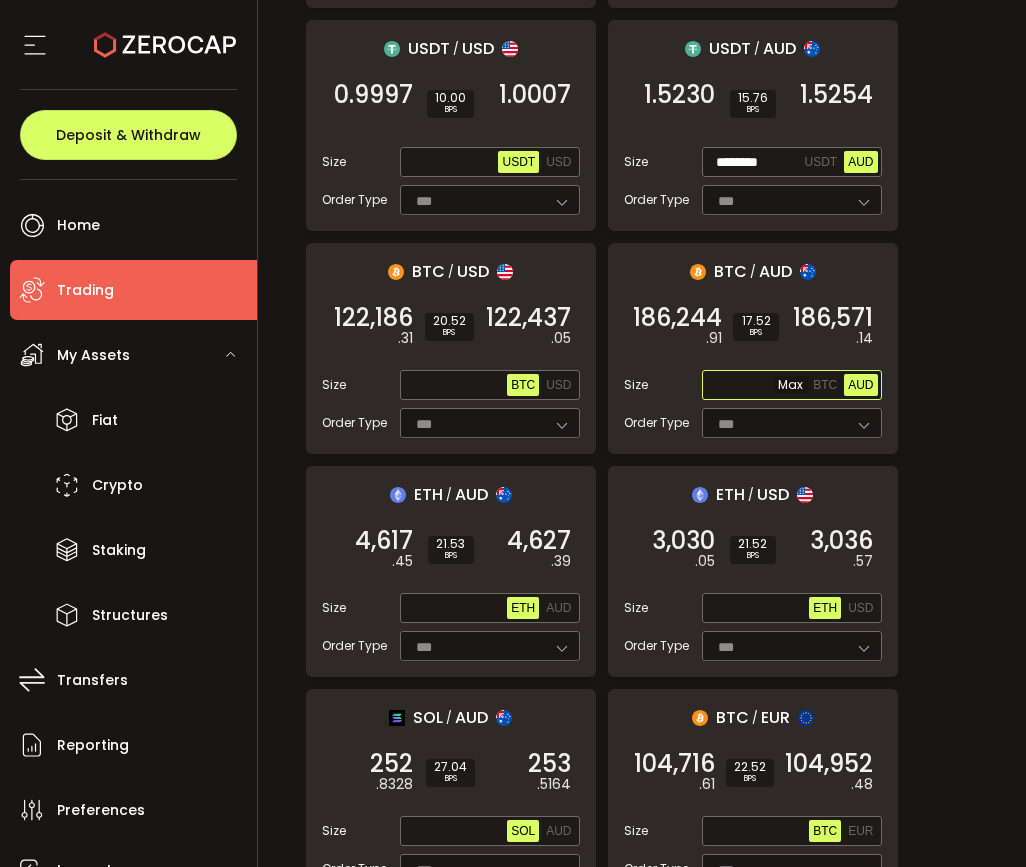 click at bounding box center [758, 386] 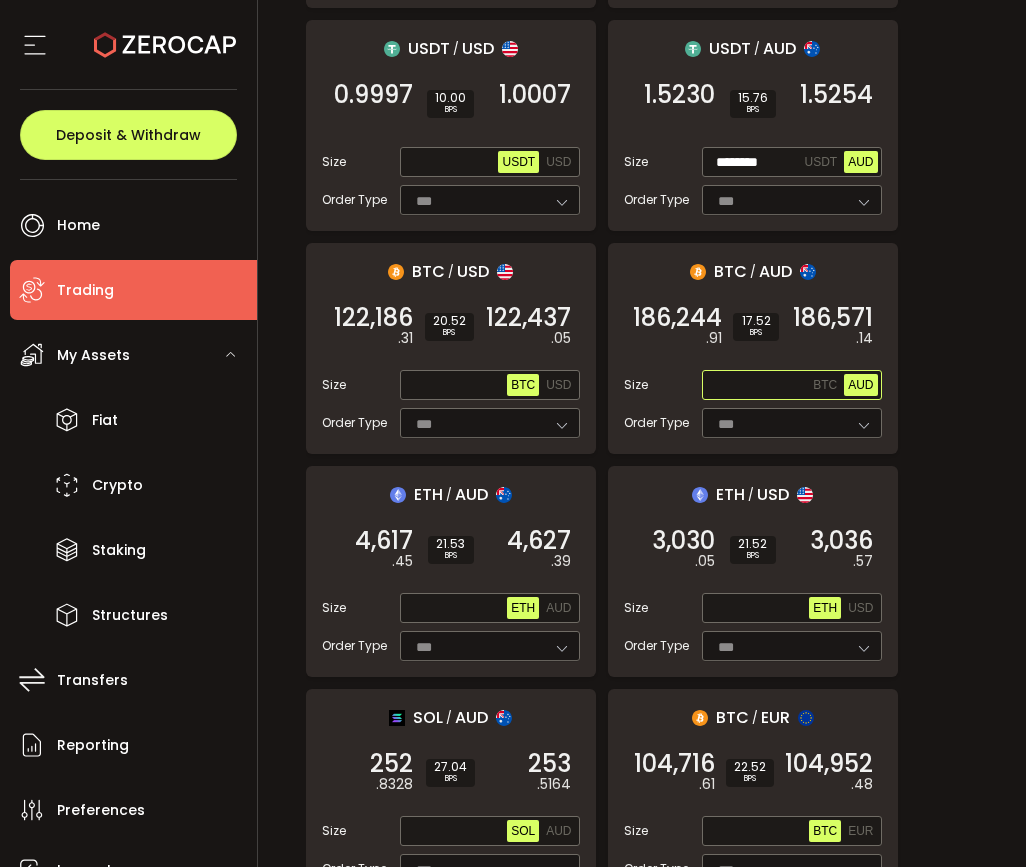paste on "**********" 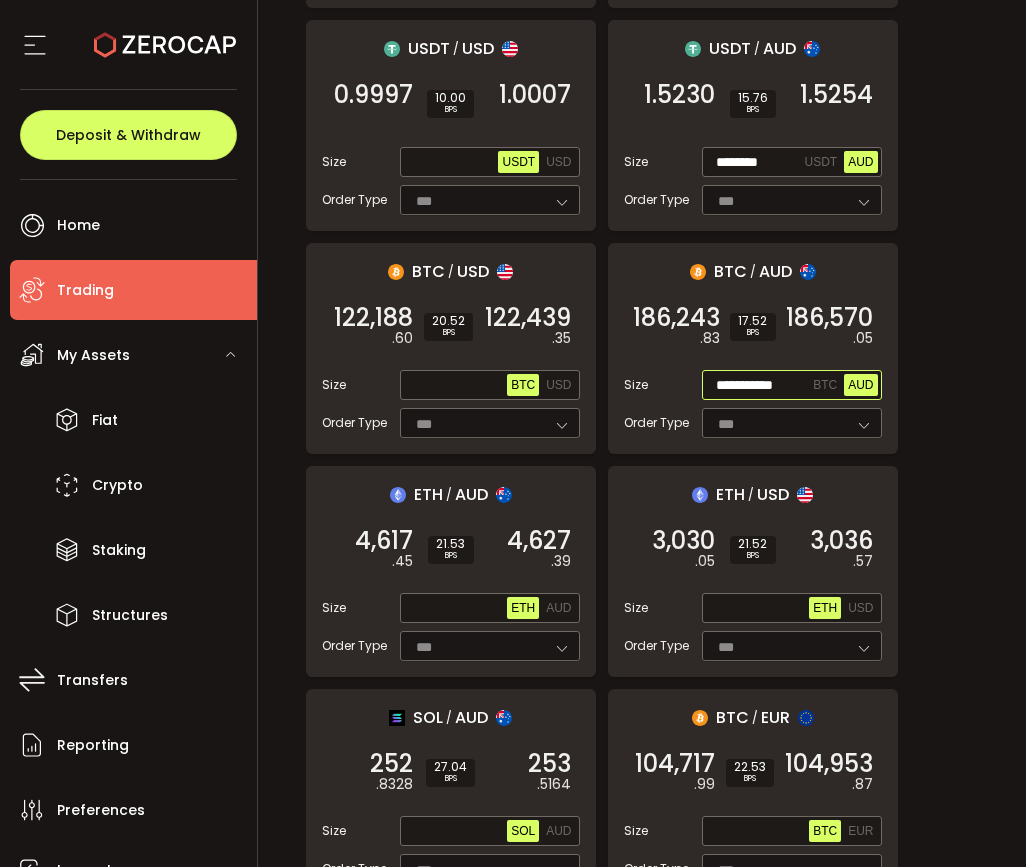 scroll, scrollTop: 0, scrollLeft: 0, axis: both 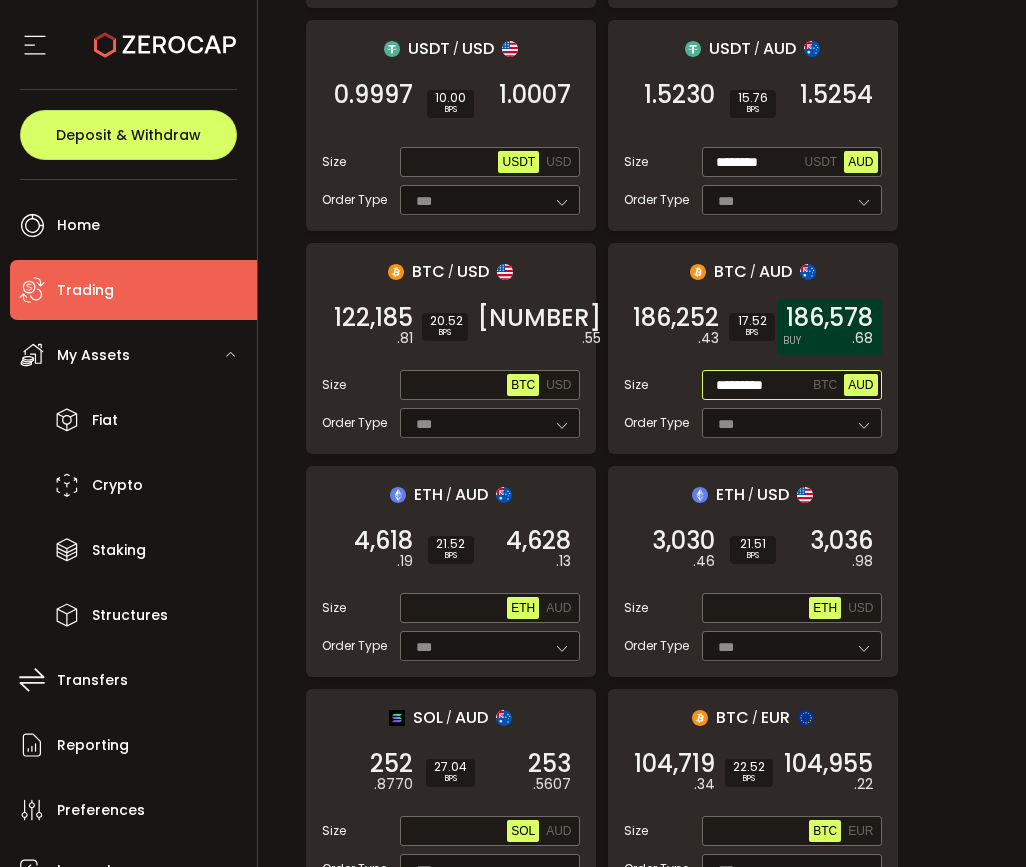type on "*********" 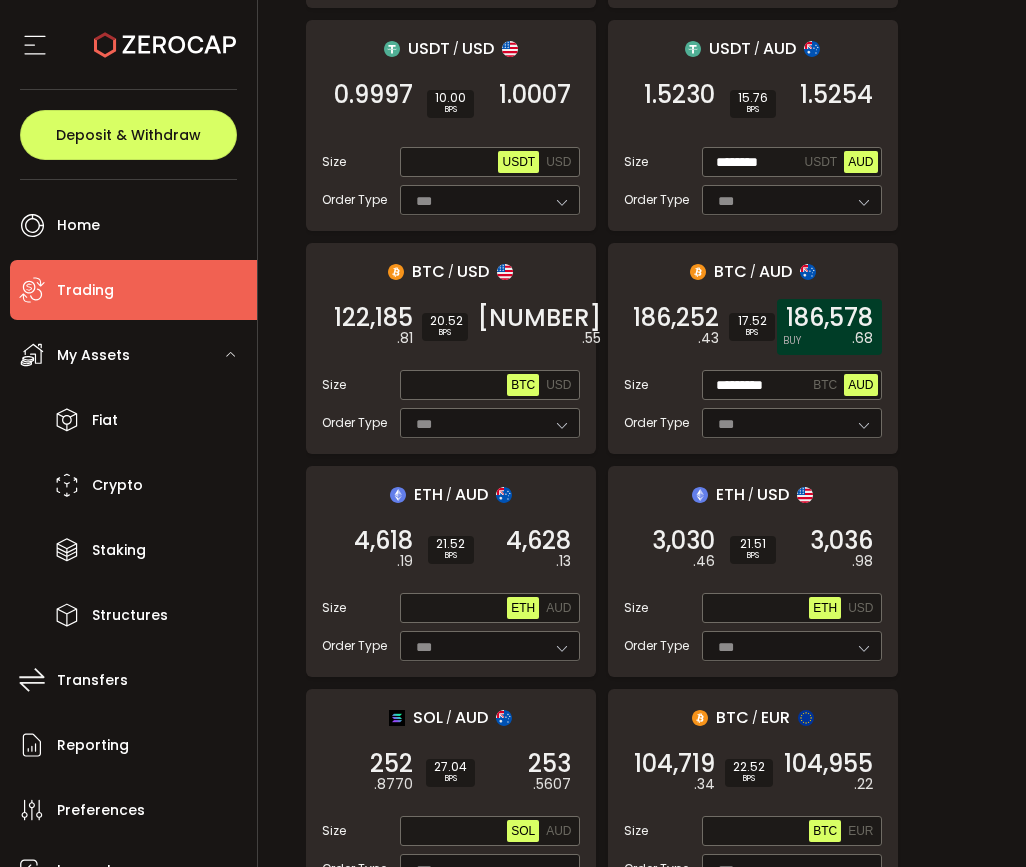click on "186,578" at bounding box center [829, 318] 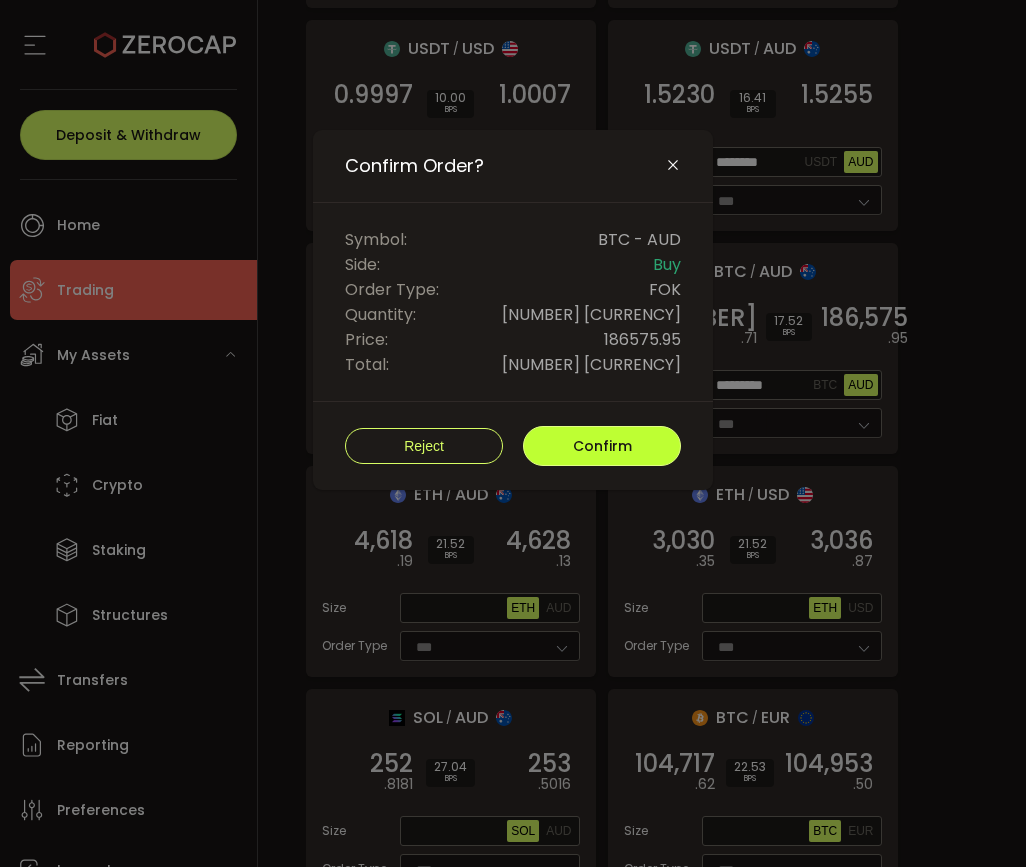 click on "Confirm" at bounding box center [602, 446] 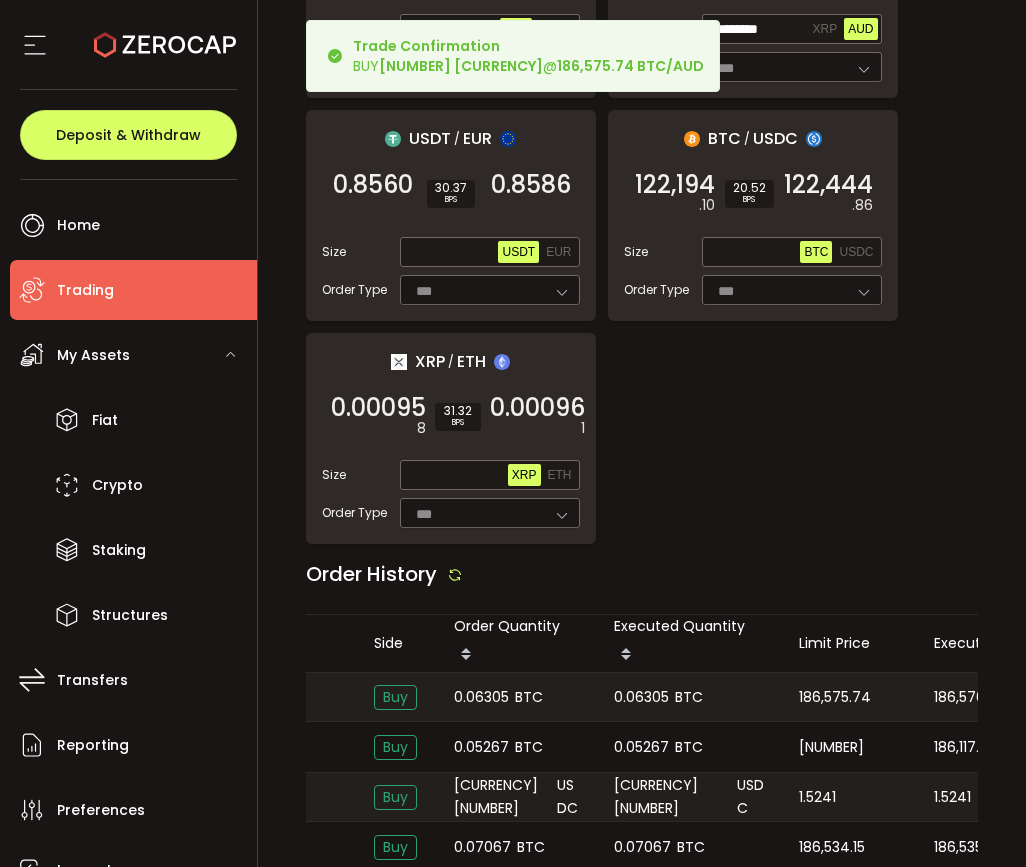 scroll, scrollTop: 2509, scrollLeft: 0, axis: vertical 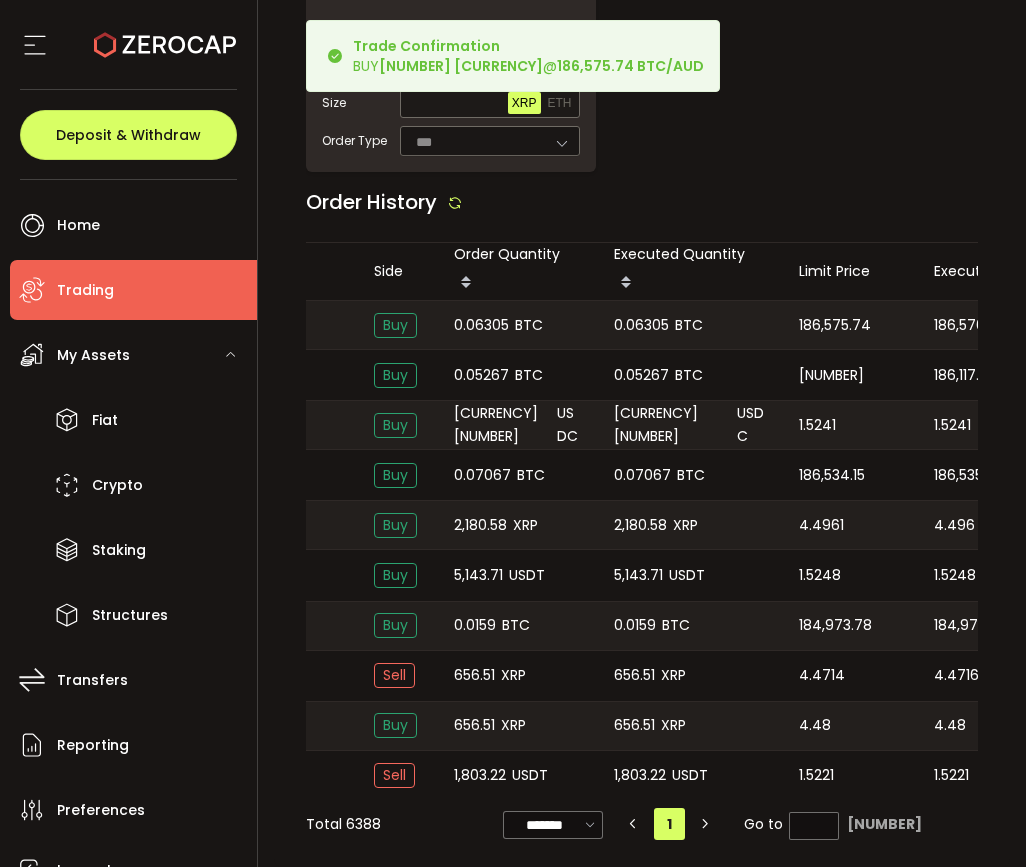 click on "186,576.12" at bounding box center (967, 325) 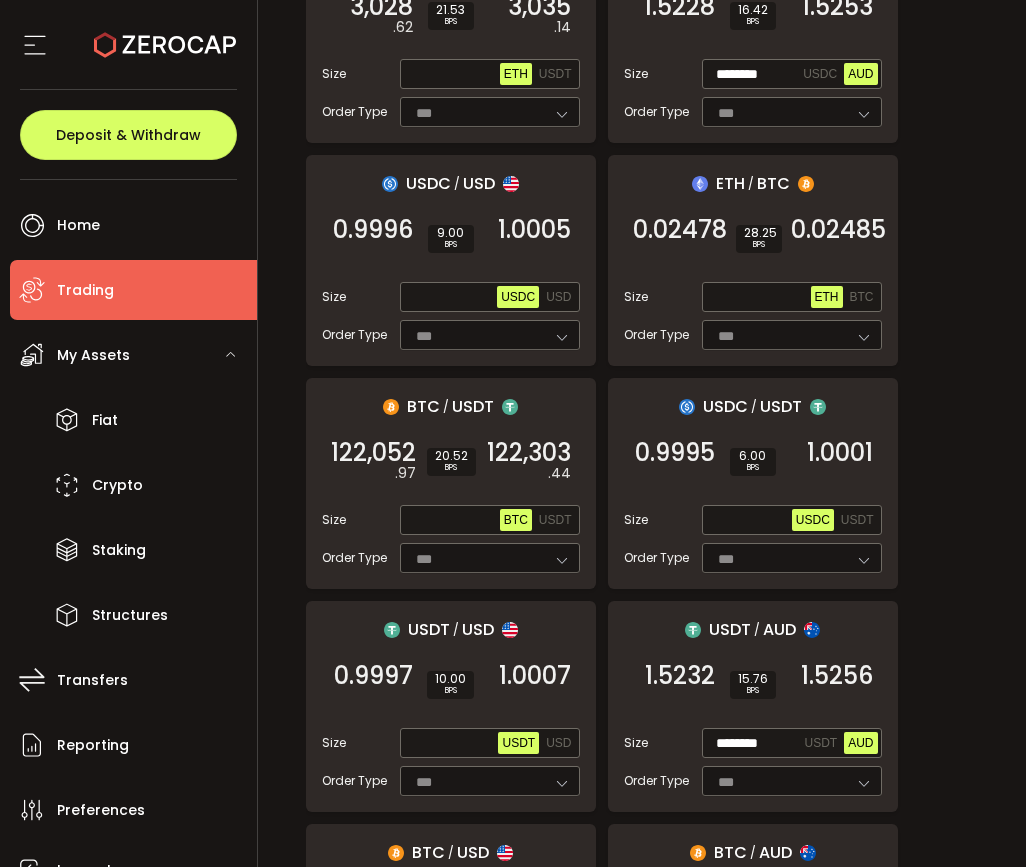 scroll, scrollTop: 422, scrollLeft: 0, axis: vertical 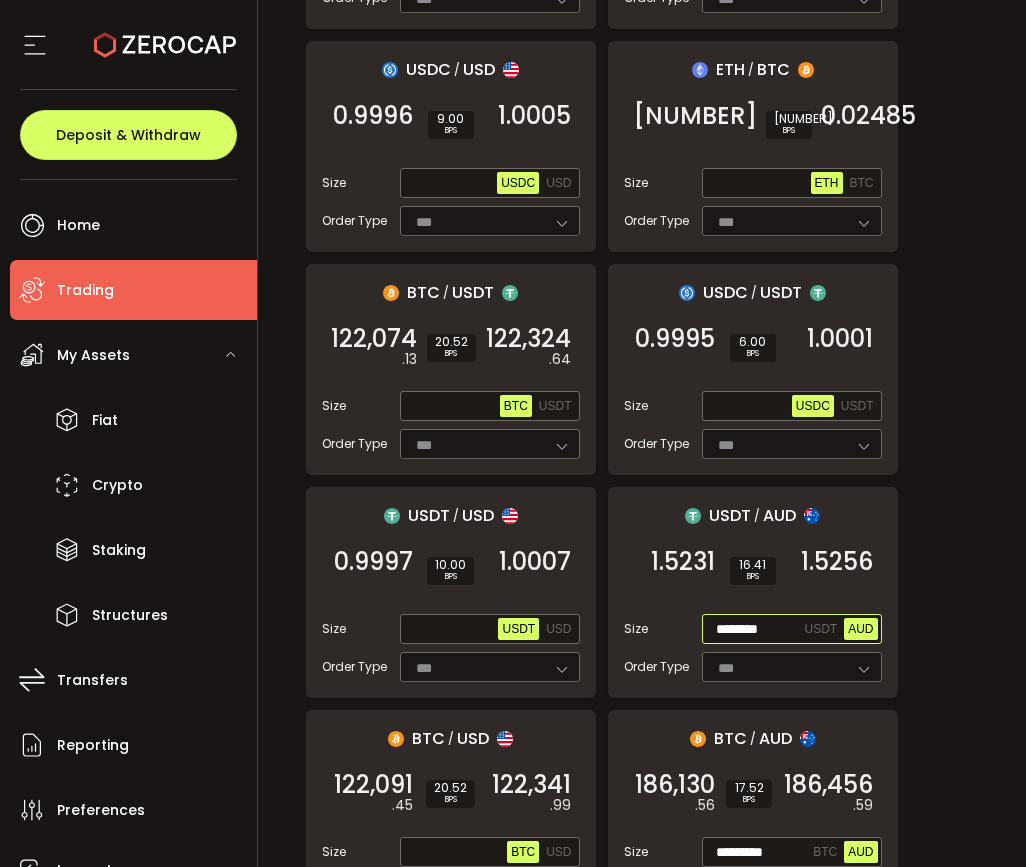click on "AUD" at bounding box center (860, 629) 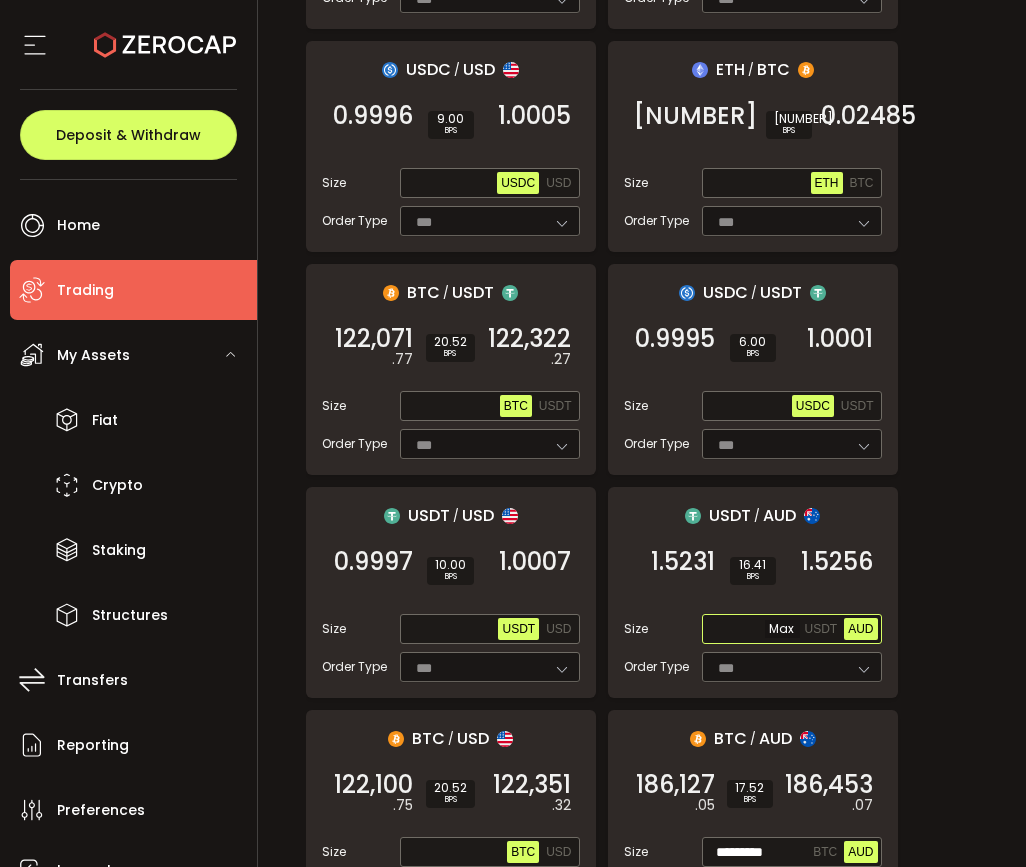 click at bounding box center [753, 630] 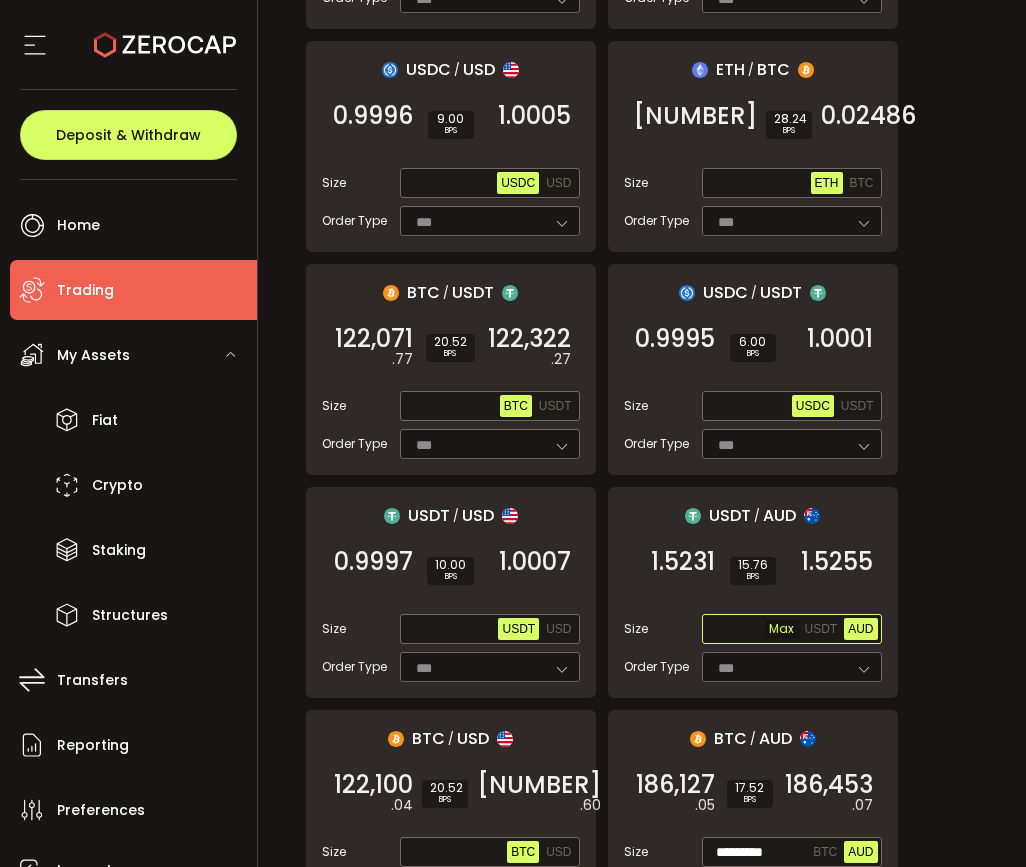 paste on "********" 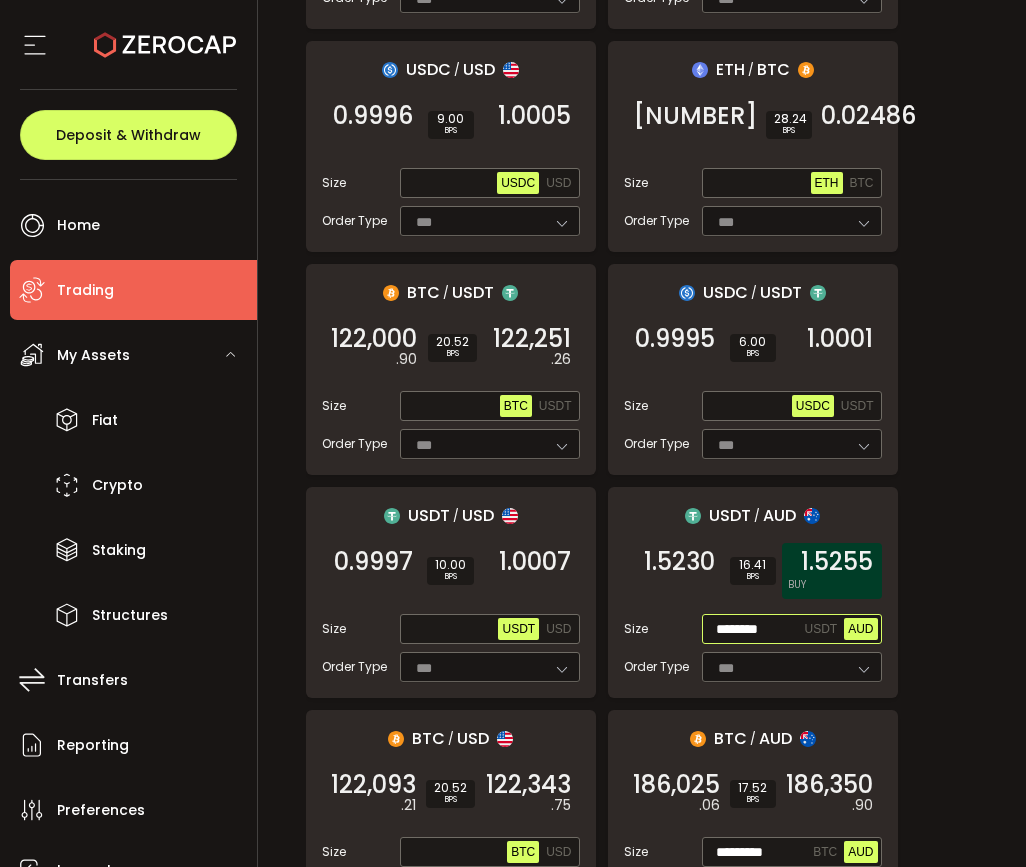 type on "********" 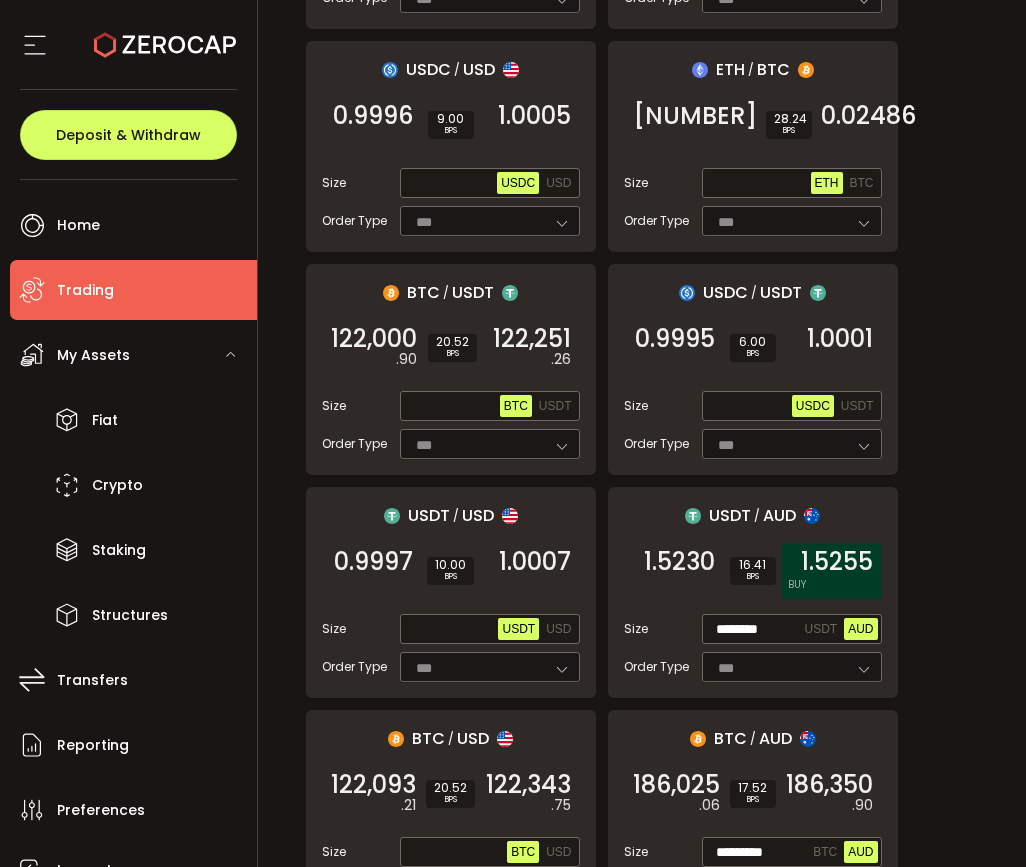 click on "1.5255   BUY" at bounding box center (832, 571) 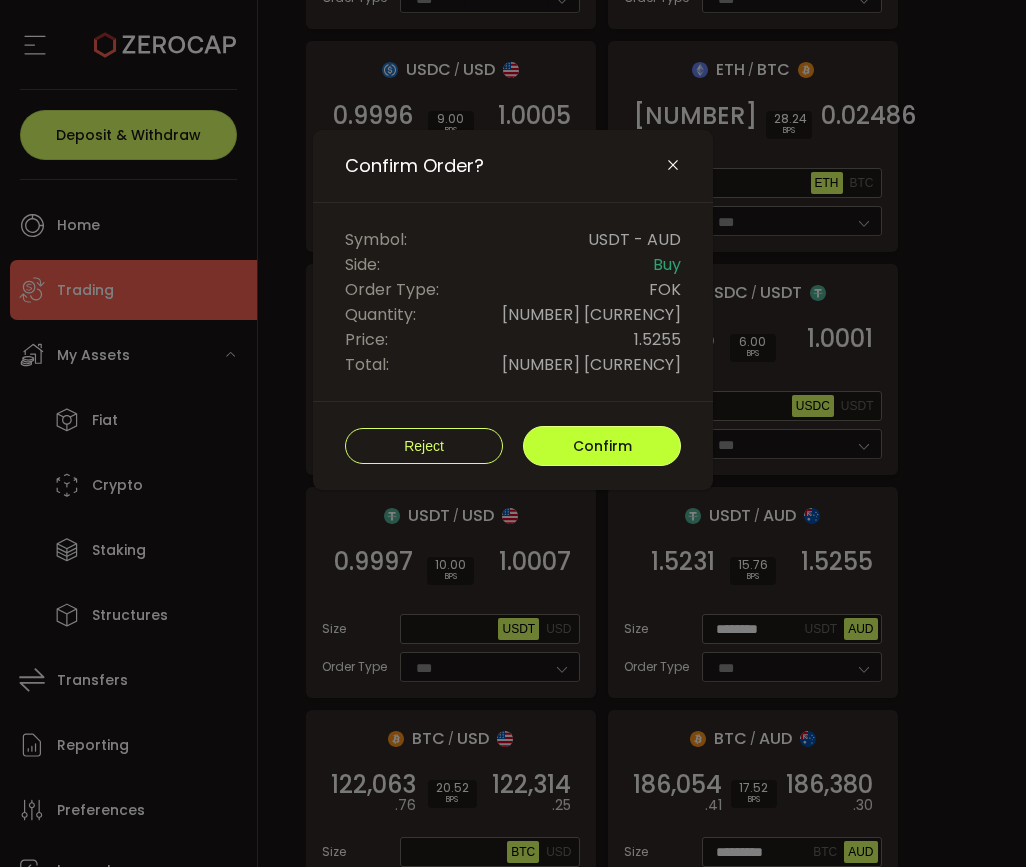 click on "Confirm" at bounding box center (602, 446) 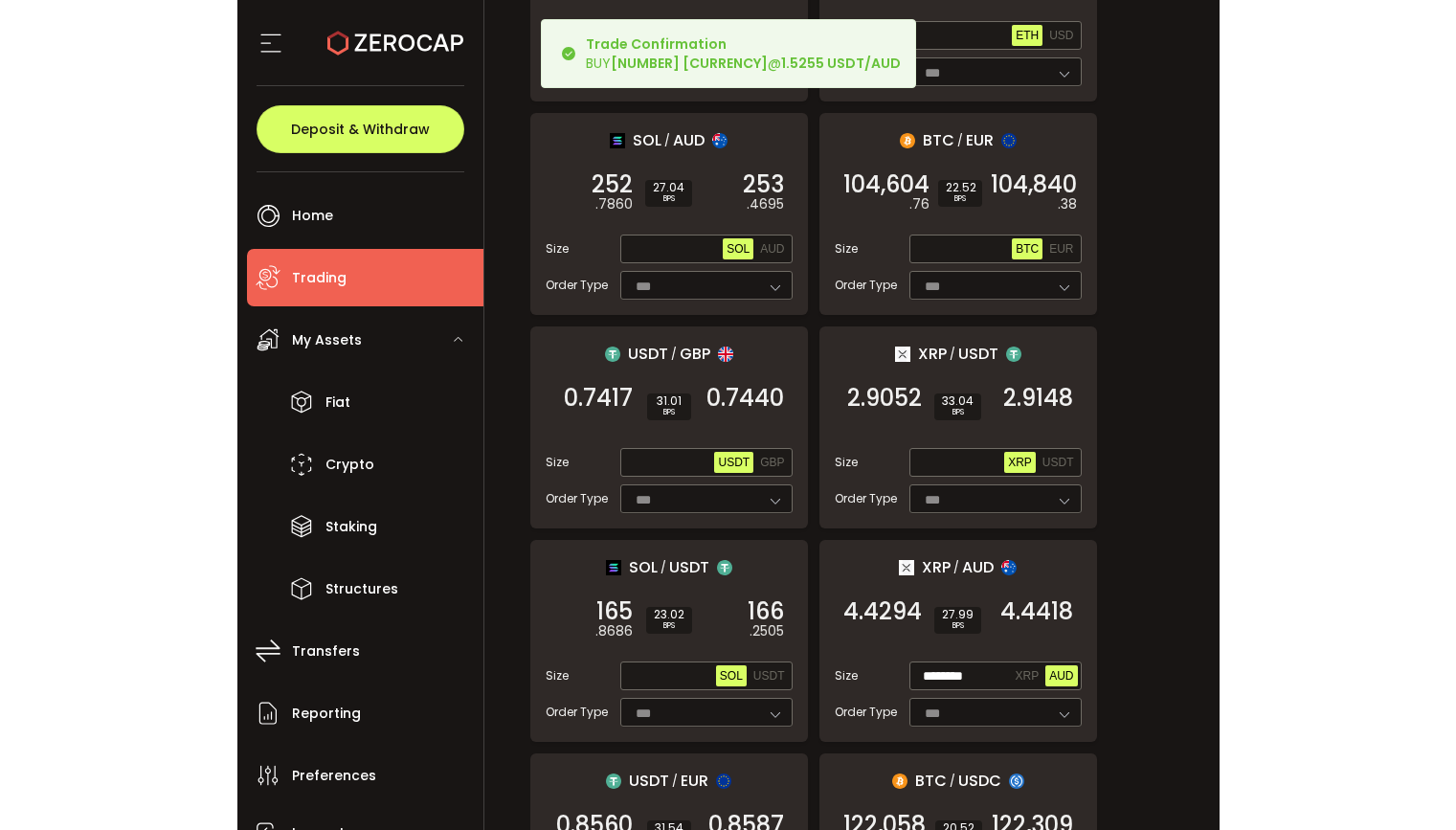 scroll, scrollTop: 2003, scrollLeft: 0, axis: vertical 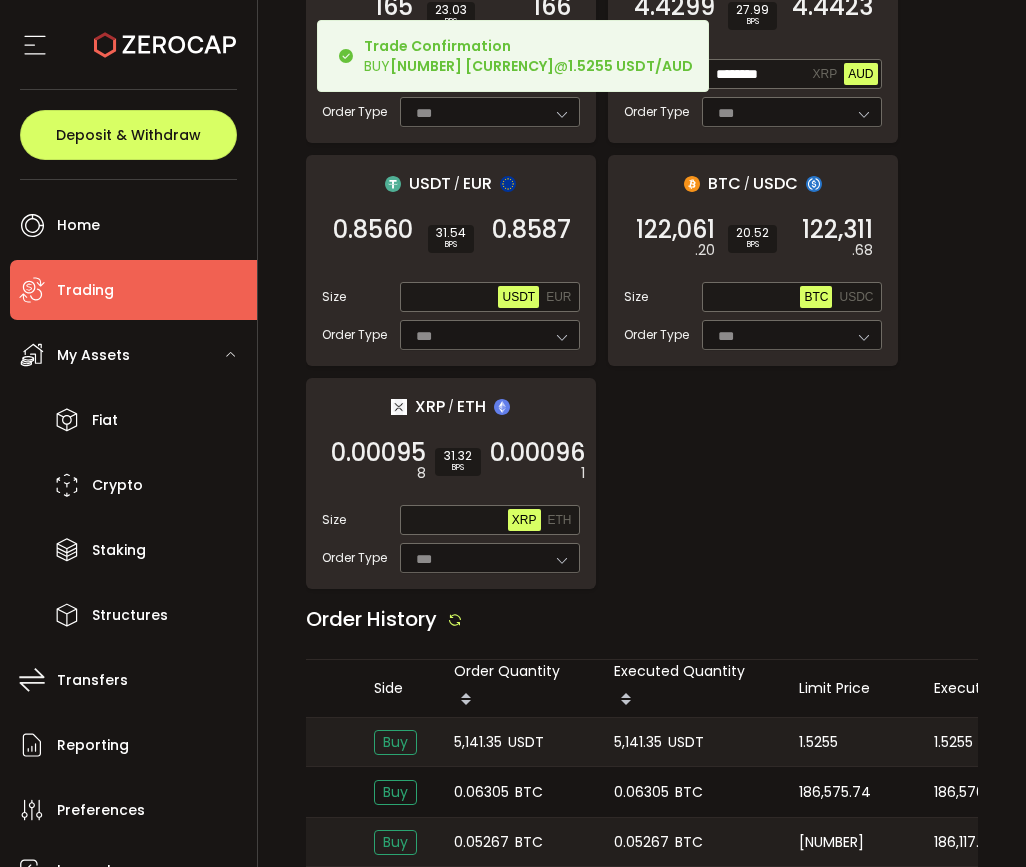 click on "1.5255" at bounding box center (818, 742) 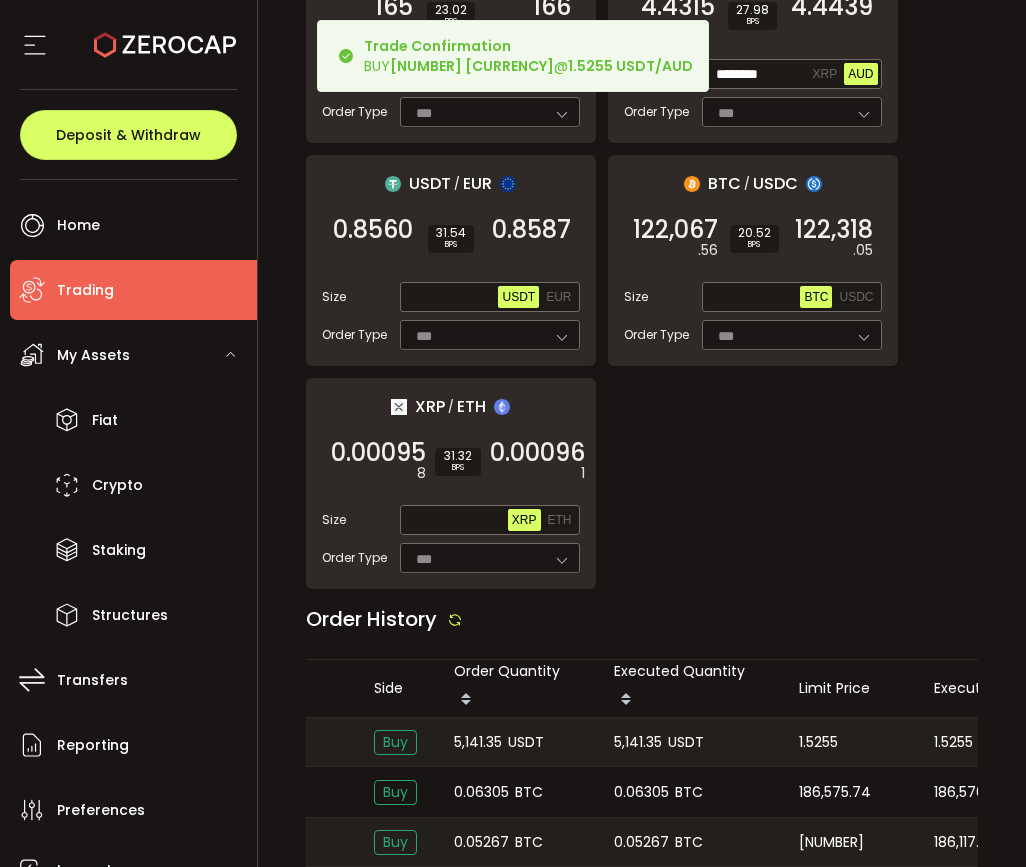 click on "1.5255" at bounding box center [953, 742] 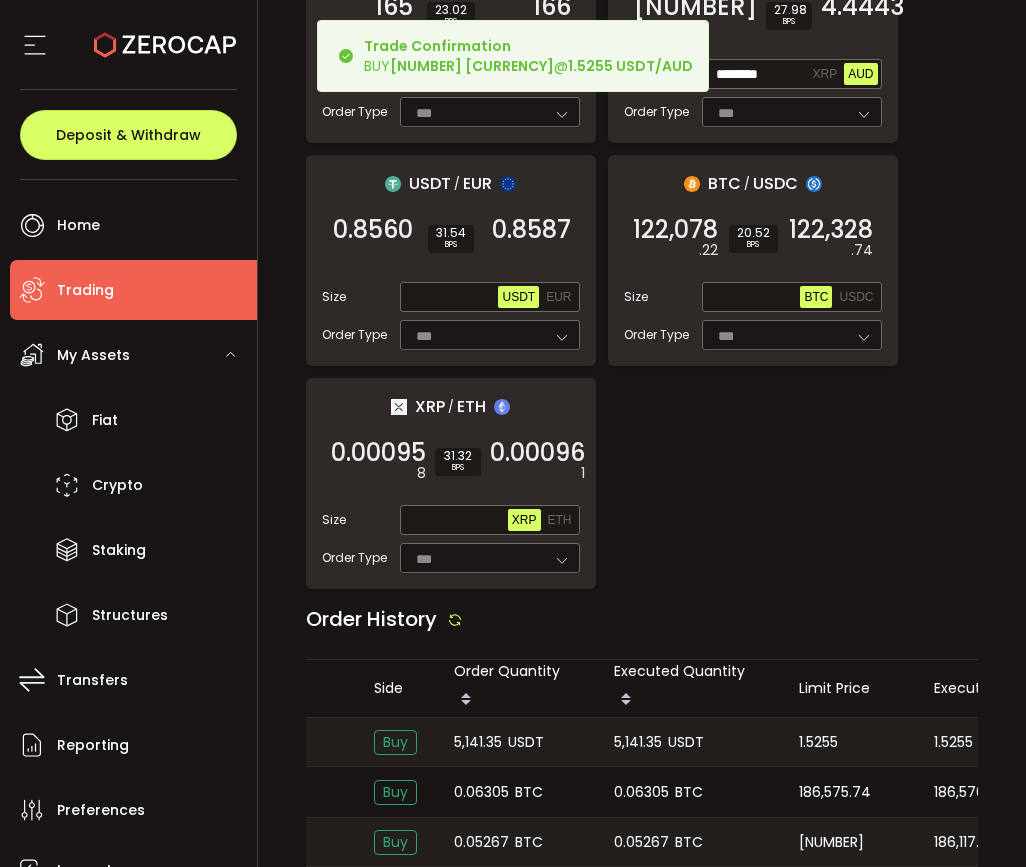 copy on "1.5255" 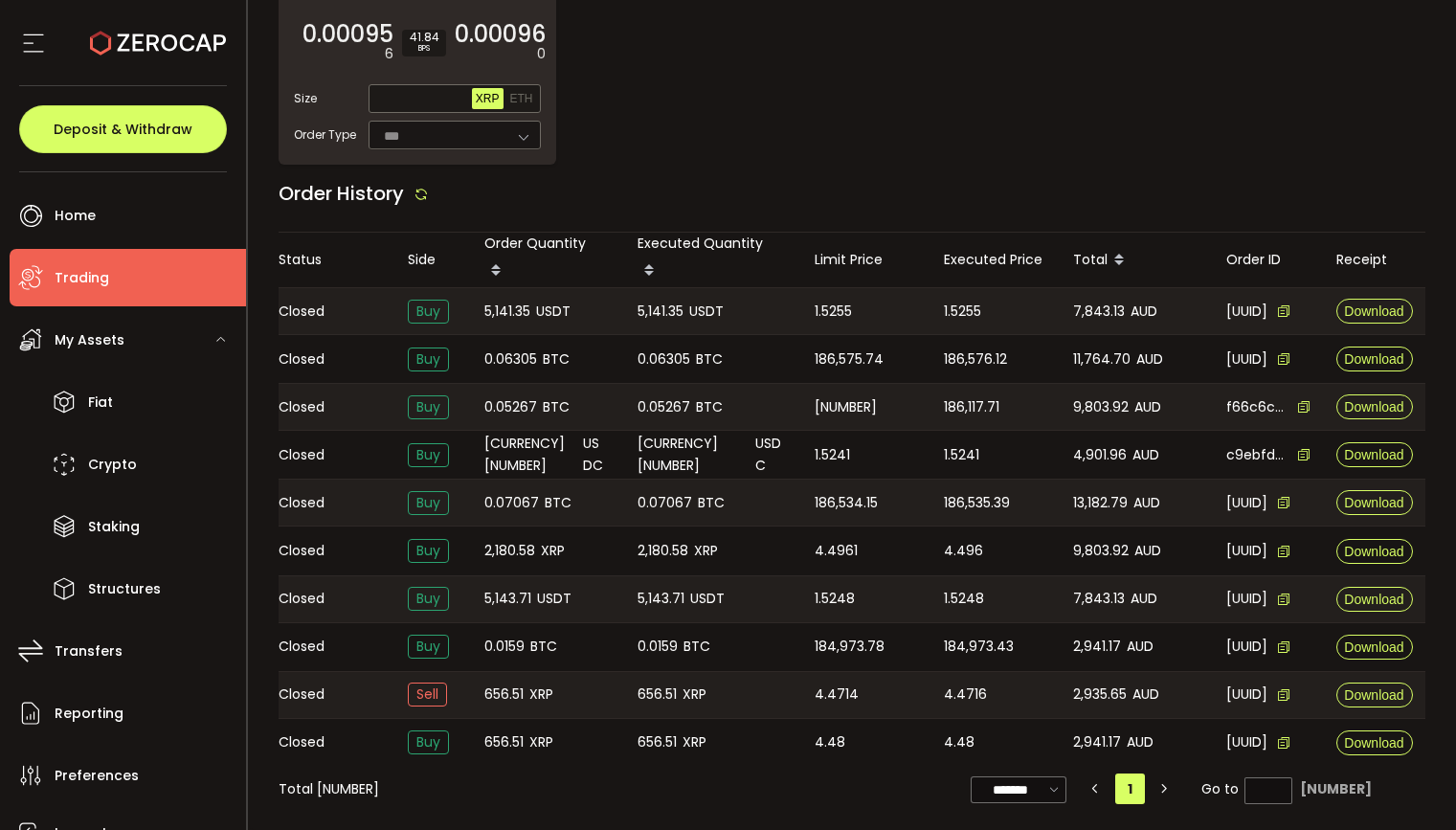 scroll, scrollTop: 0, scrollLeft: 337, axis: horizontal 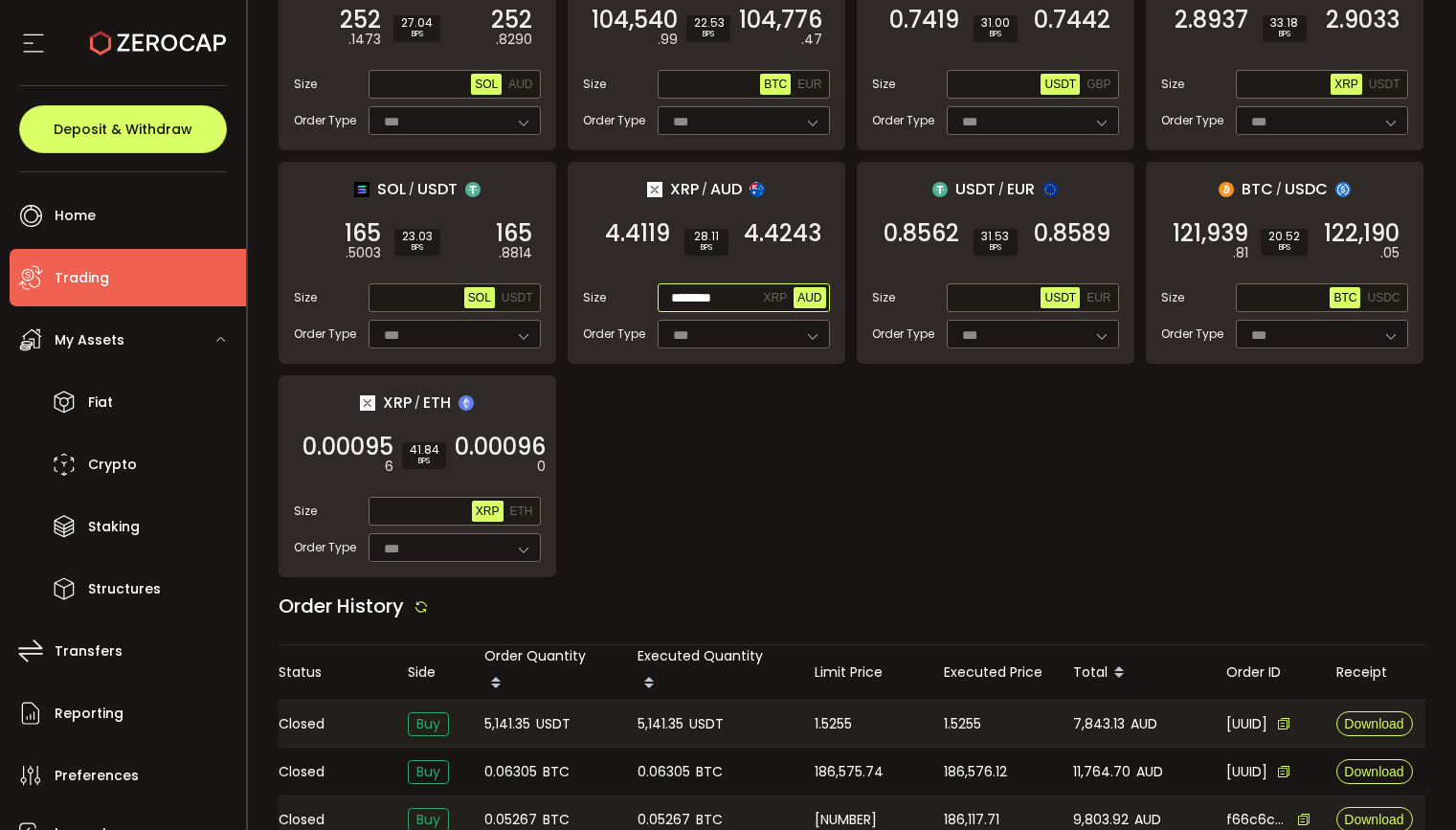 click on "AUD" at bounding box center [809, 298] 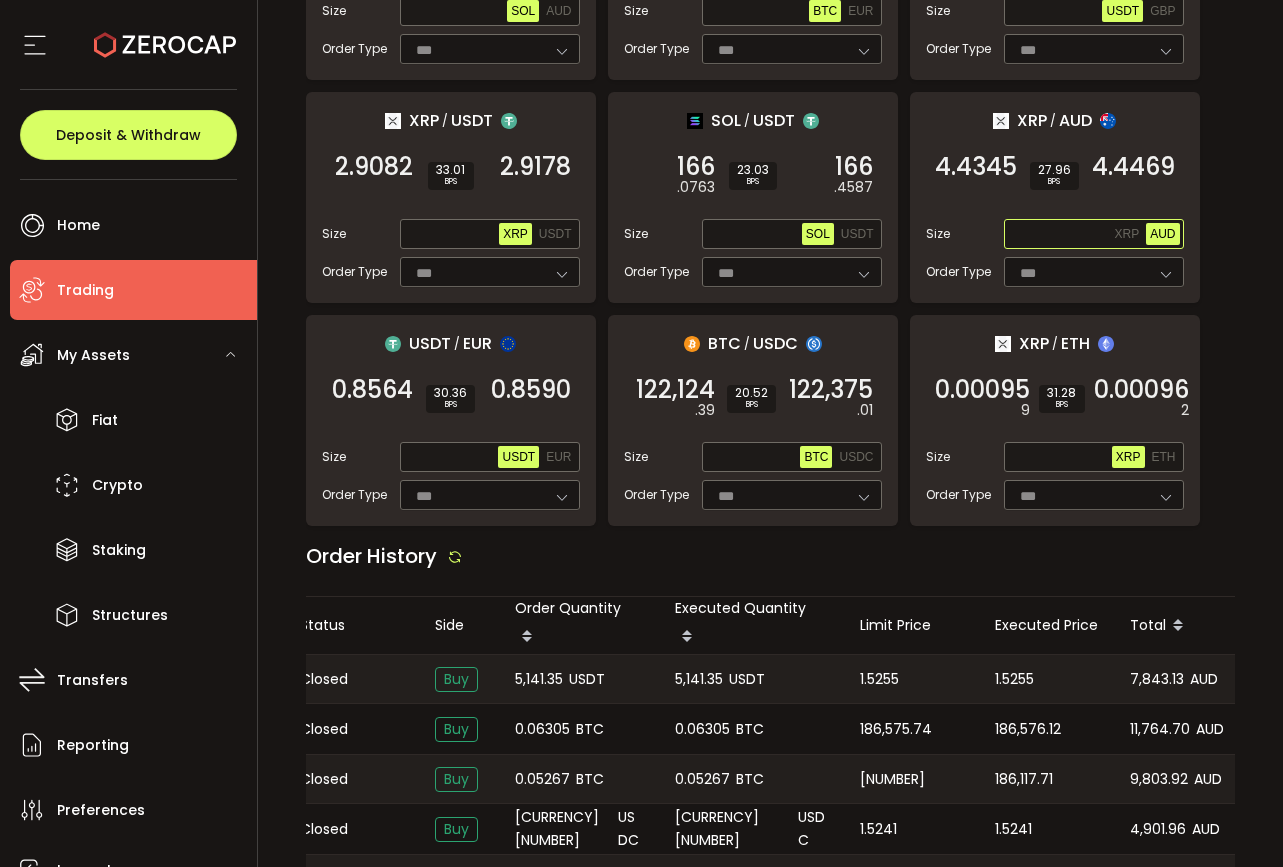 scroll, scrollTop: 1269, scrollLeft: 0, axis: vertical 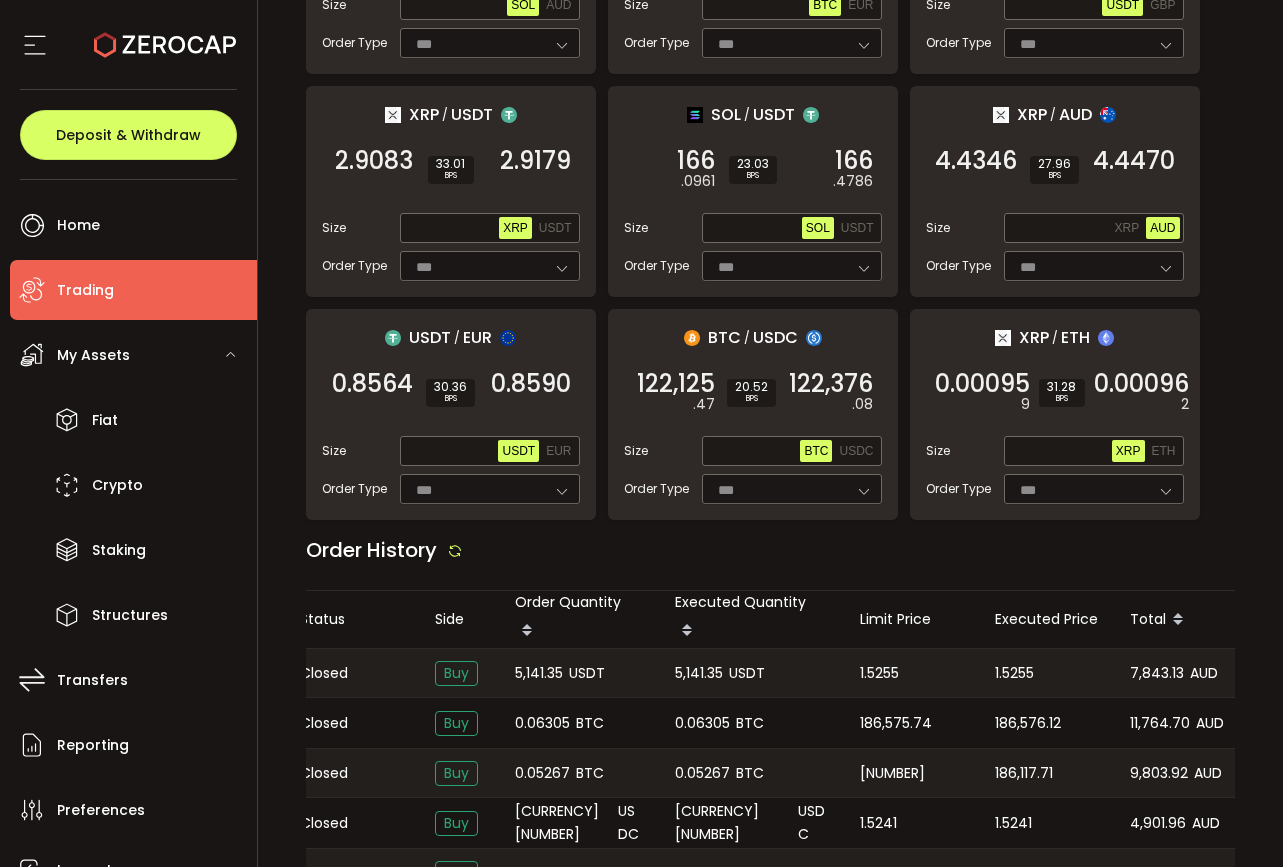 click on "1.5255" at bounding box center [1046, 673] 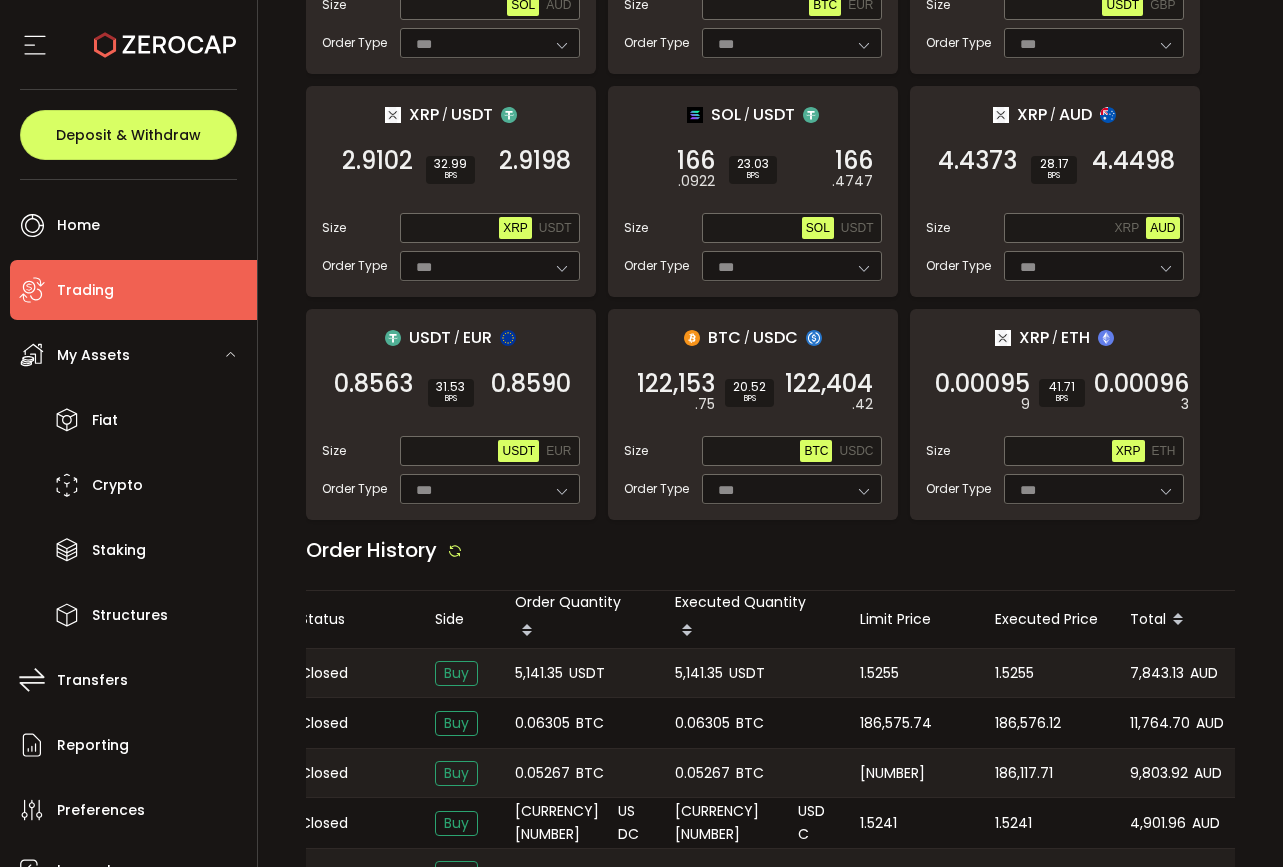 click on "186,575.74" at bounding box center [896, 723] 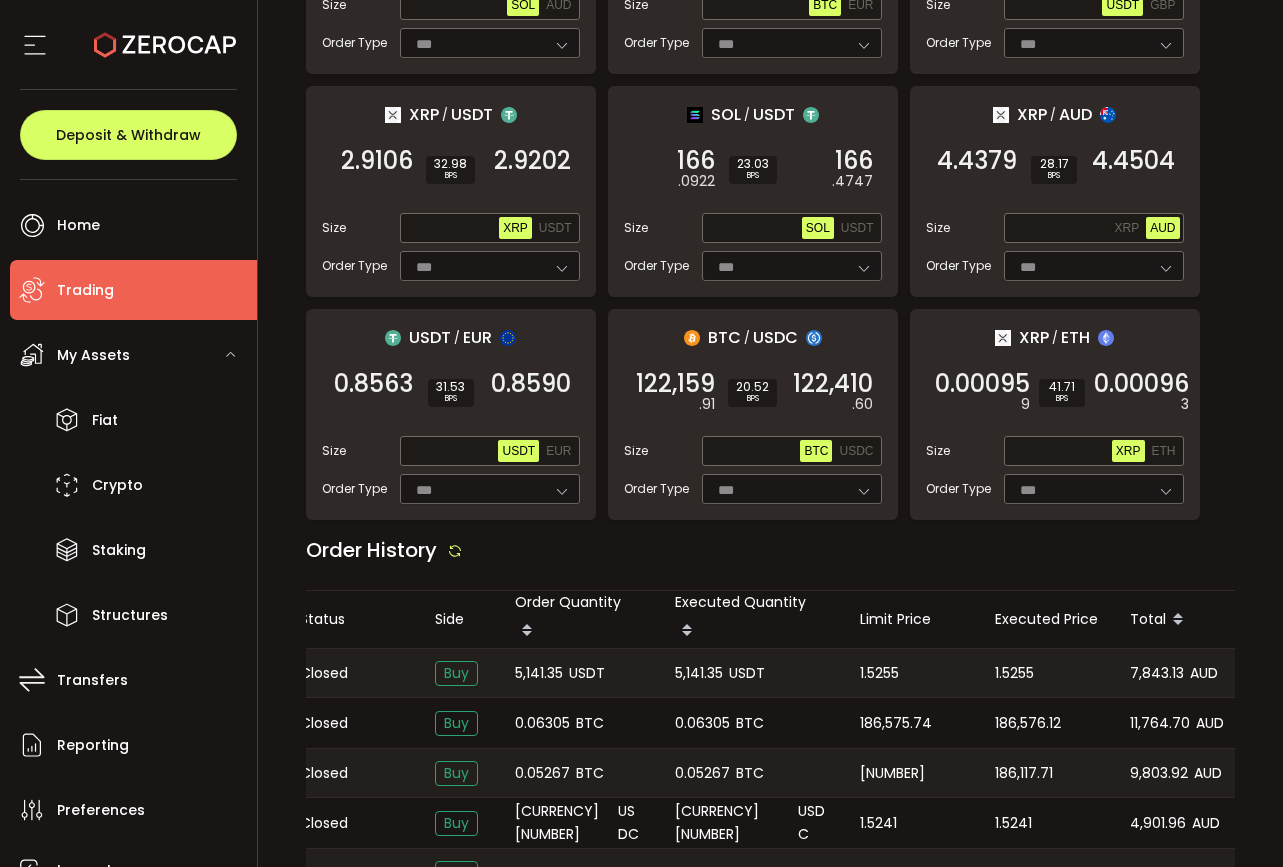 scroll, scrollTop: 0, scrollLeft: 344, axis: horizontal 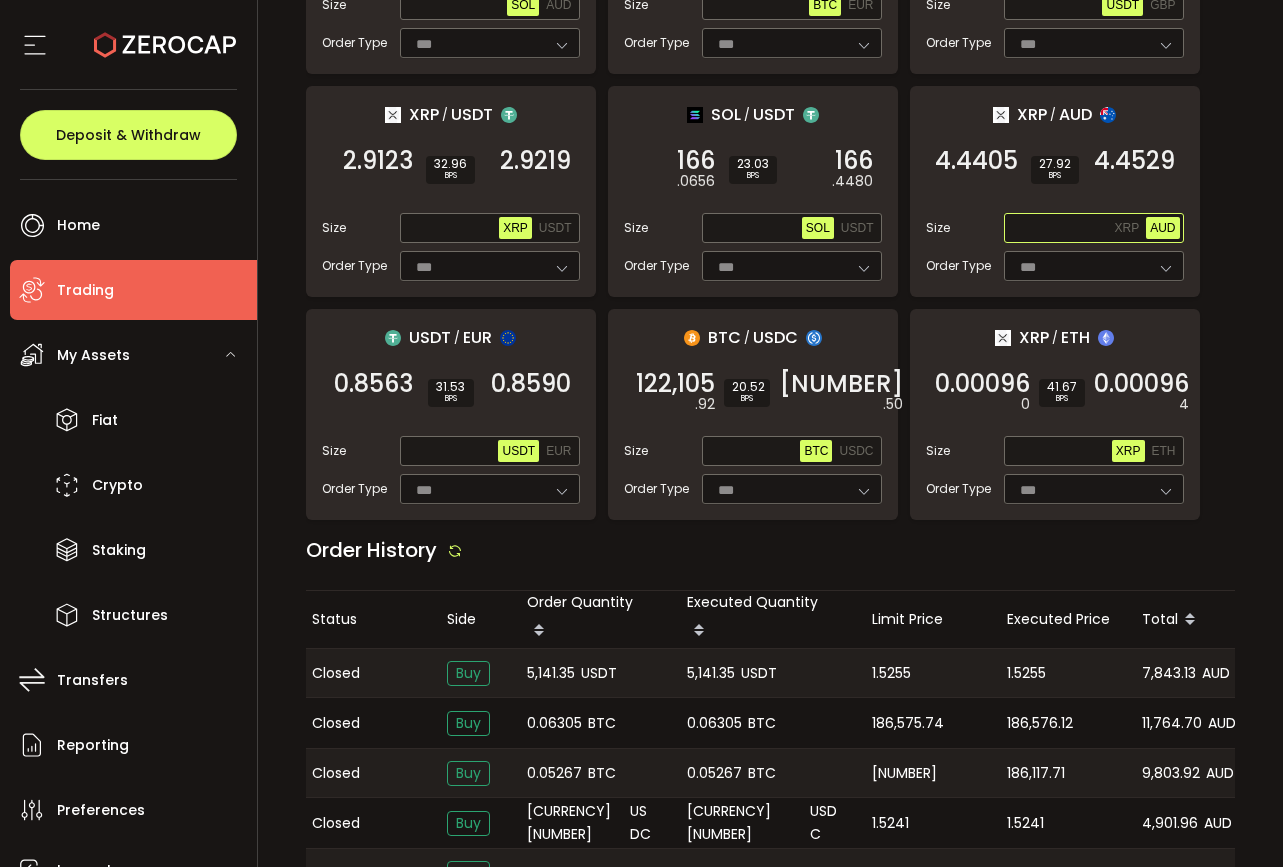 click on "AUD" at bounding box center [1162, 228] 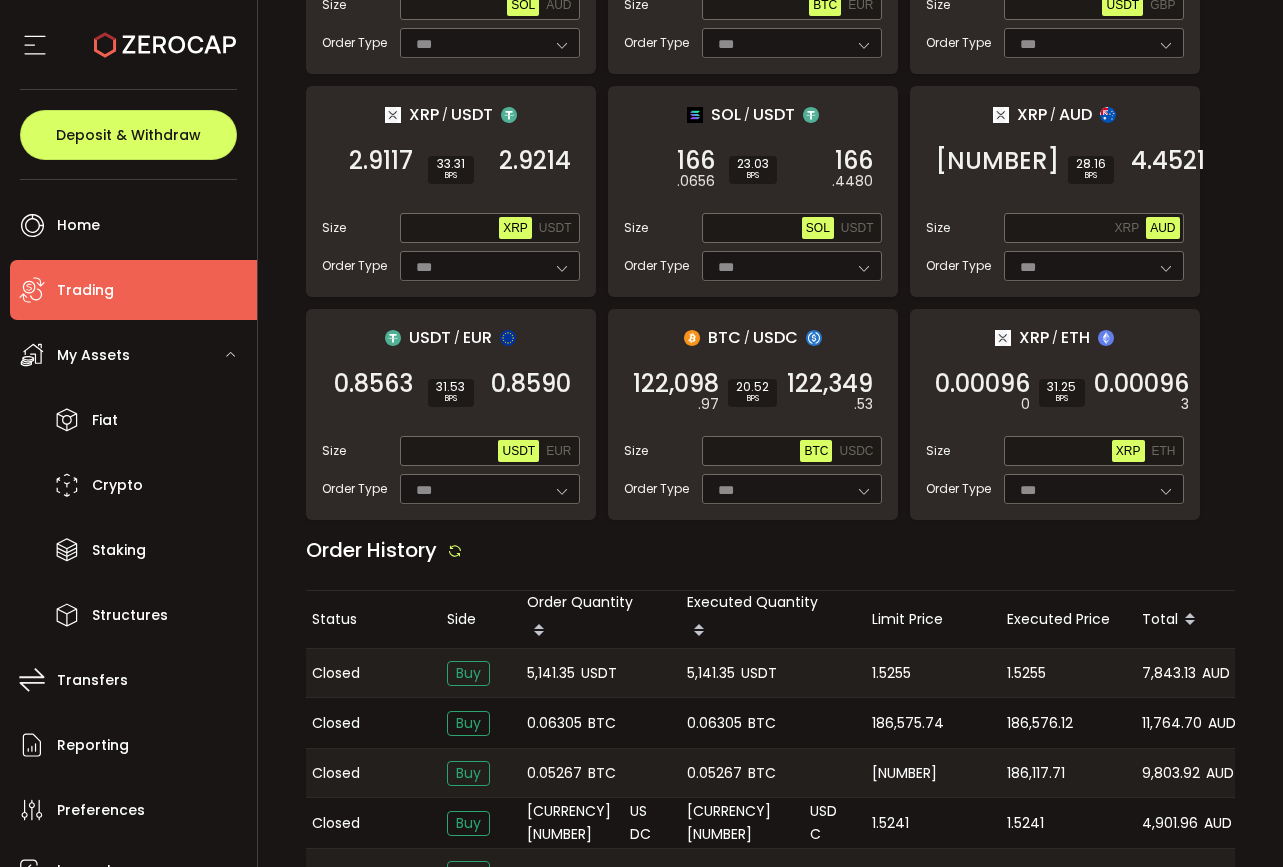click on "5,141.35
USDT" at bounding box center [763, 673] 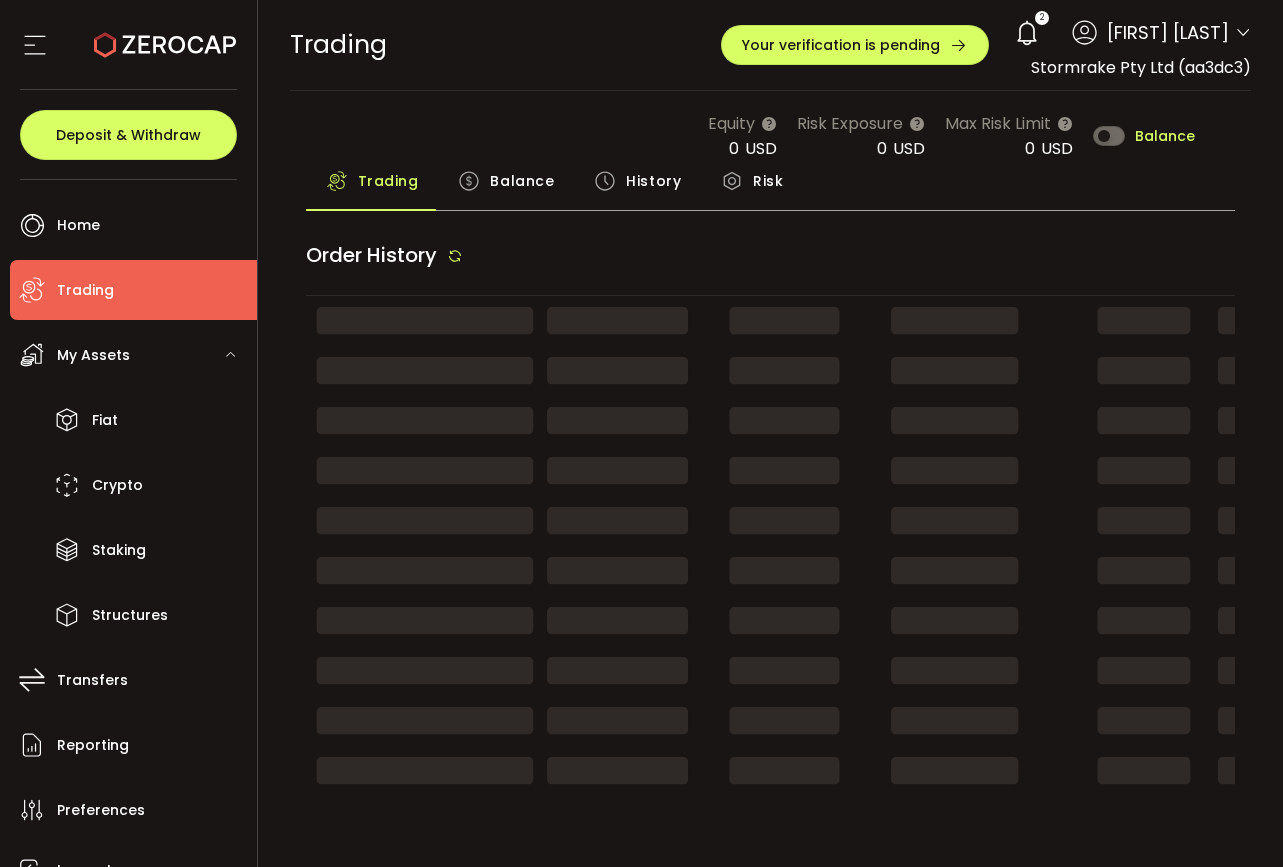 scroll, scrollTop: 0, scrollLeft: 0, axis: both 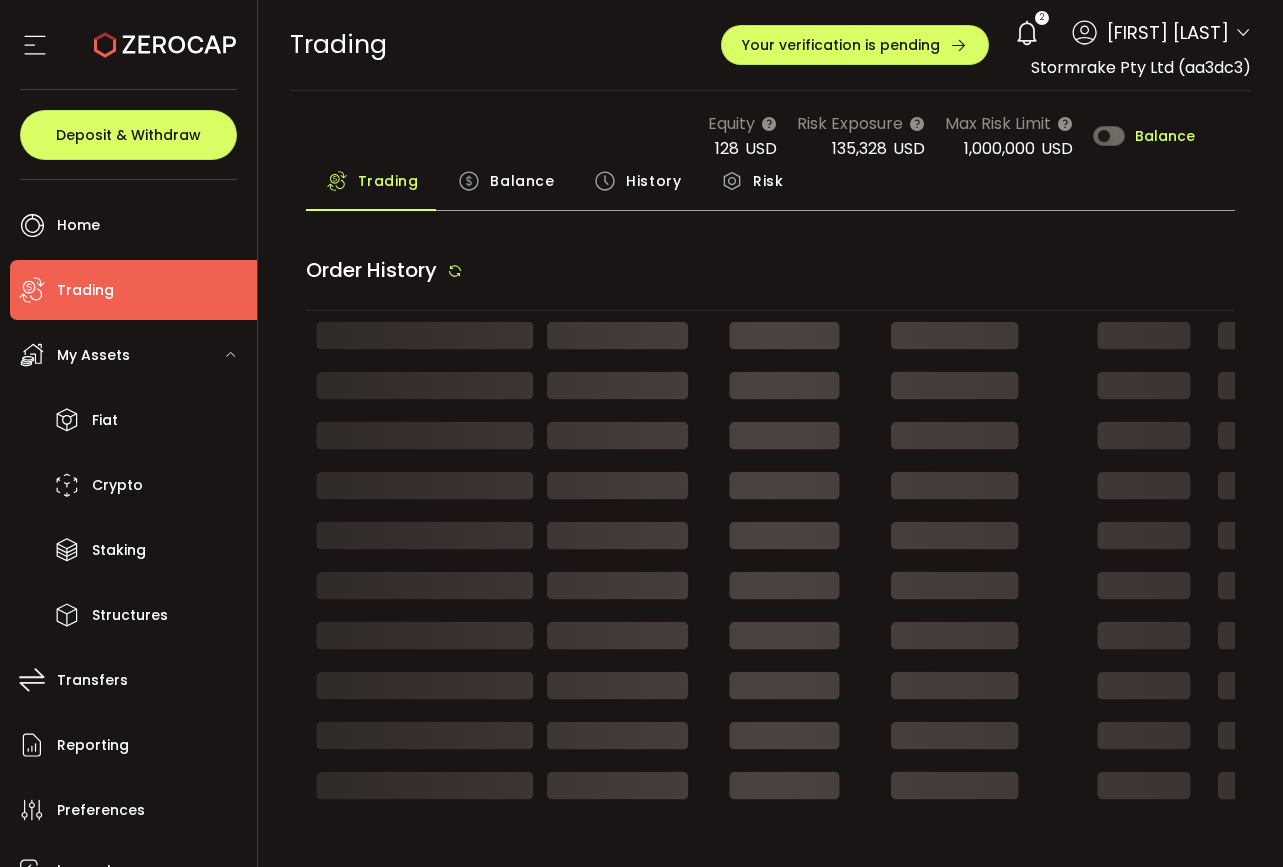 type on "***" 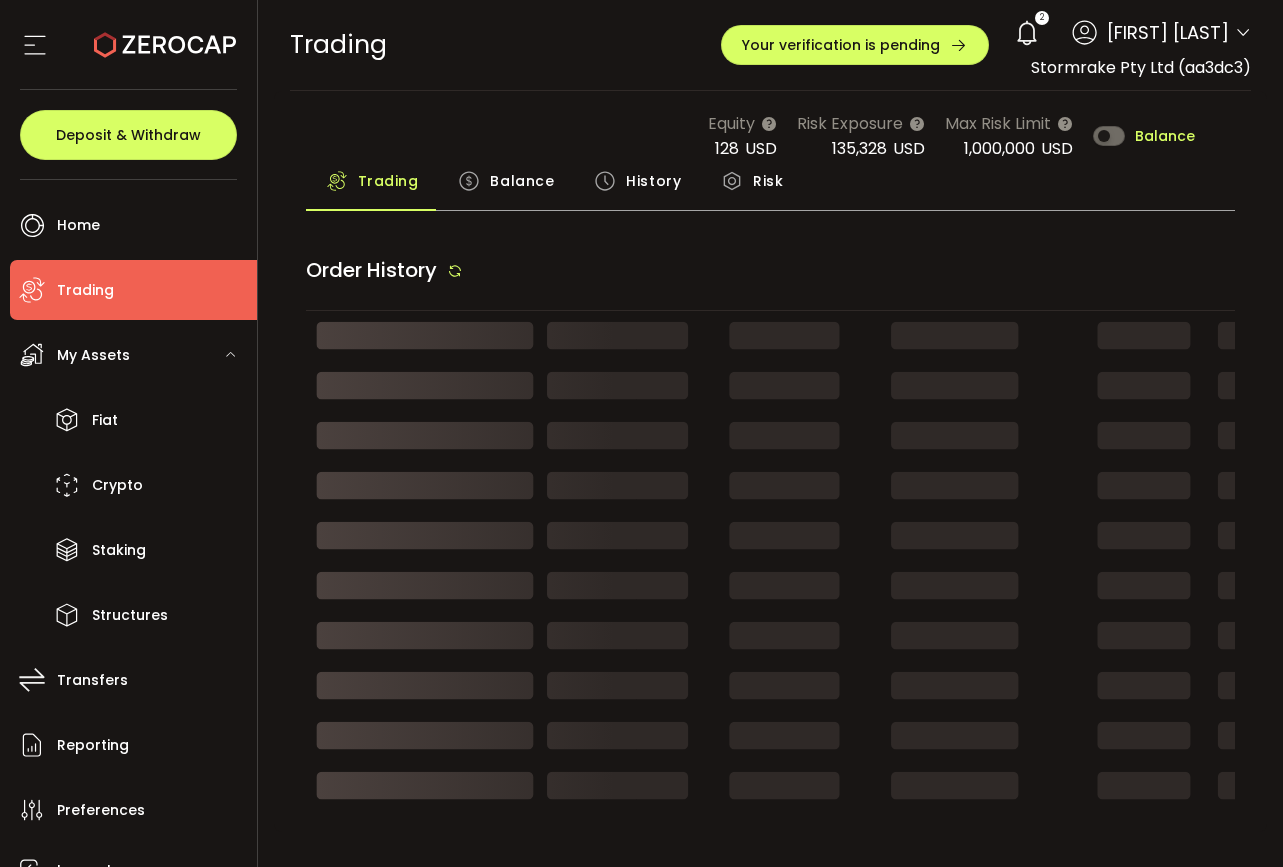 type on "***" 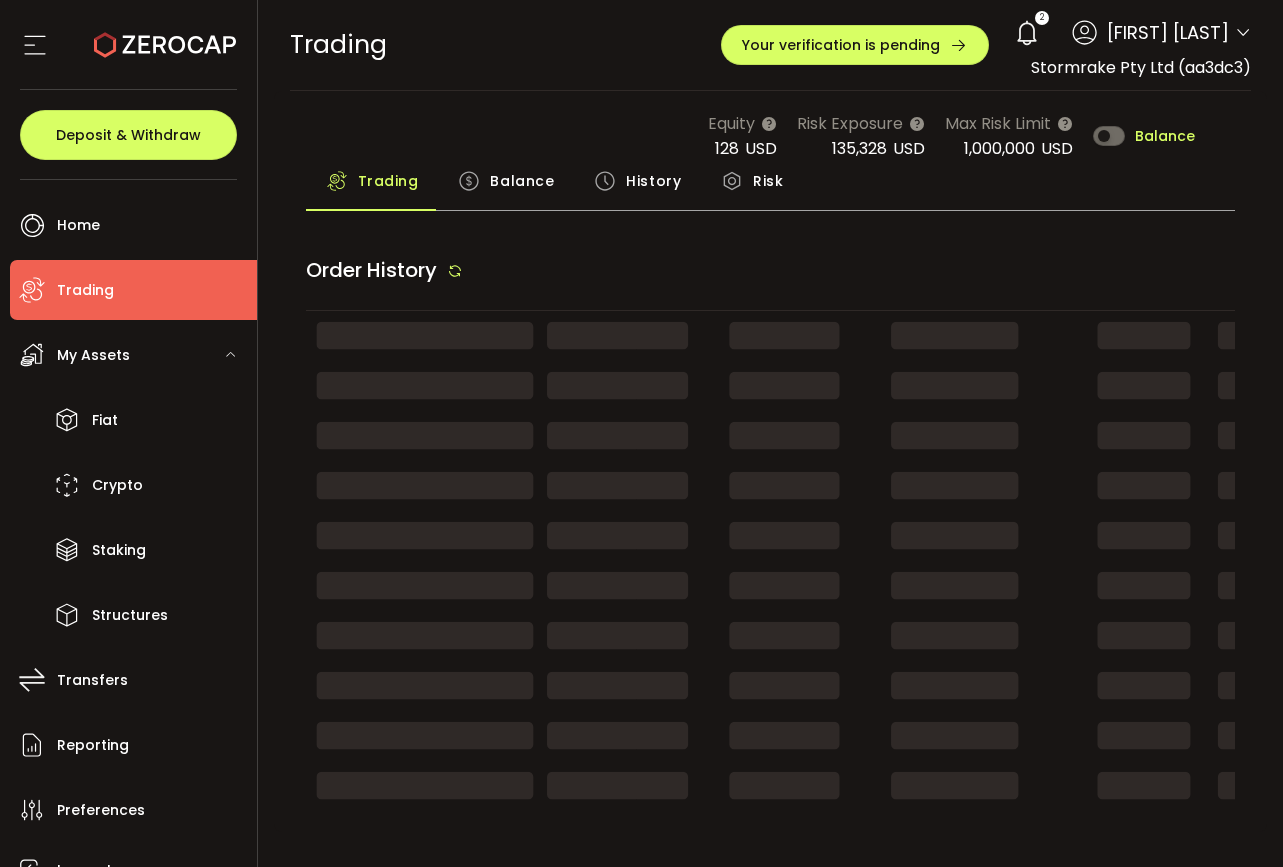 type on "***" 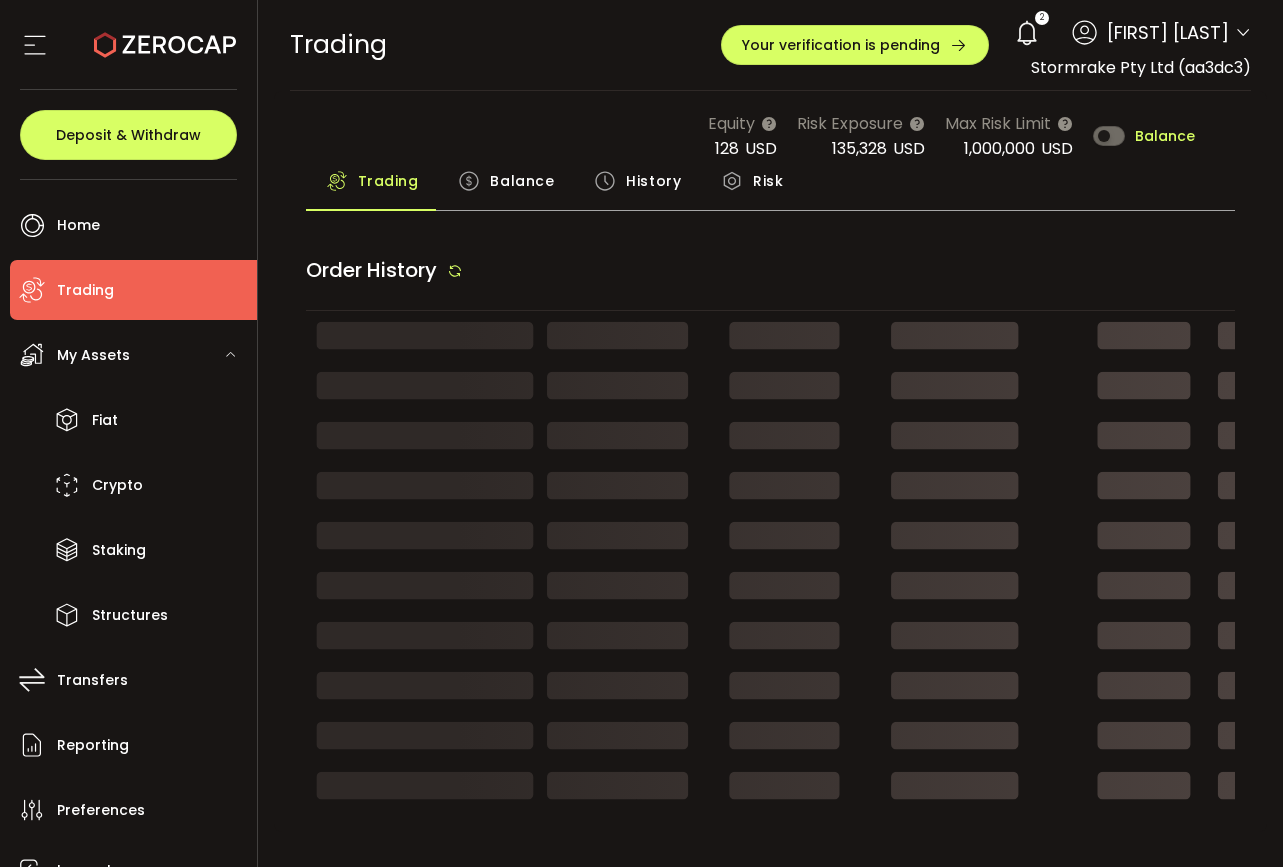 type on "***" 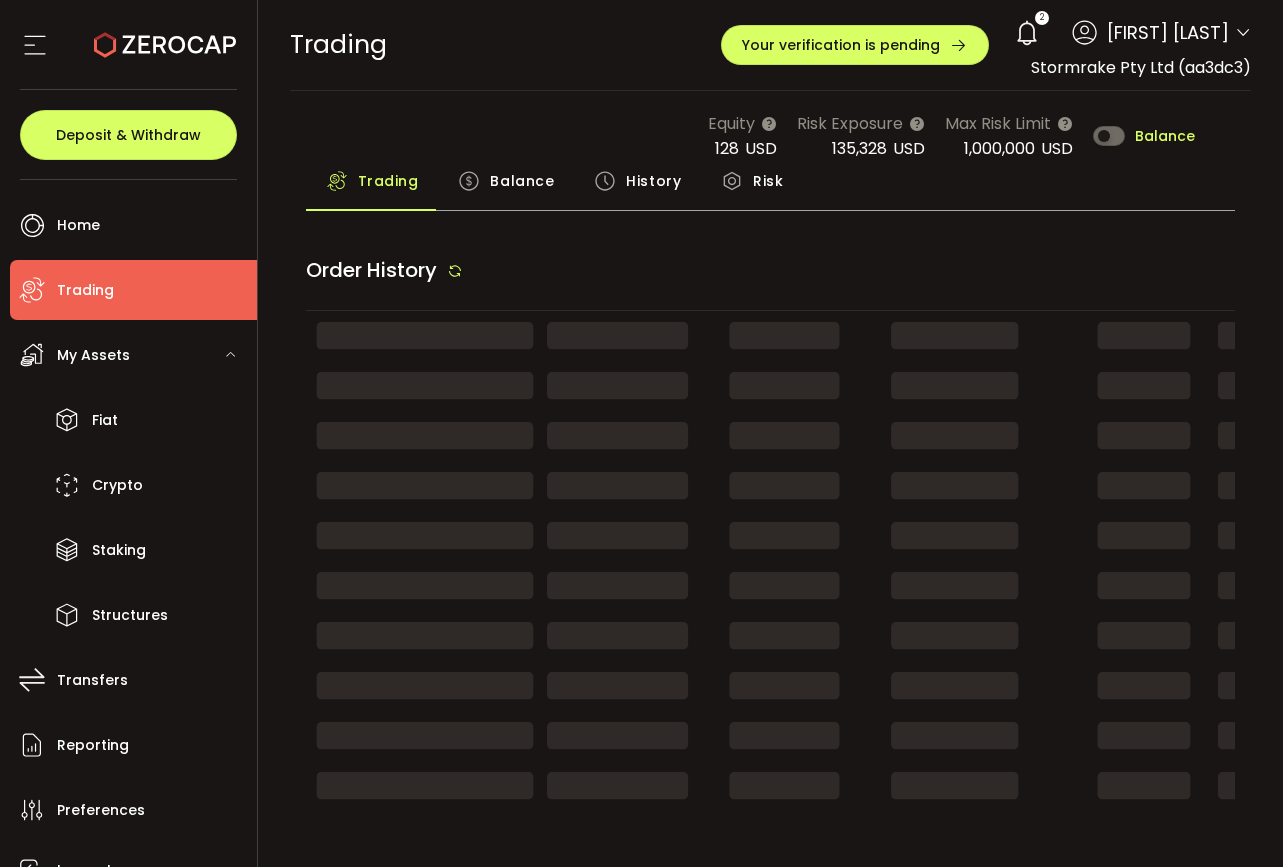 type on "***" 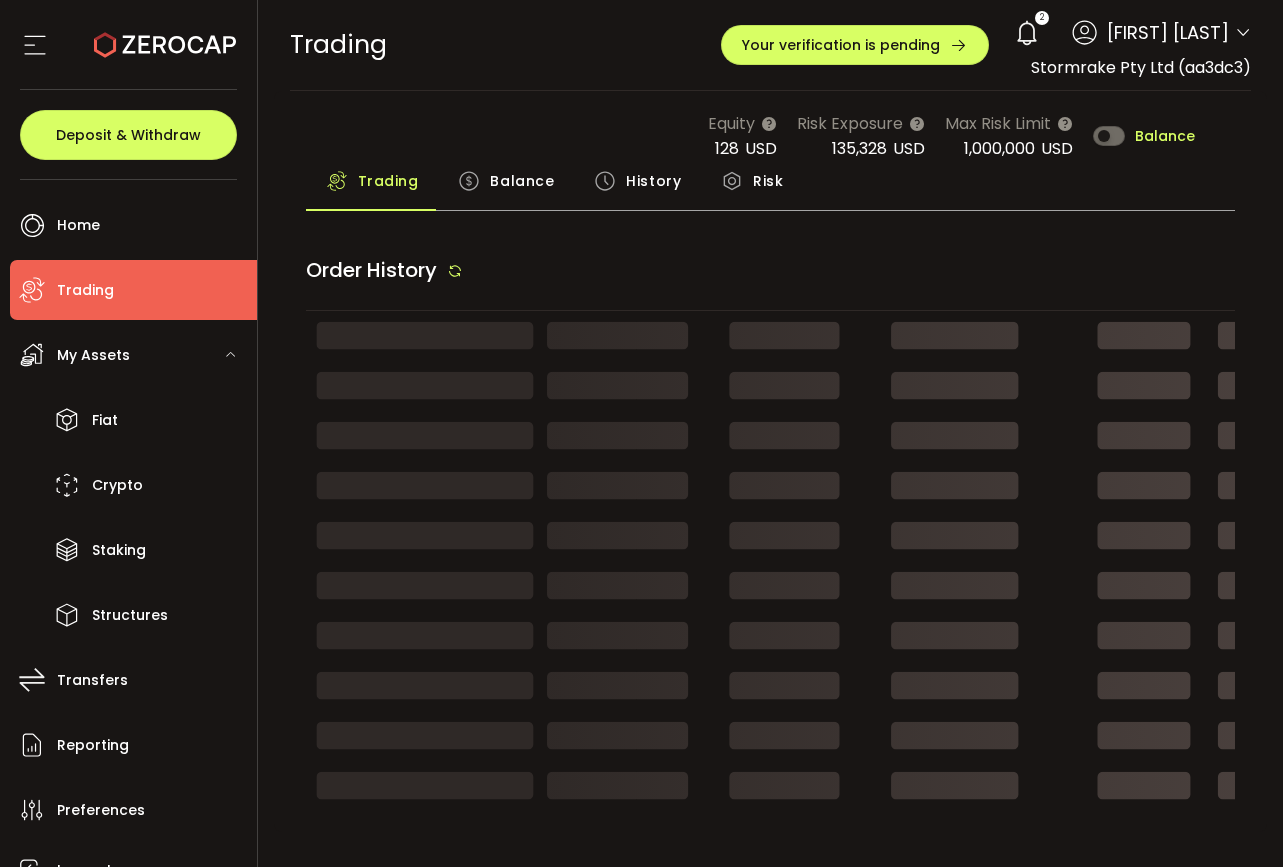 type on "***" 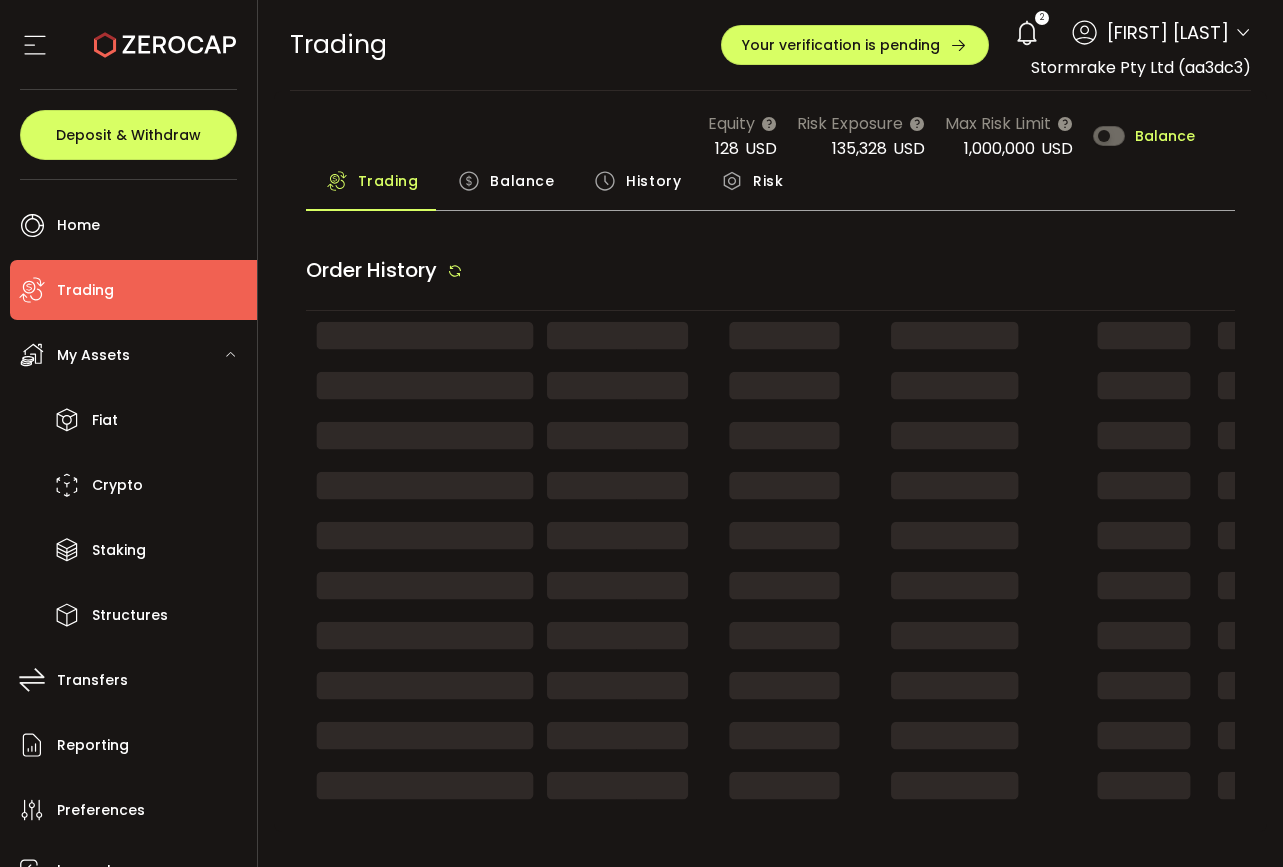 type on "***" 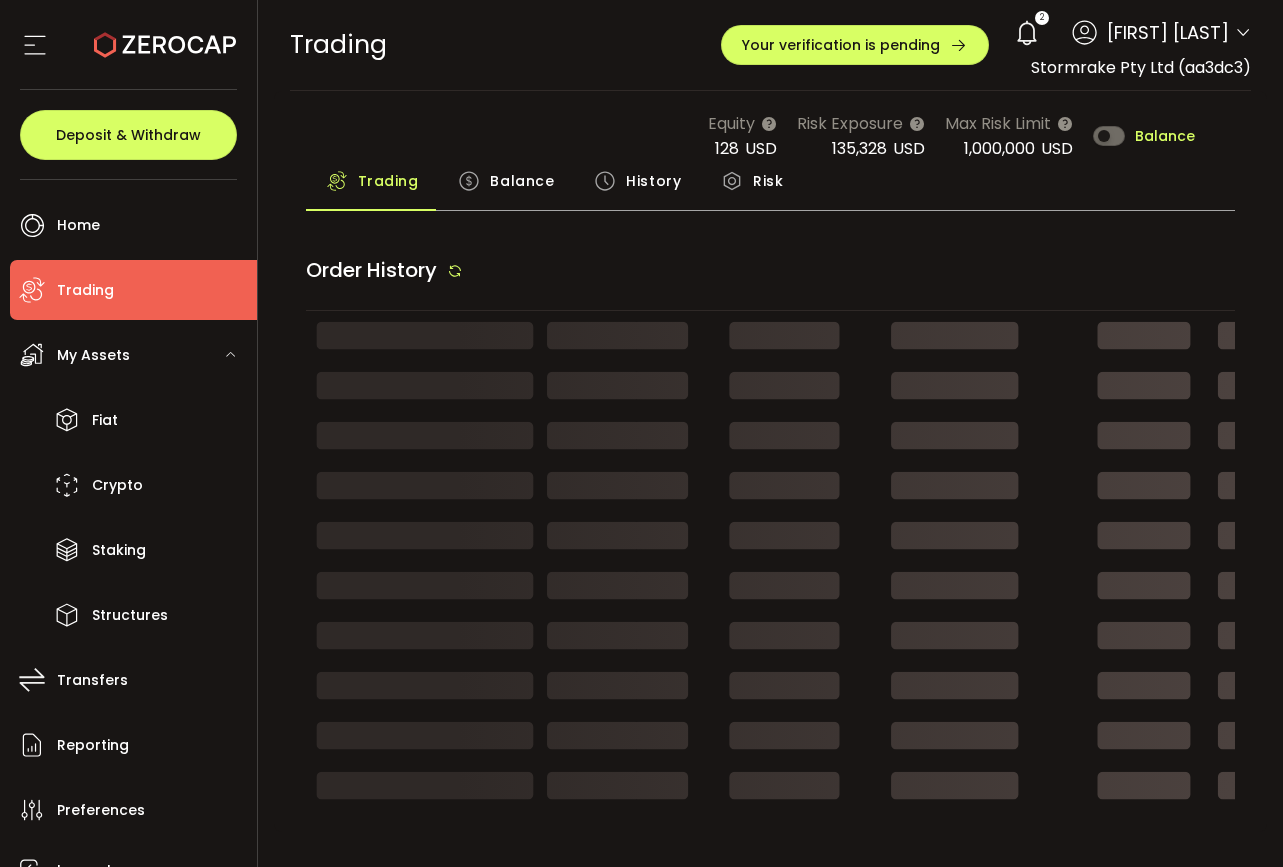 type on "***" 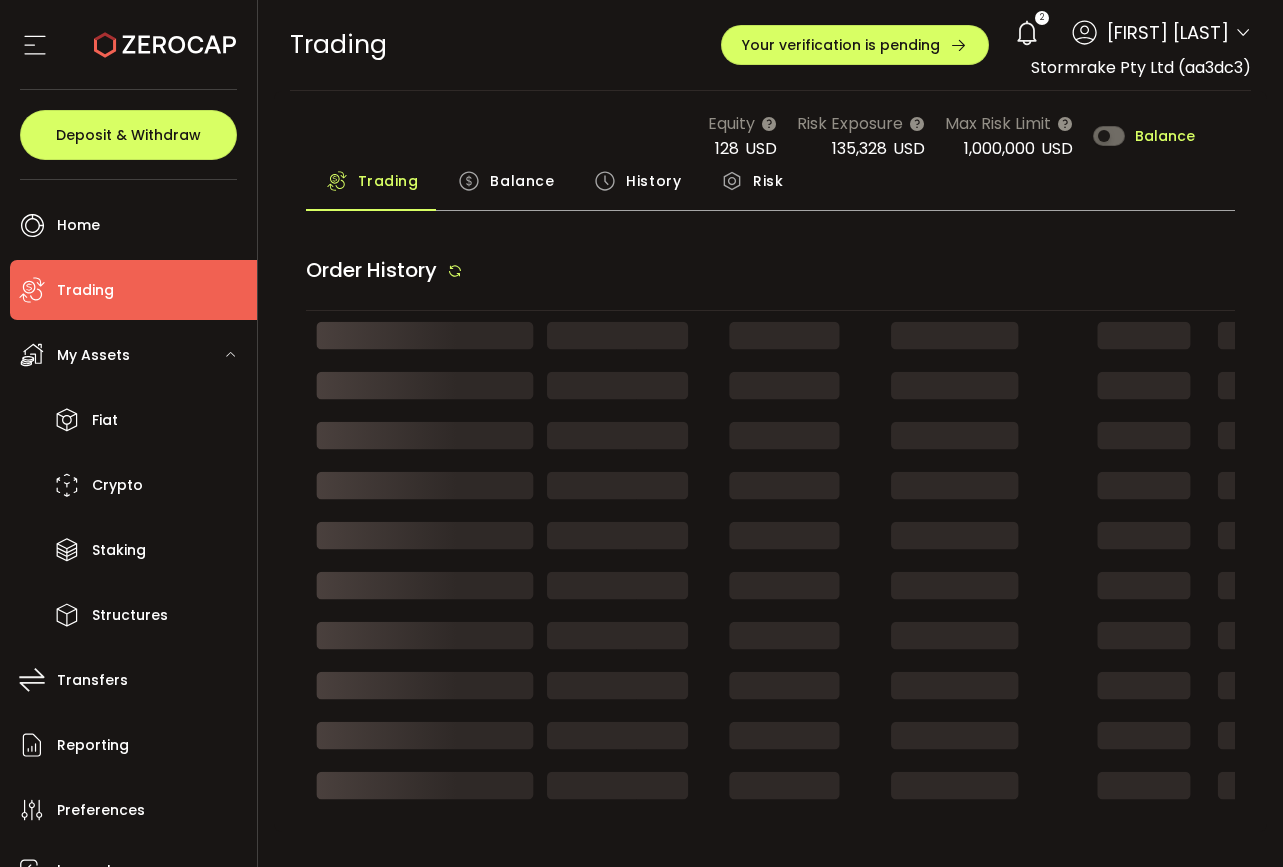 type on "***" 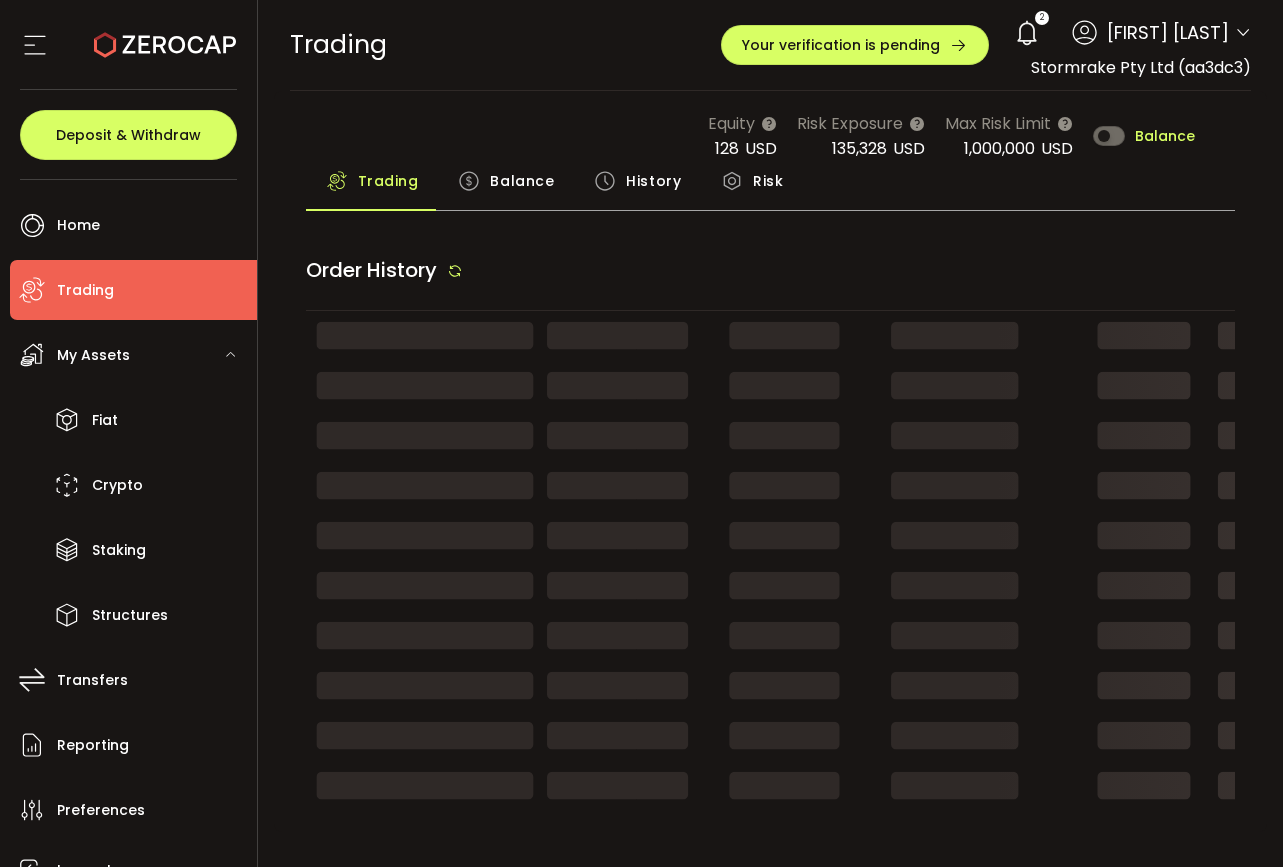 type on "***" 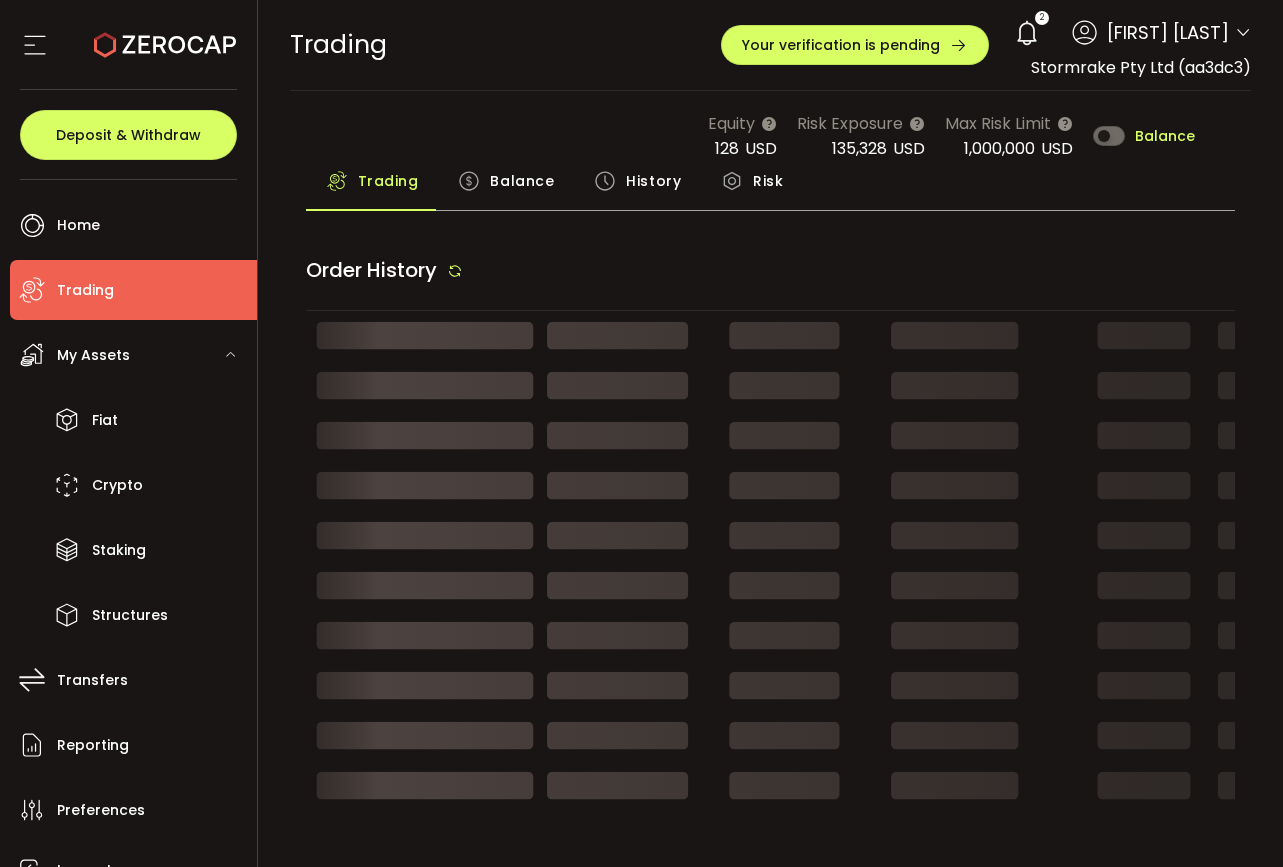 type on "***" 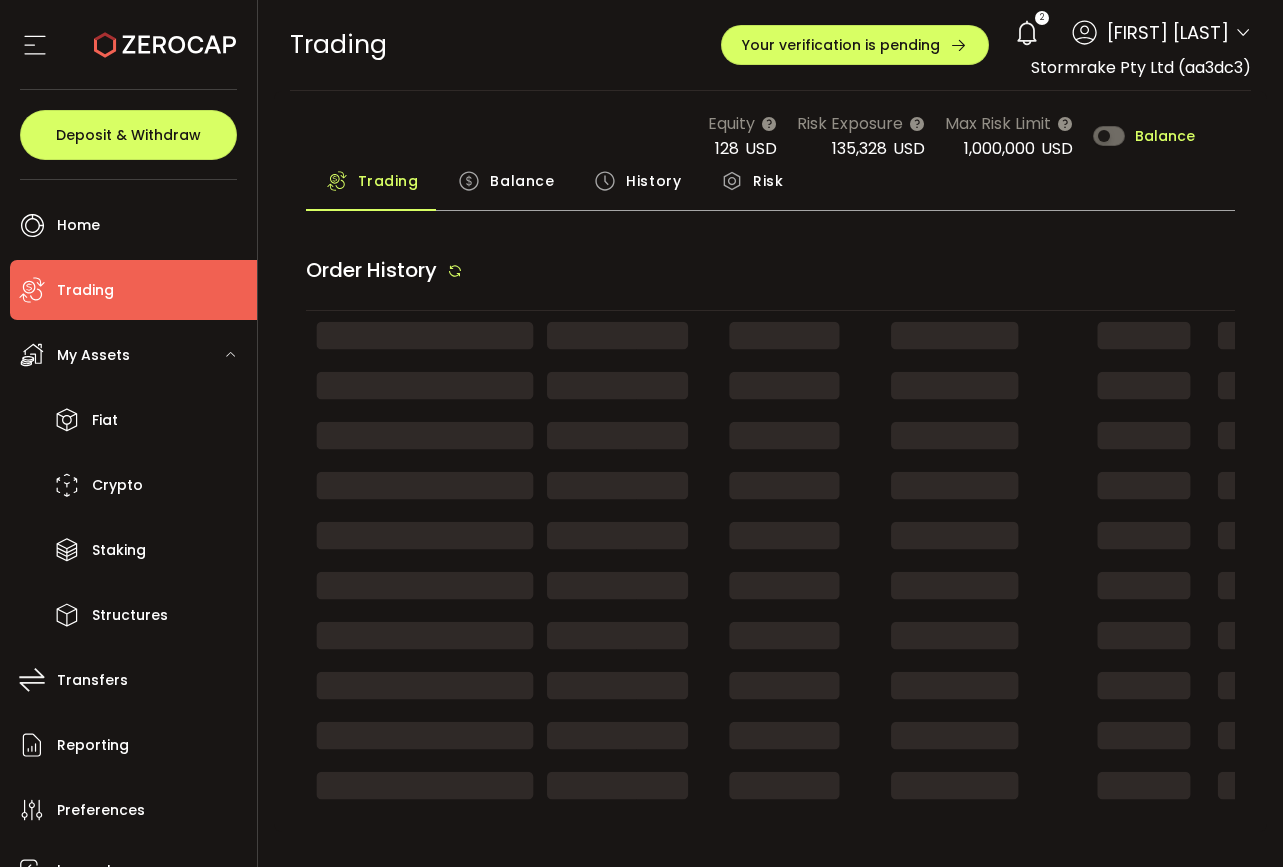 type on "***" 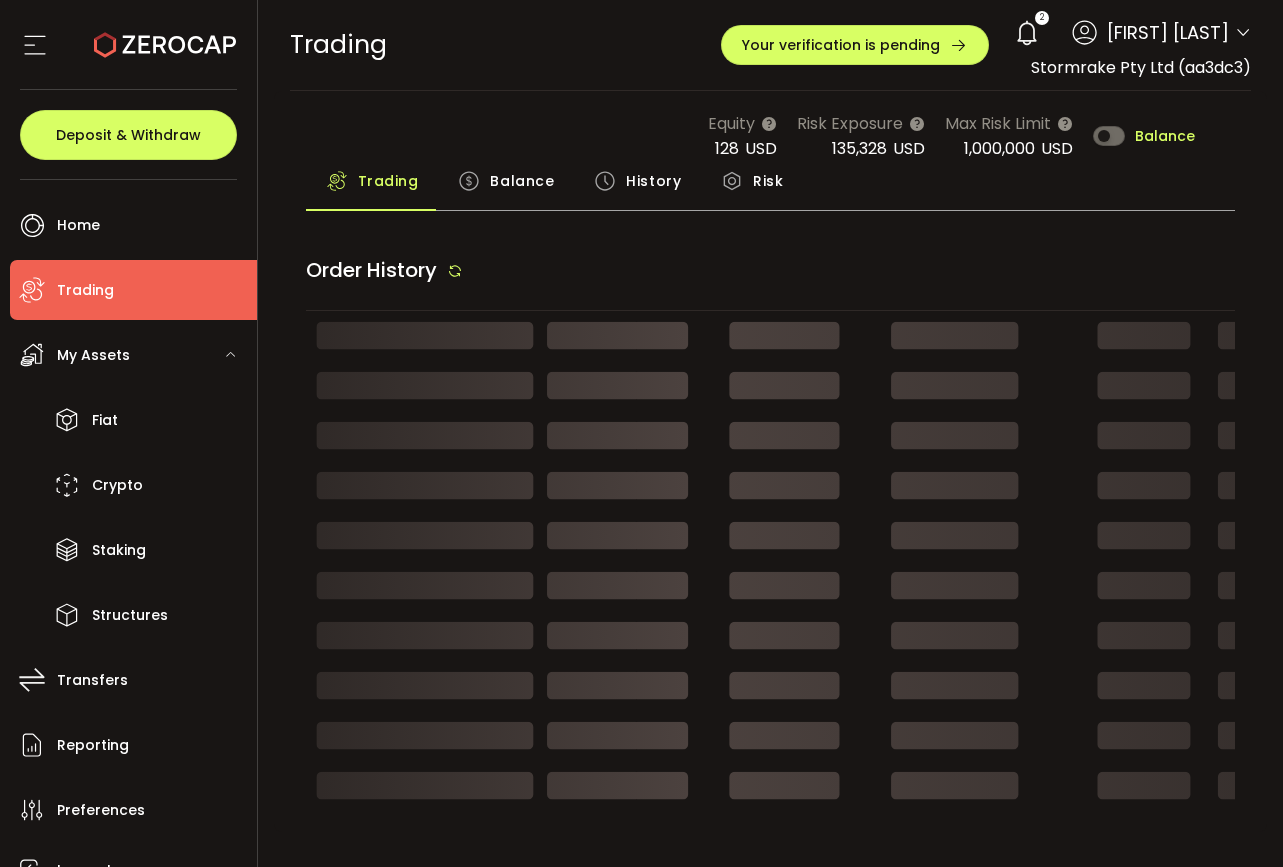 type on "***" 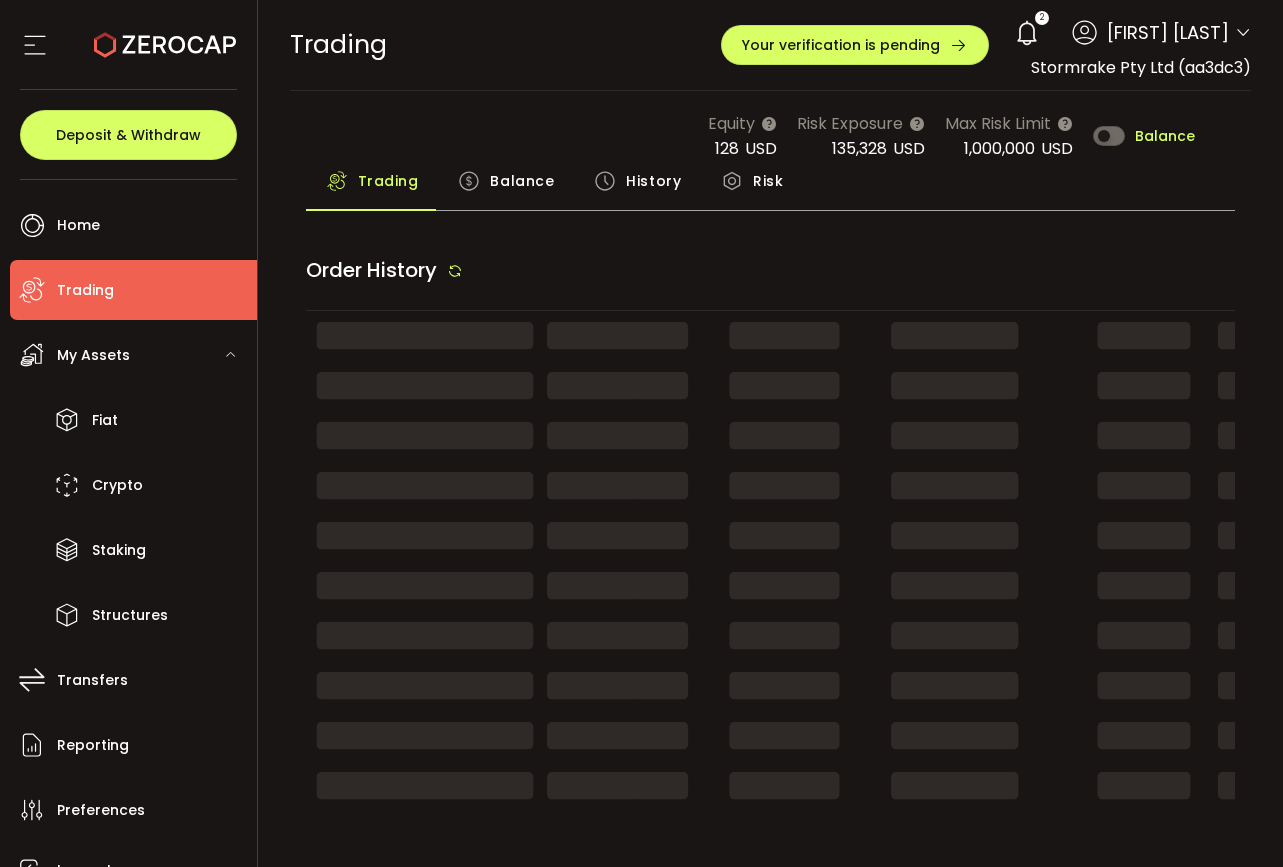 type on "***" 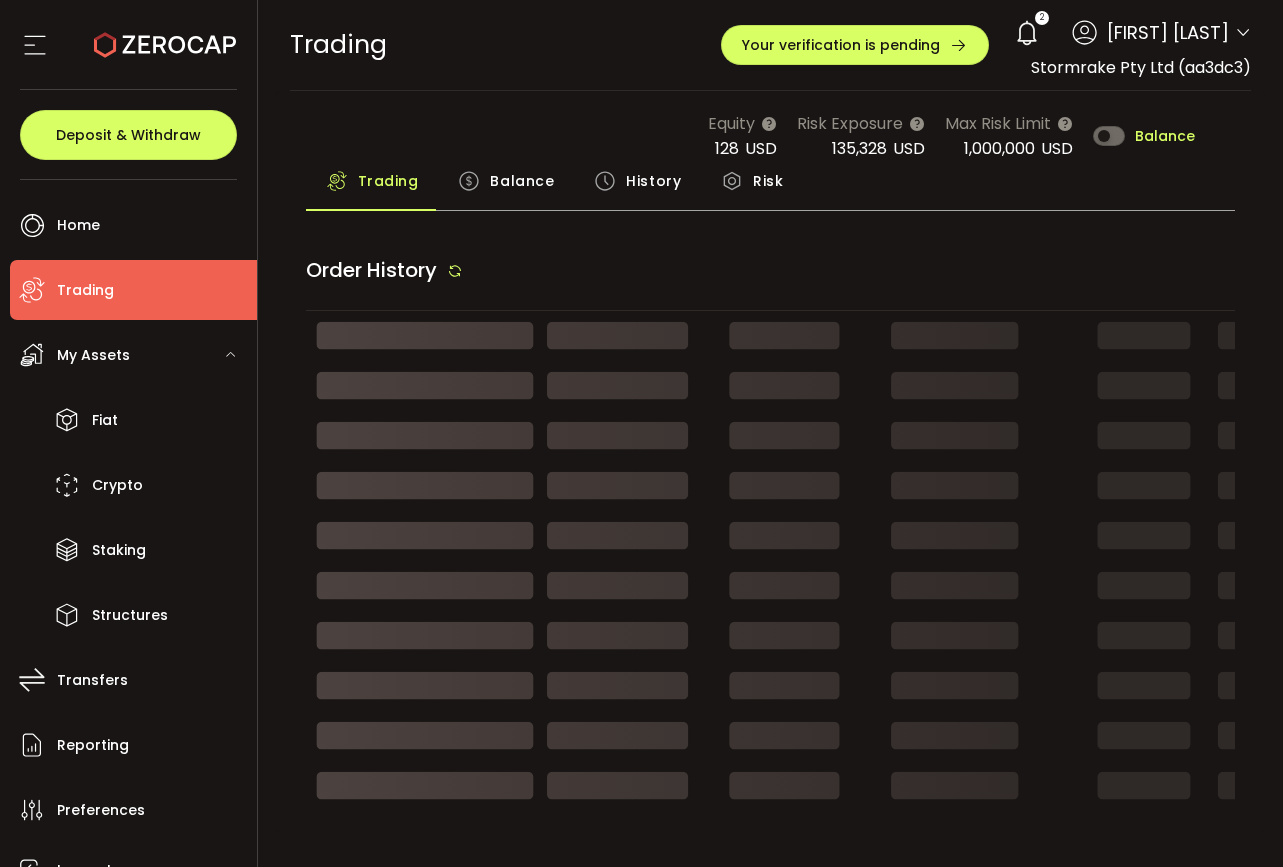 type on "***" 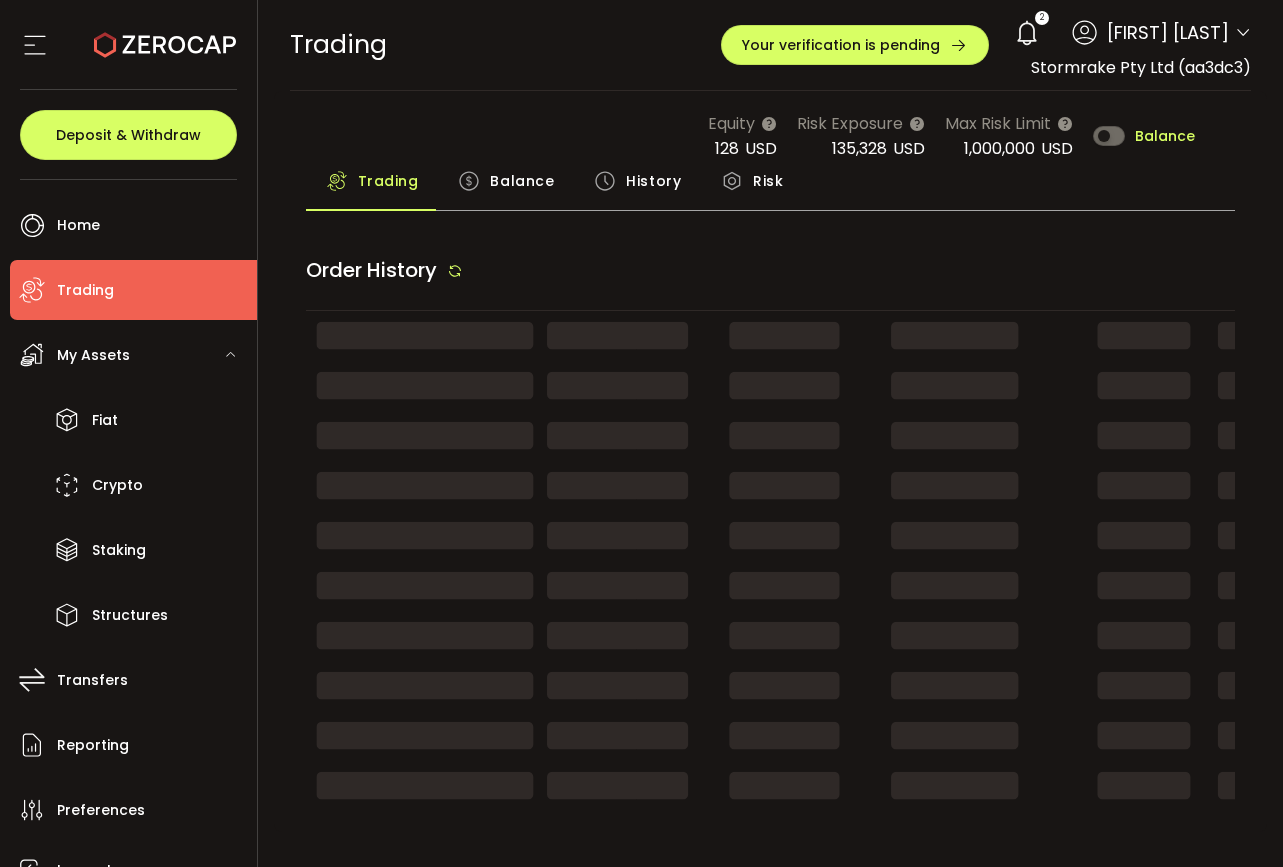 type on "***" 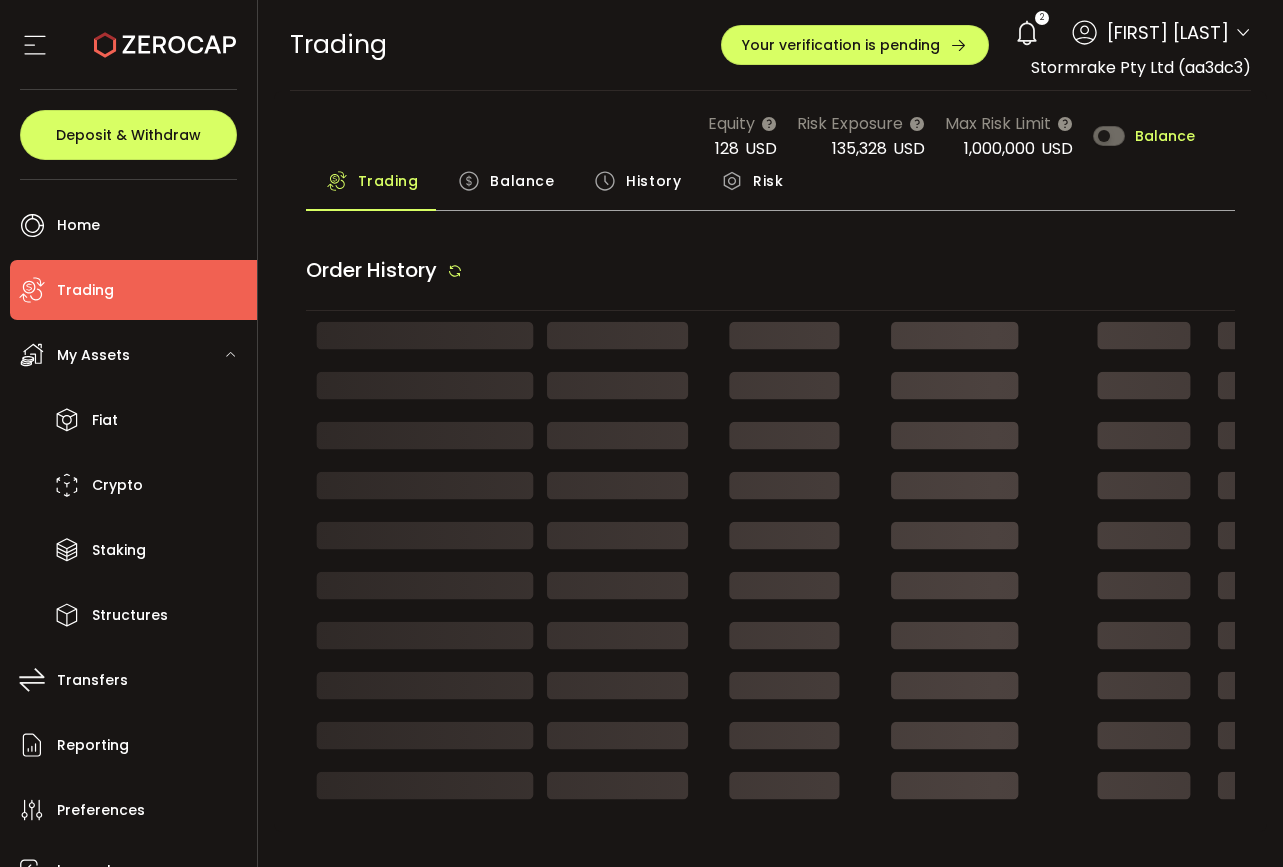 type on "***" 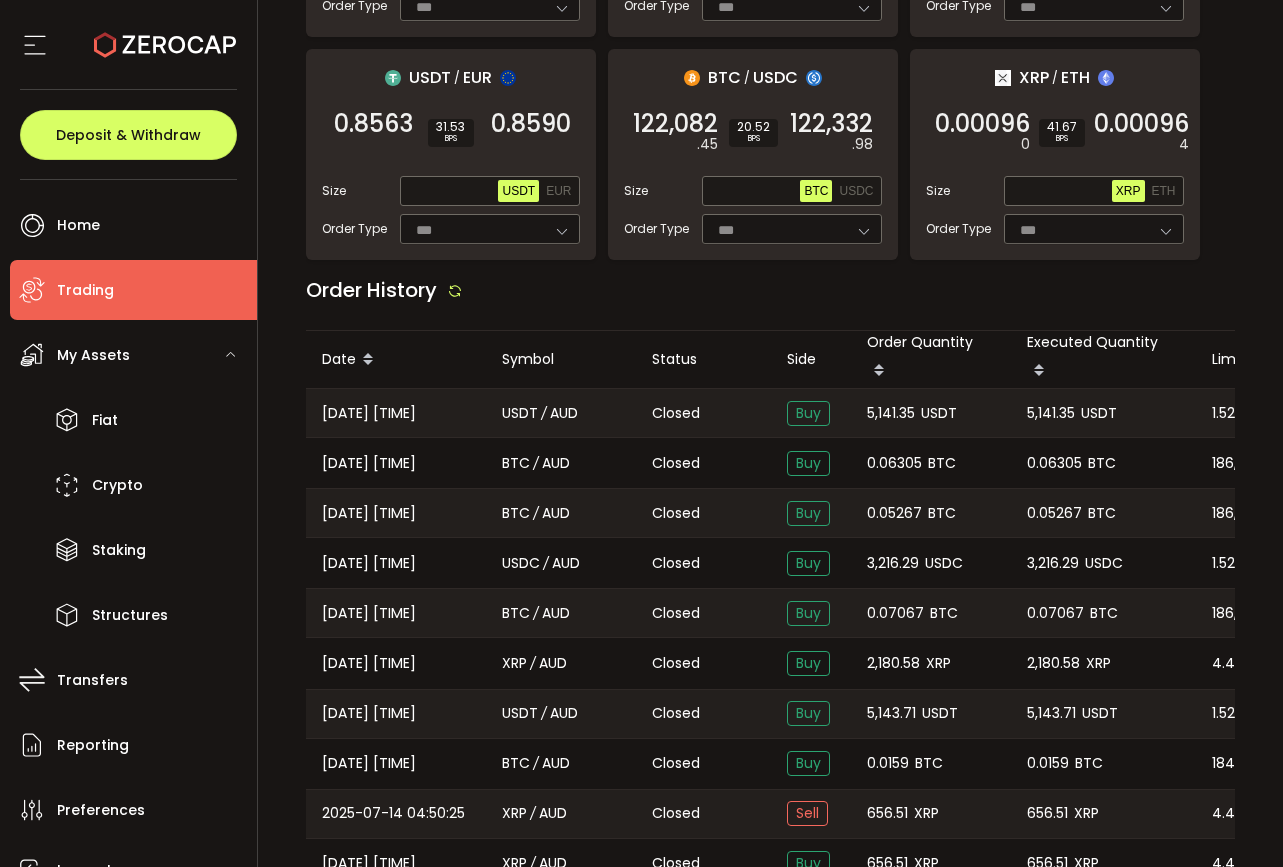 scroll, scrollTop: 1050, scrollLeft: 0, axis: vertical 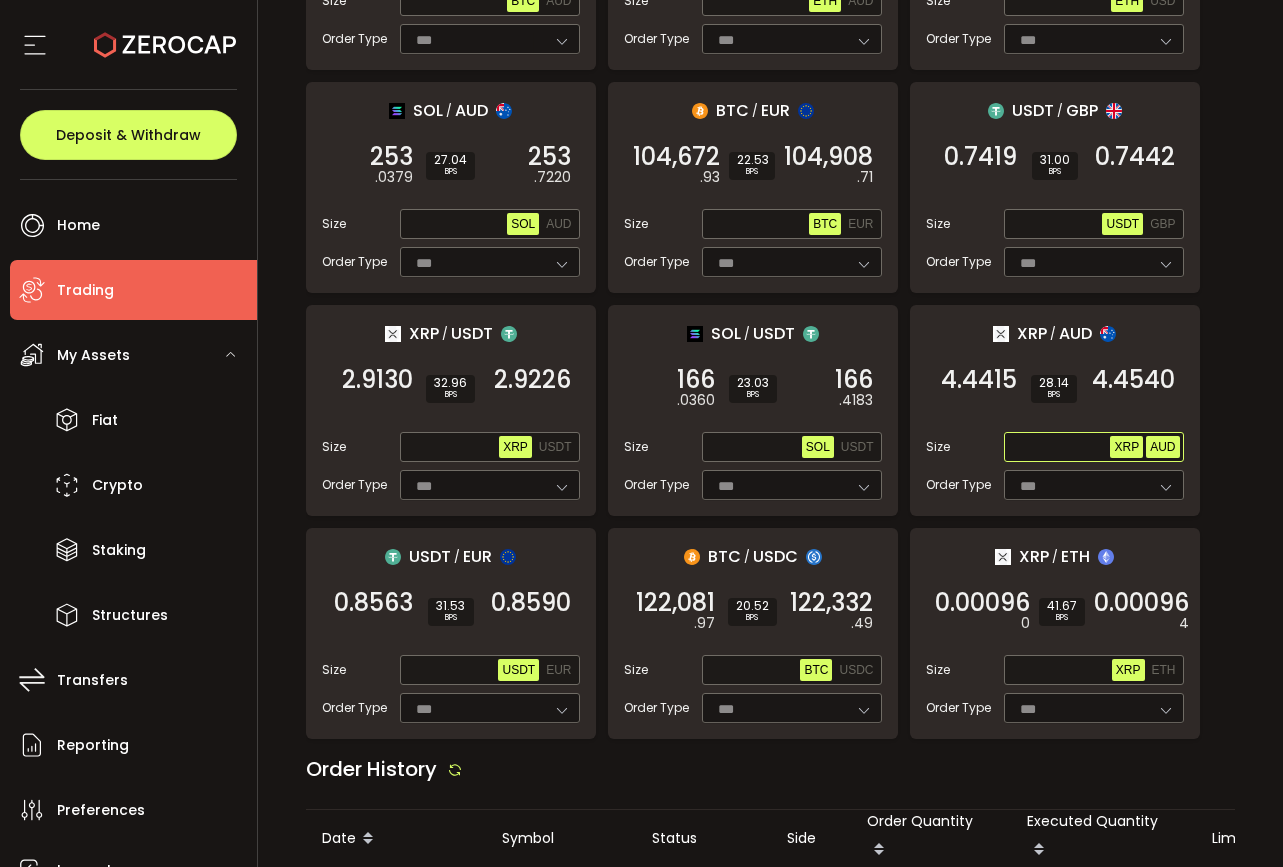 click on "AUD" at bounding box center (1162, 447) 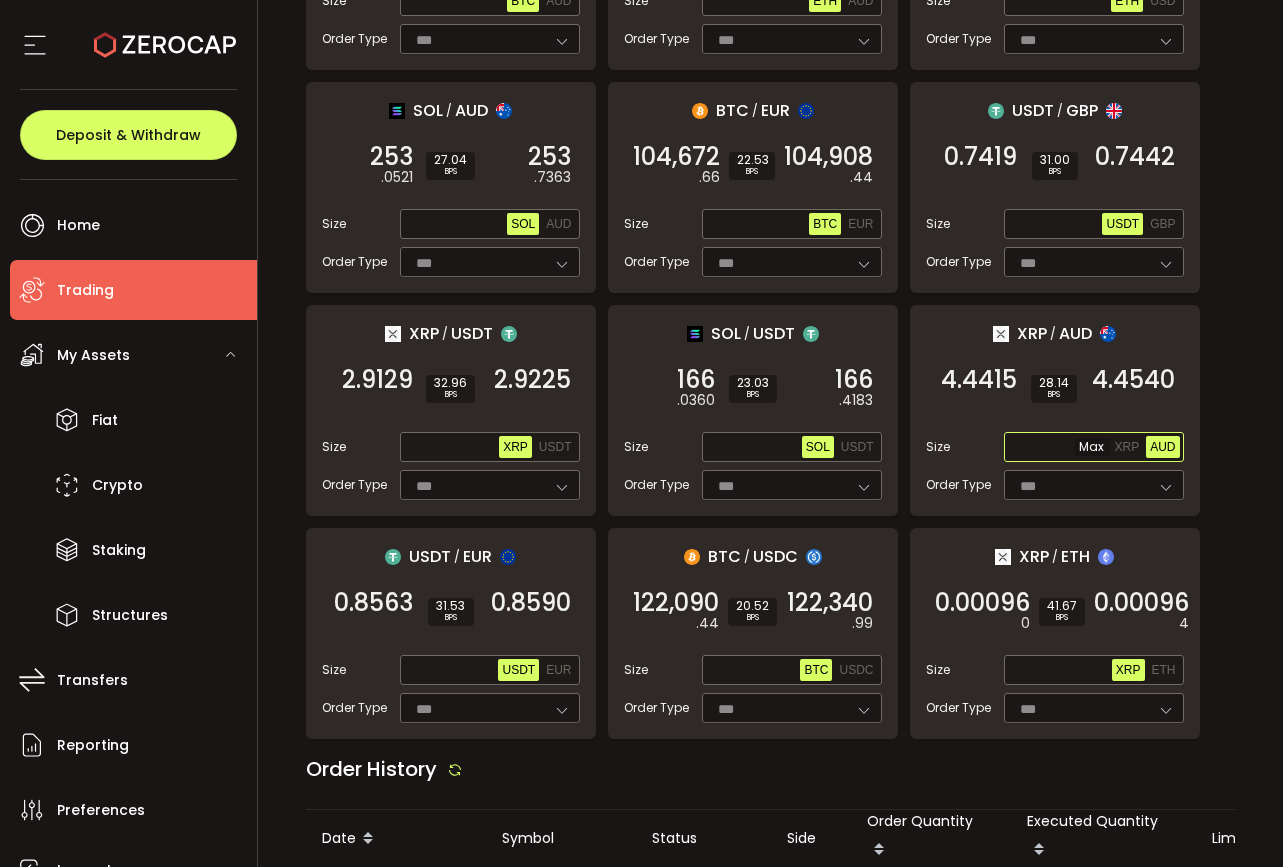 click at bounding box center (1059, 448) 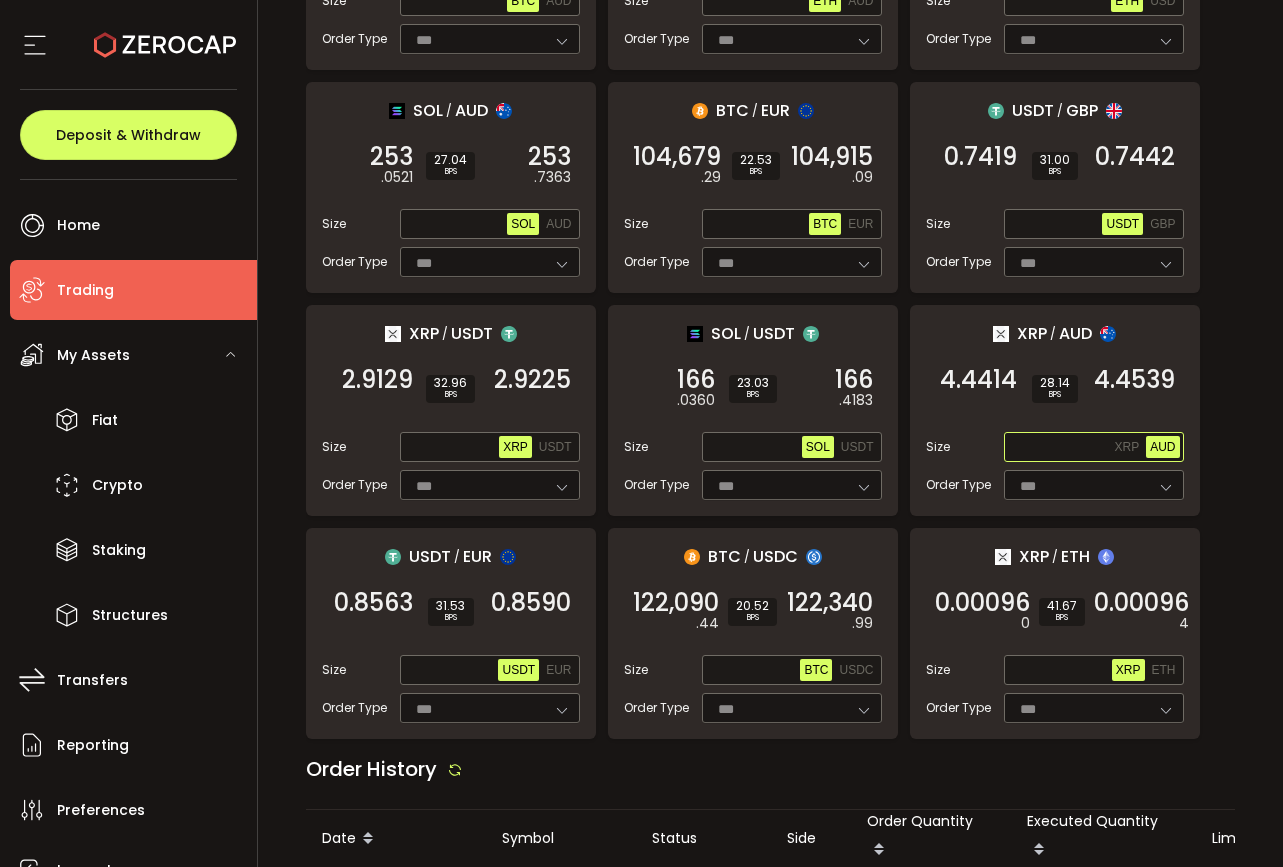 paste on "********" 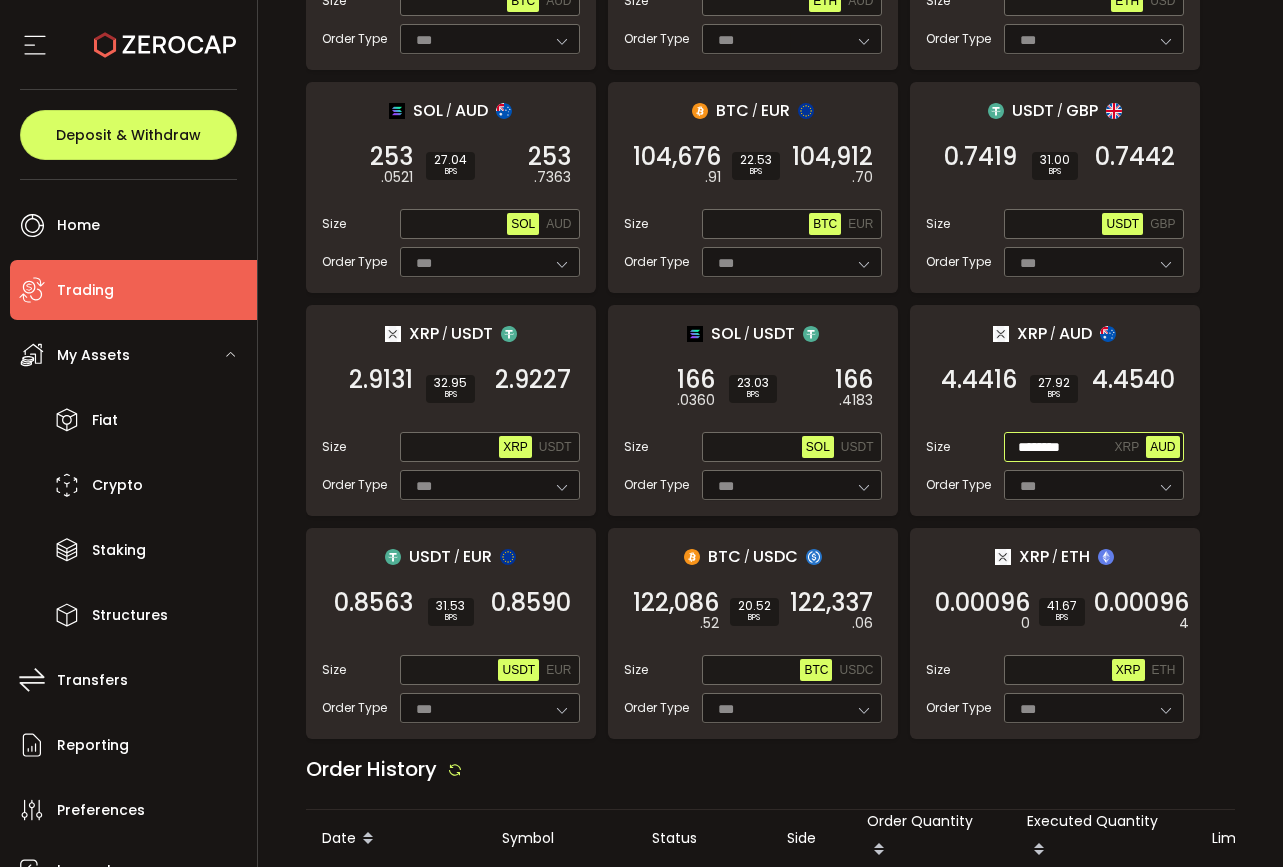 type on "********" 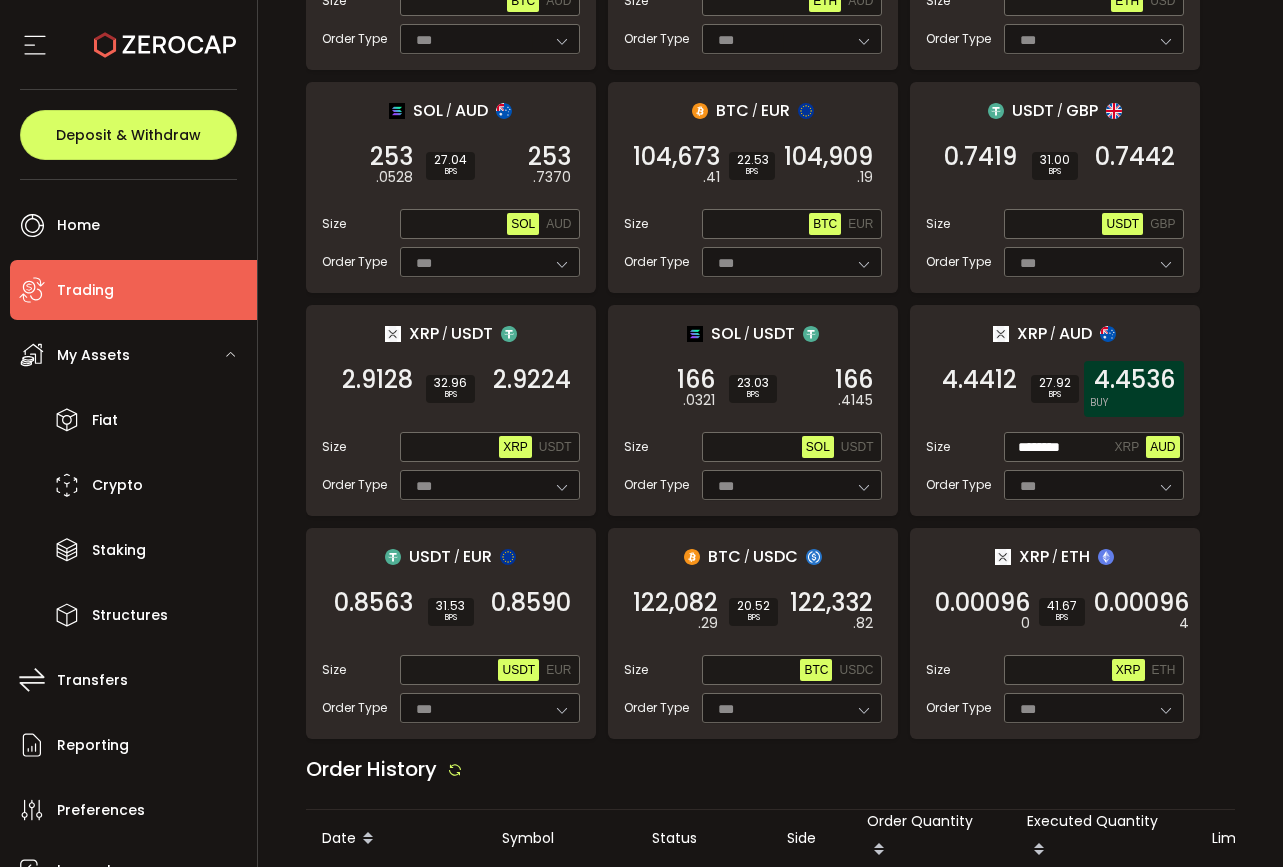 click on "4.4536" at bounding box center (1134, 380) 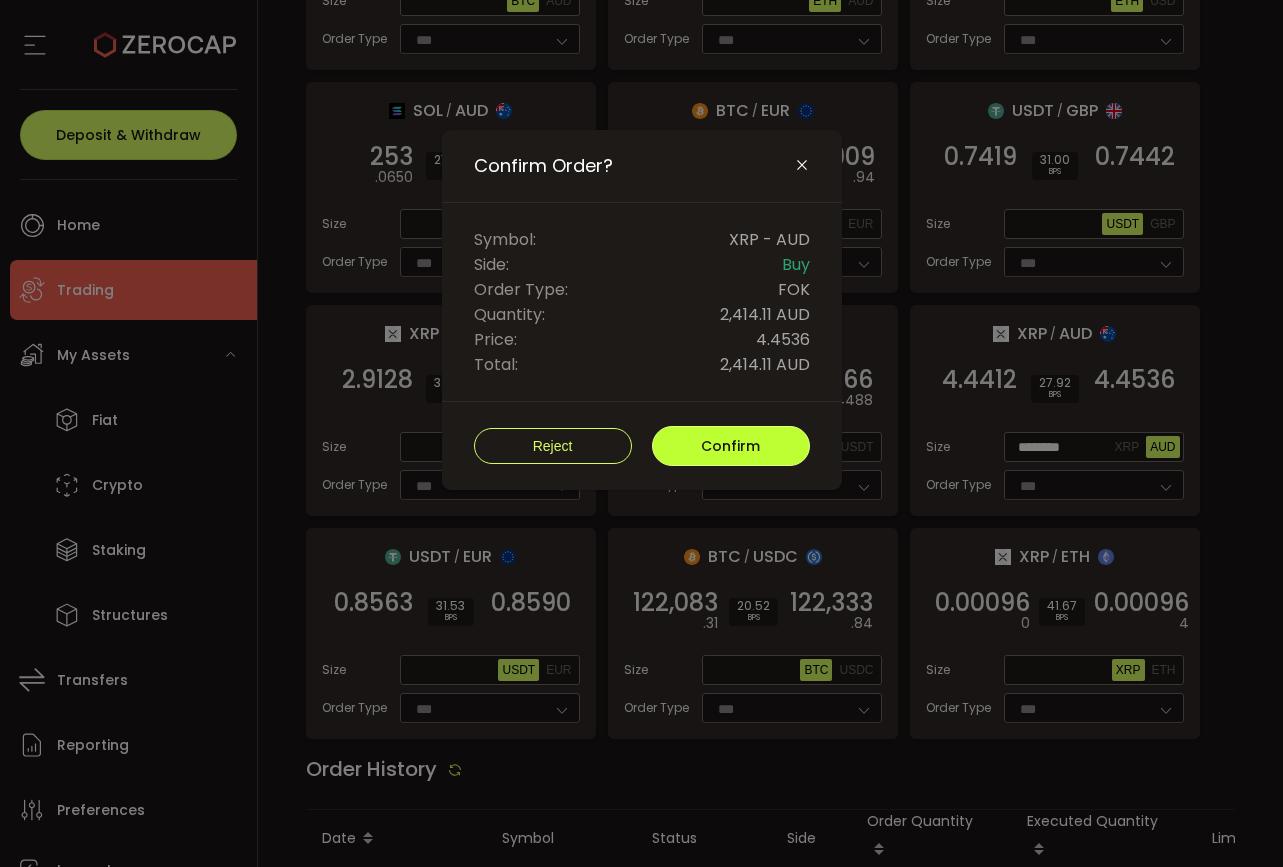 click on "Confirm" at bounding box center [730, 446] 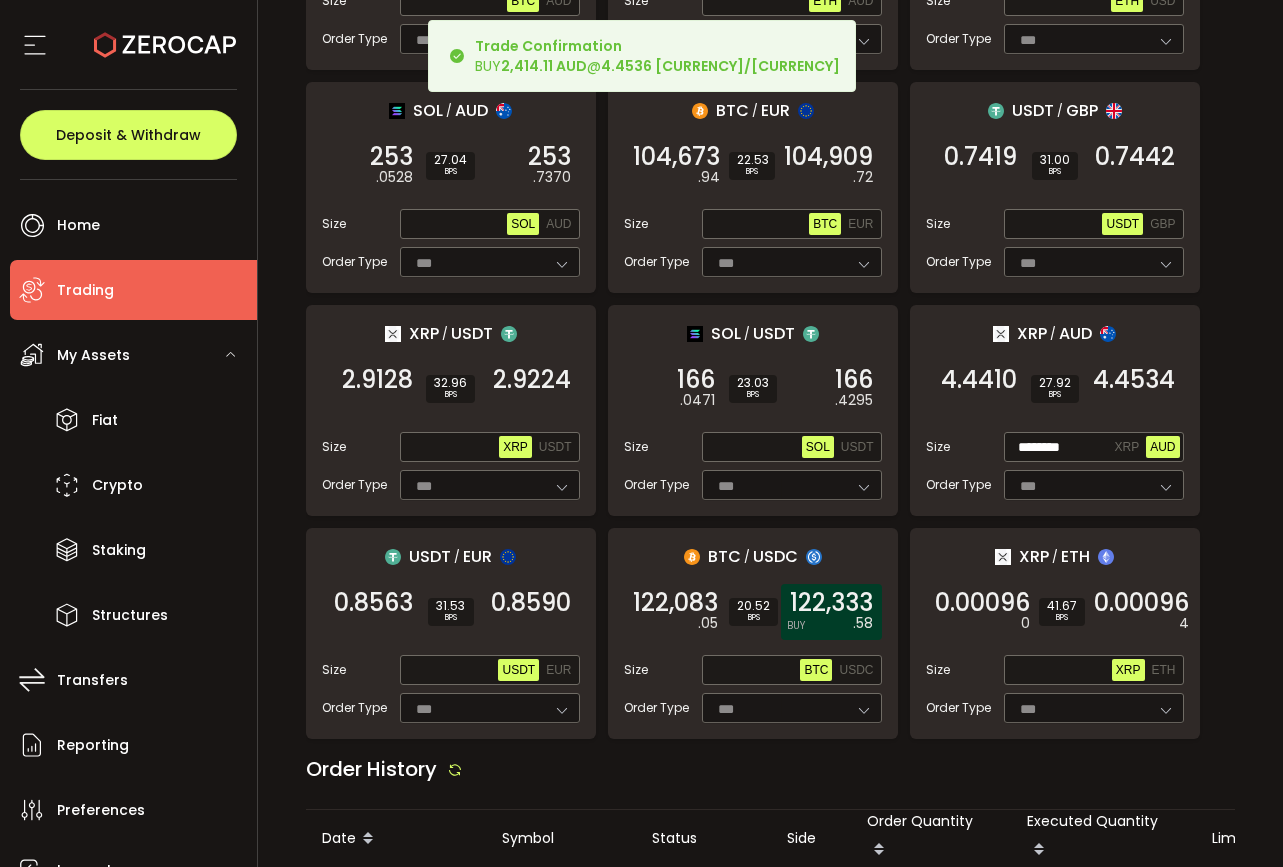 scroll, scrollTop: 1581, scrollLeft: 0, axis: vertical 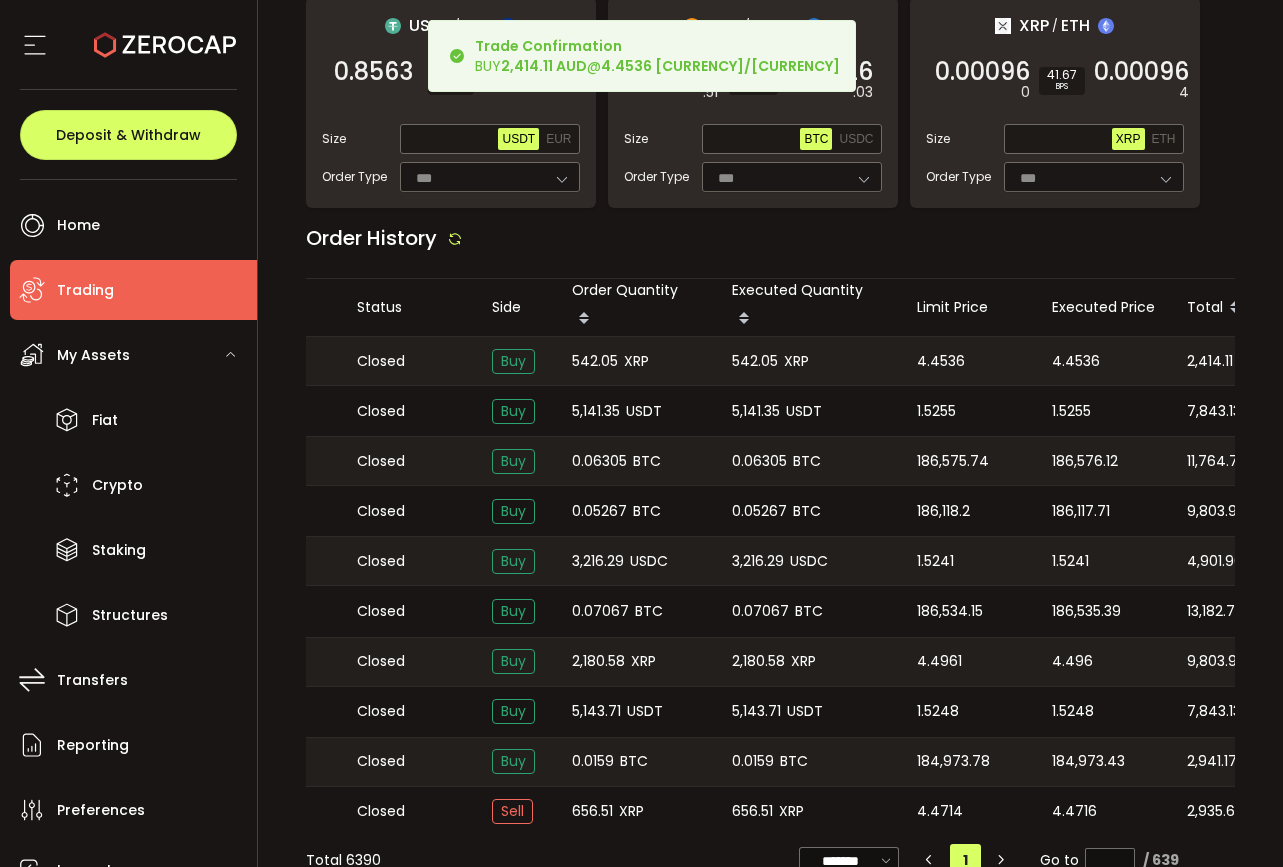 click on "4.4536" at bounding box center [1076, 361] 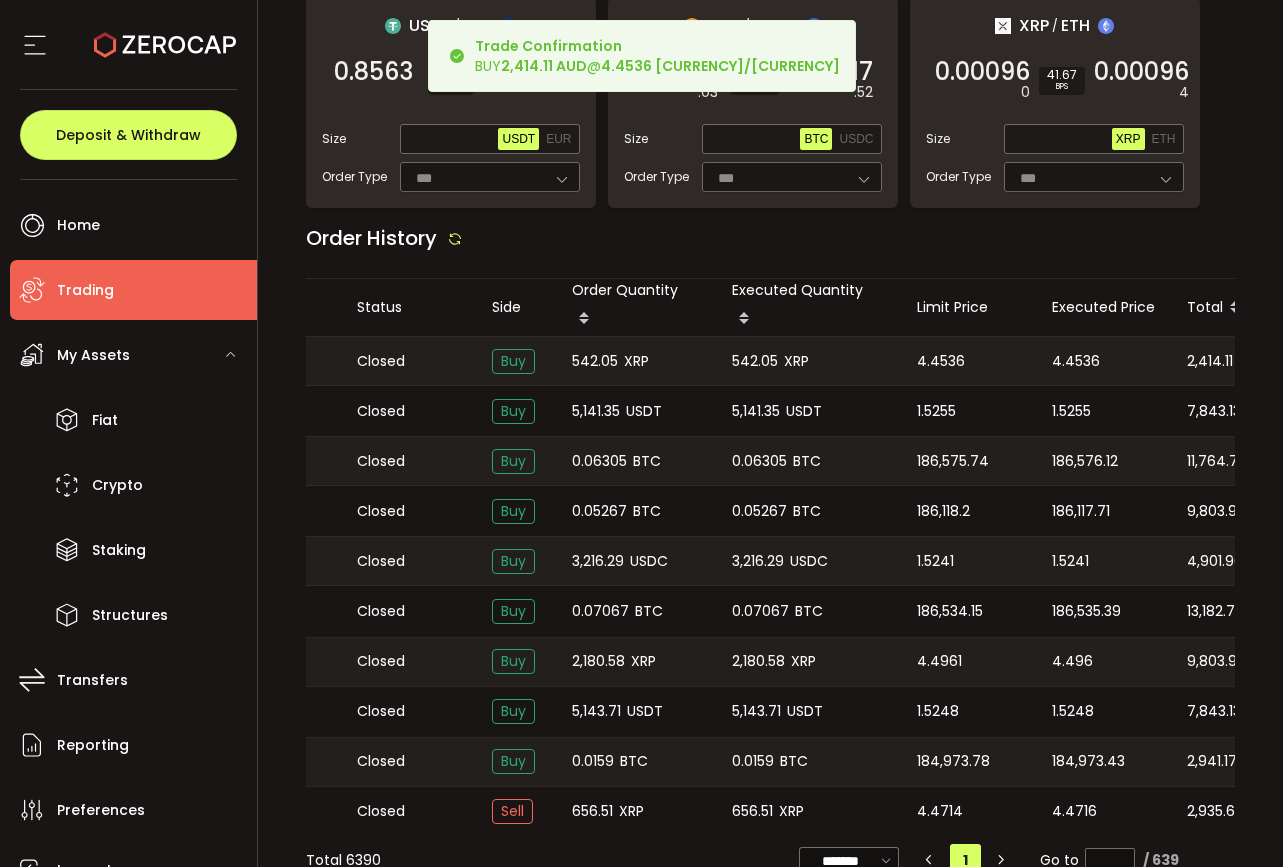 copy on "4.4536" 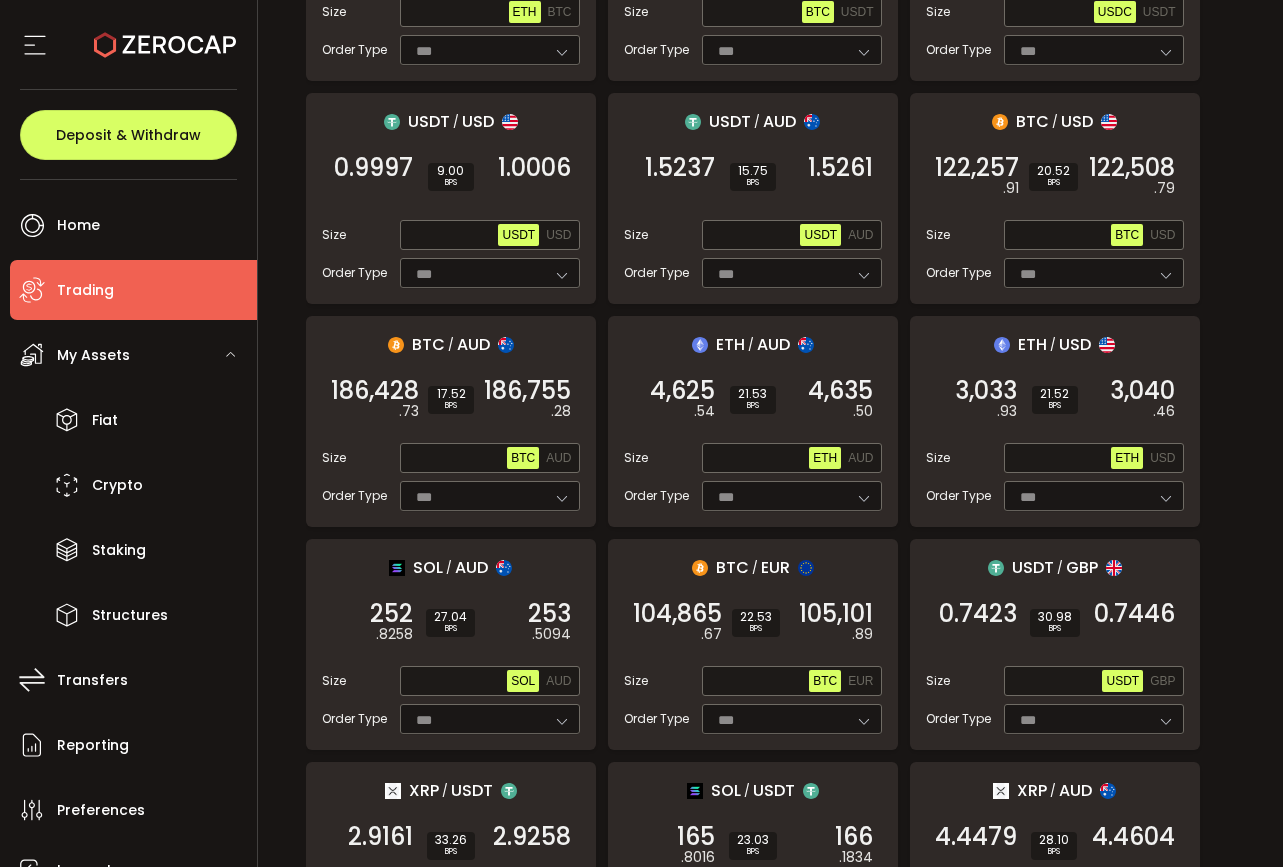 scroll, scrollTop: 536, scrollLeft: 0, axis: vertical 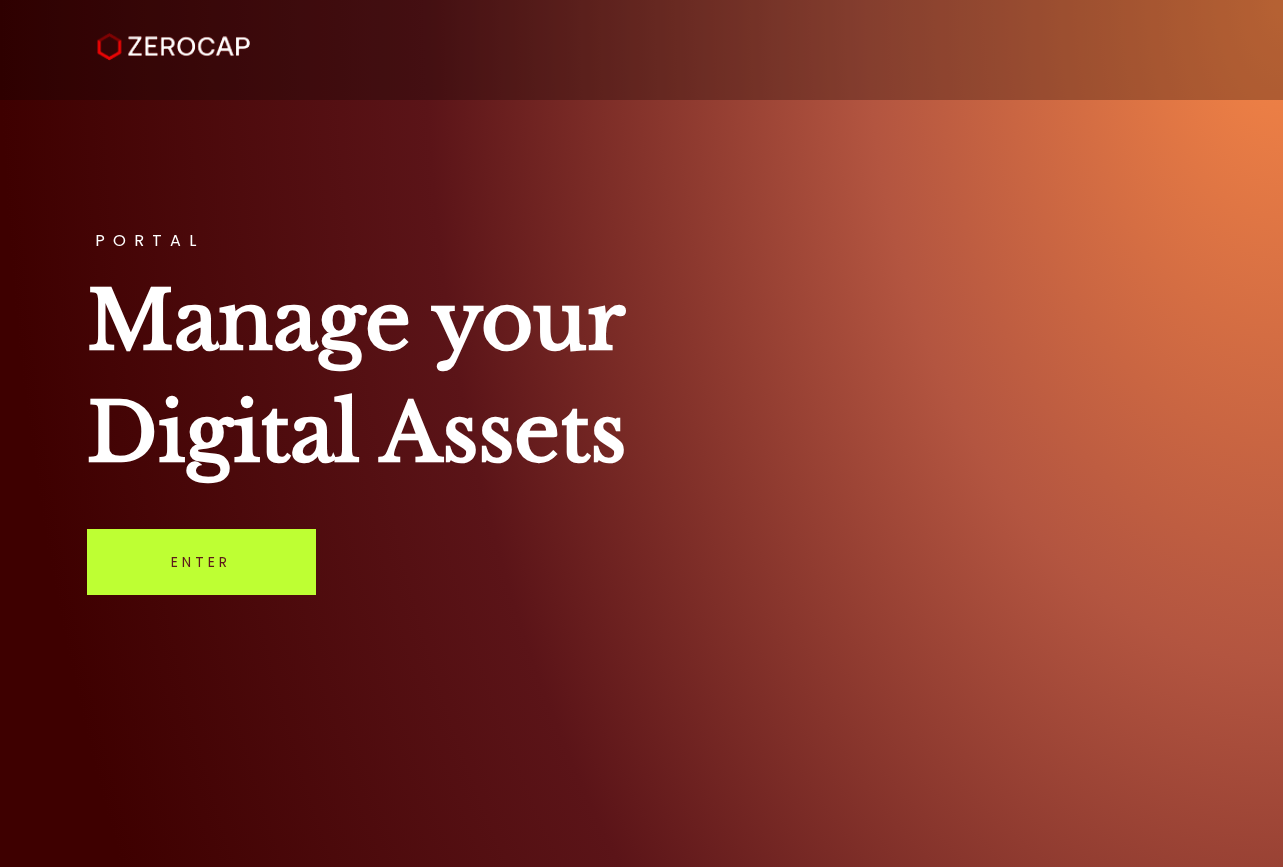 click on "Enter" at bounding box center (201, 562) 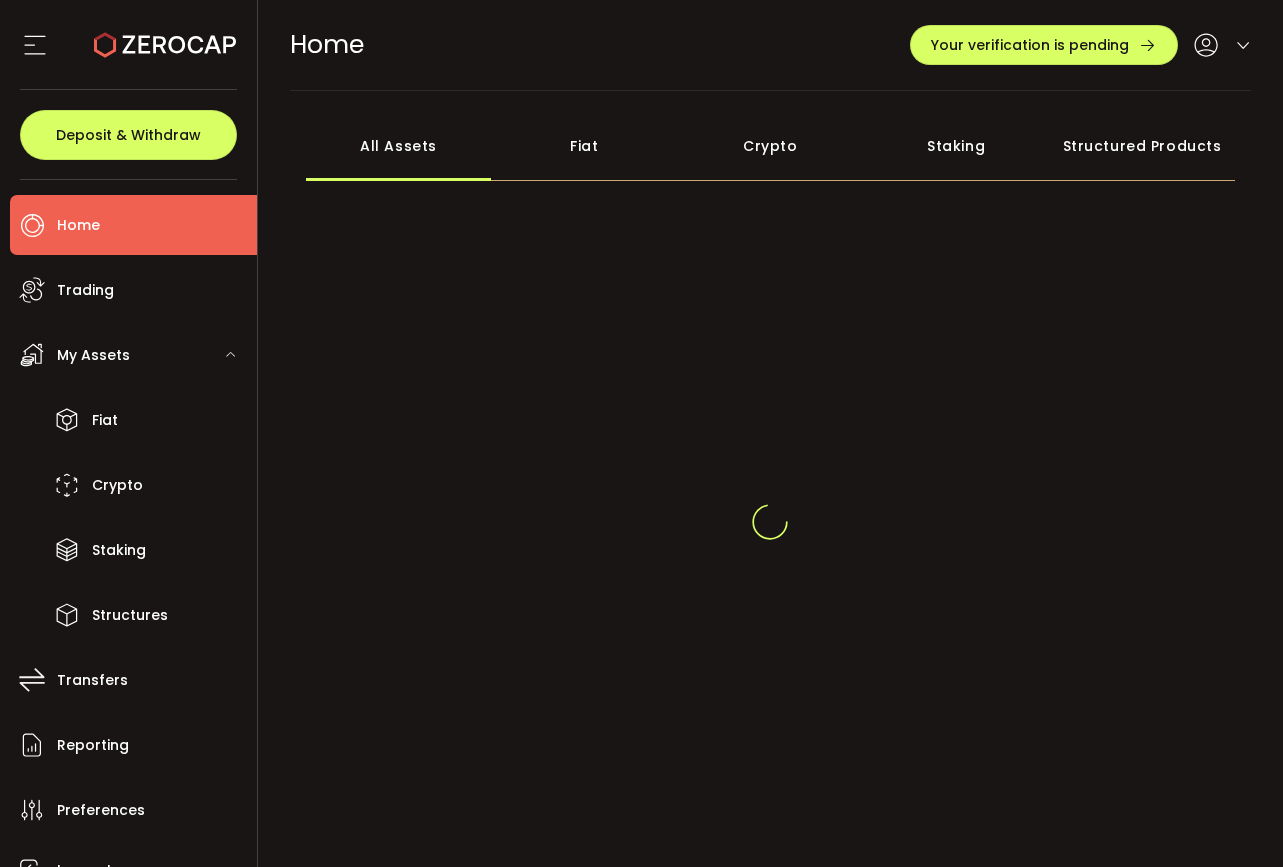 scroll, scrollTop: 0, scrollLeft: 0, axis: both 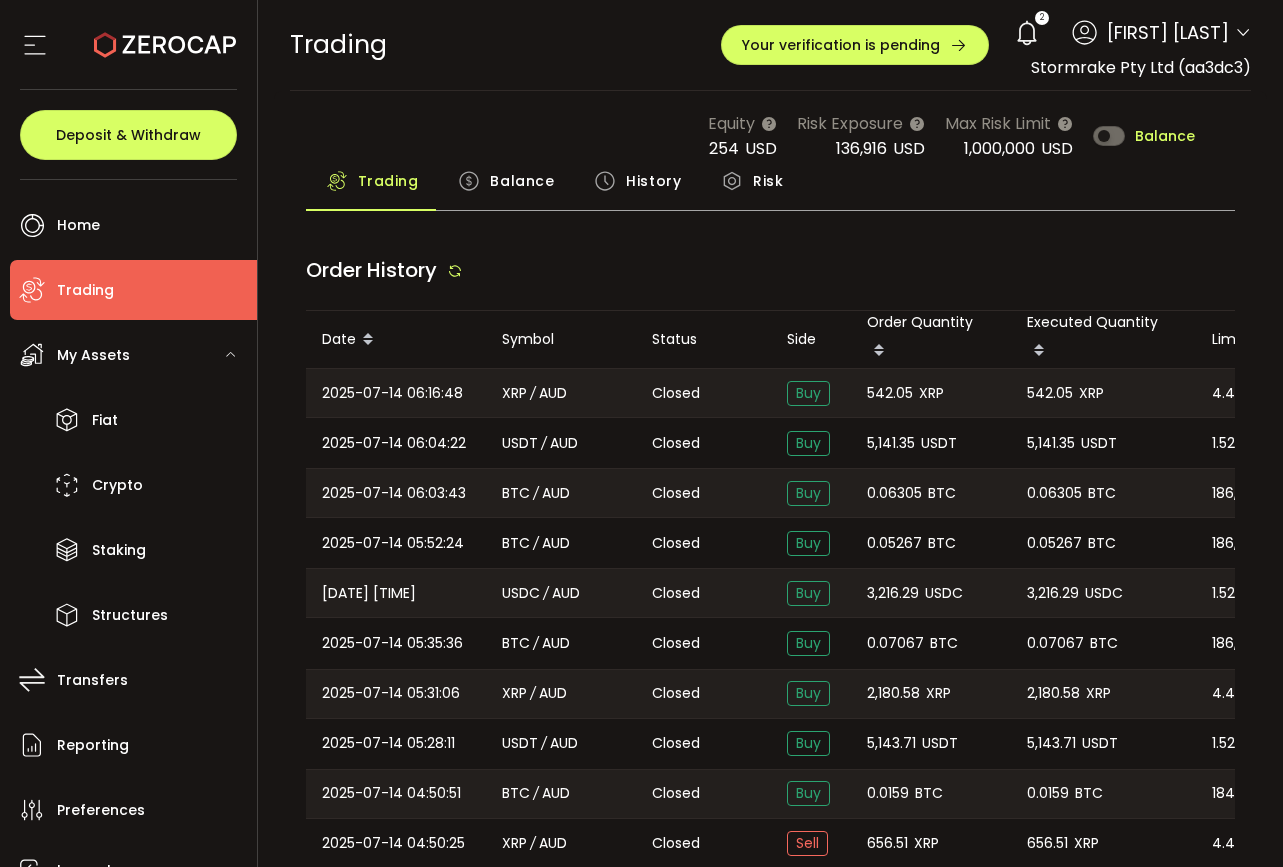 type on "***" 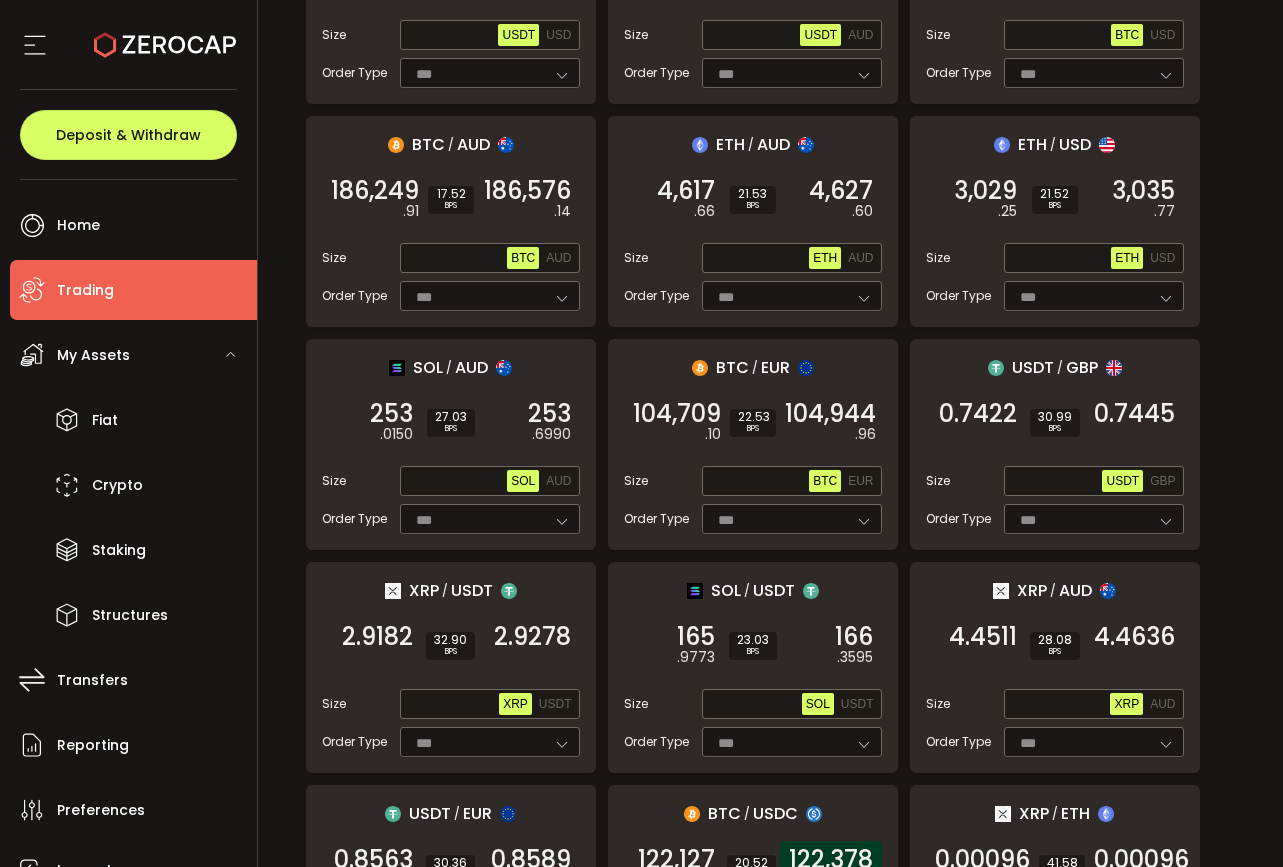 scroll, scrollTop: 562, scrollLeft: 0, axis: vertical 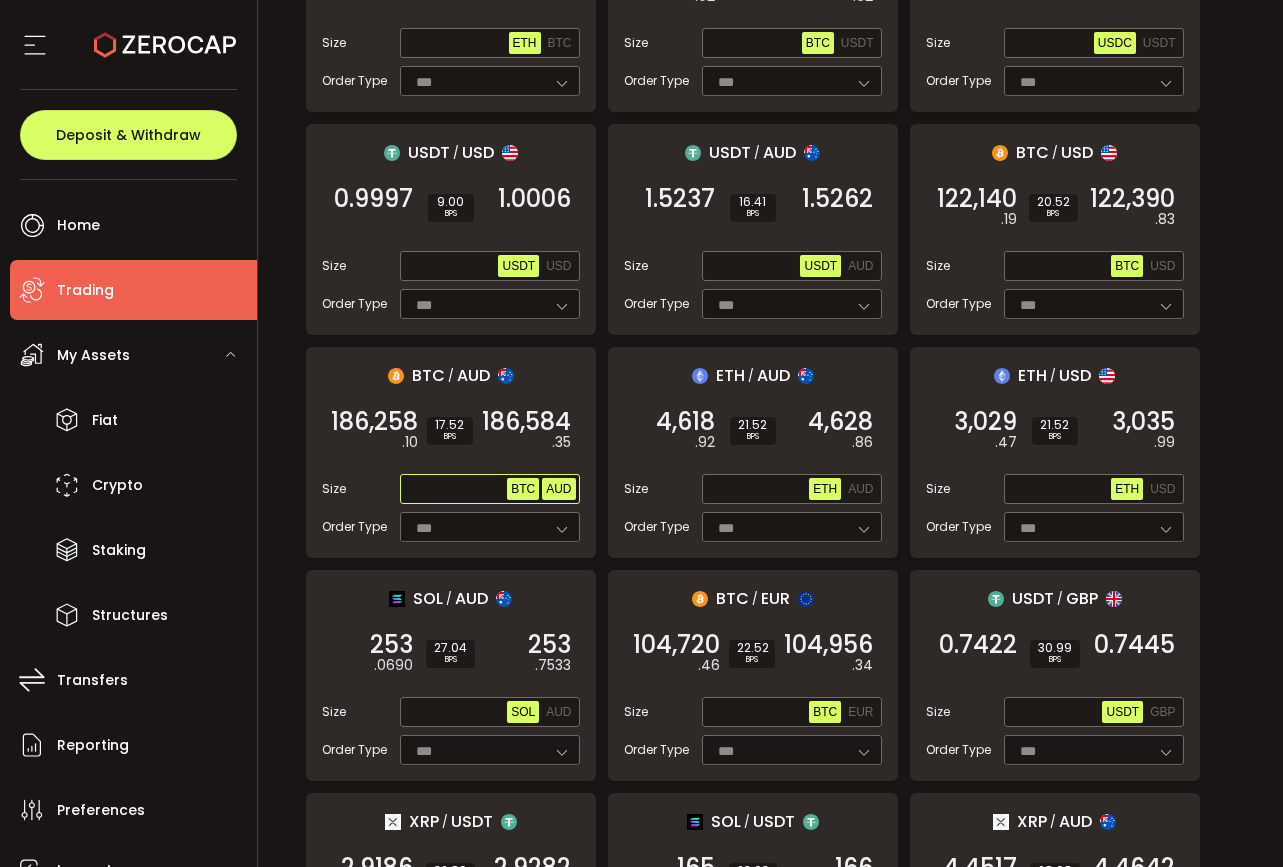 click on "AUD" at bounding box center (558, 489) 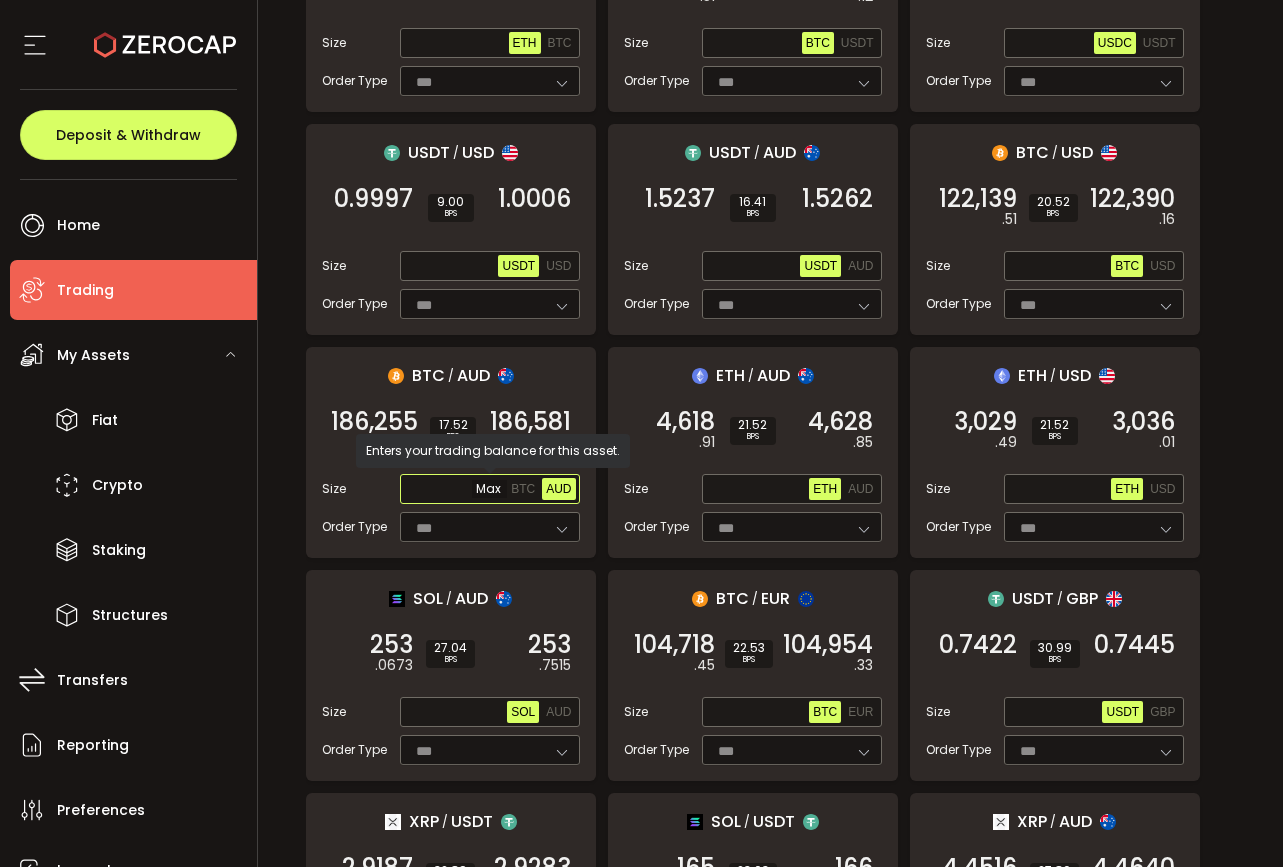 click at bounding box center (456, 490) 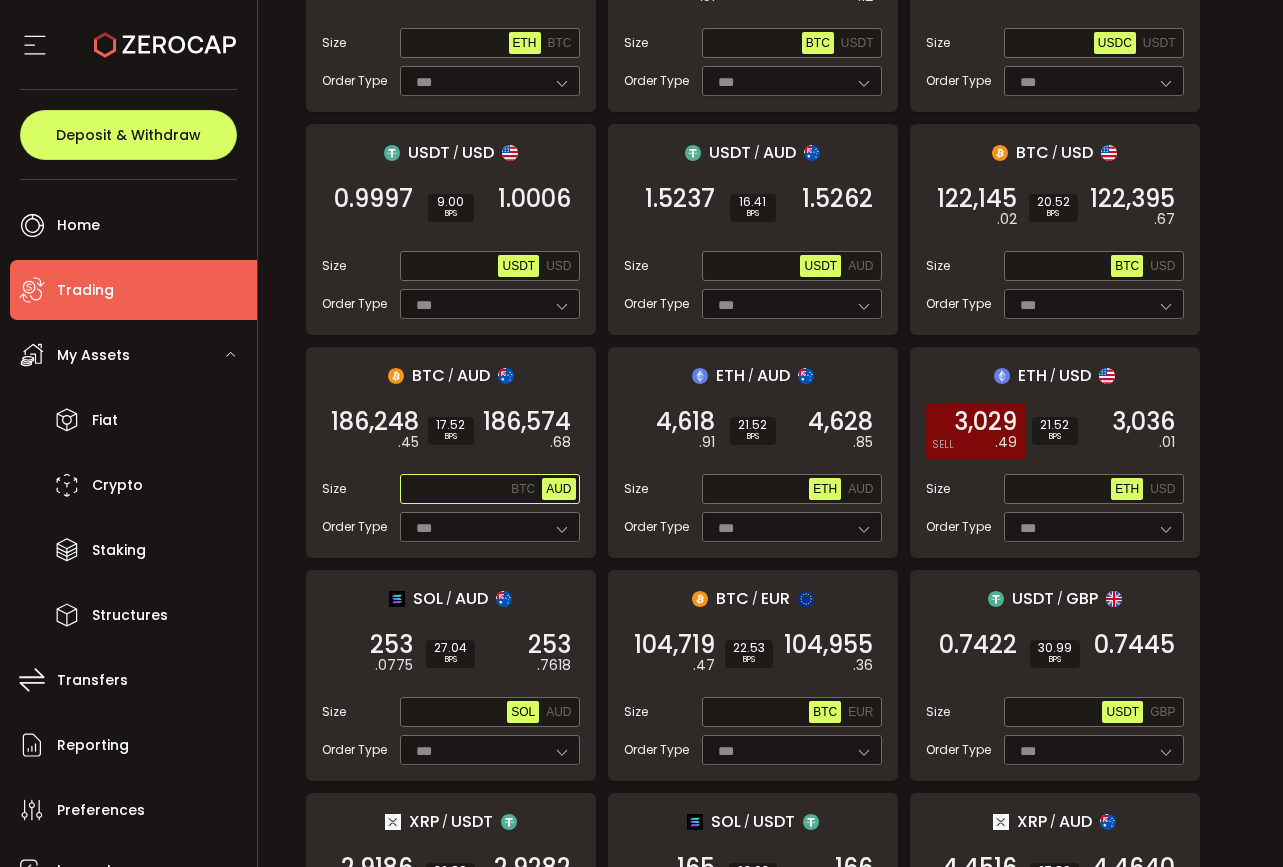 paste on "**********" 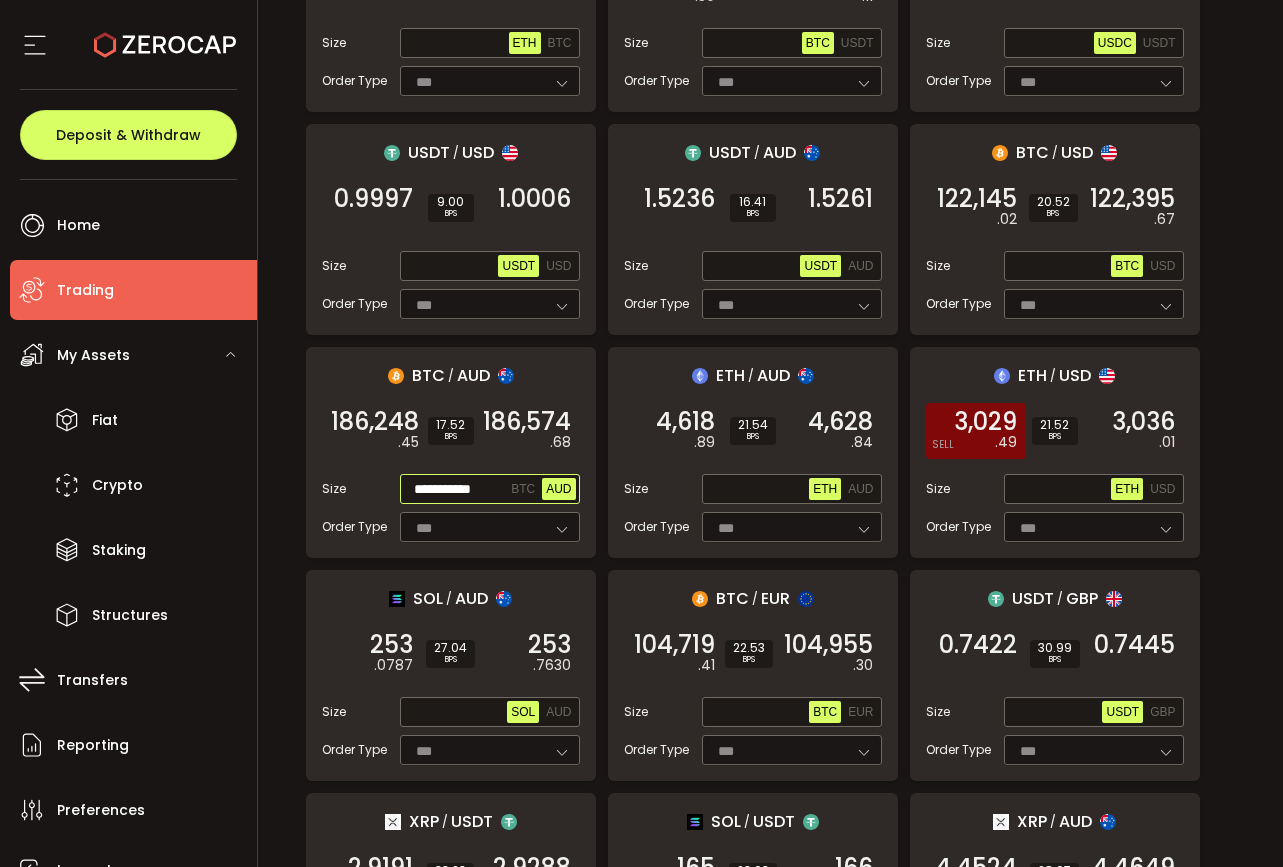 scroll, scrollTop: 0, scrollLeft: 0, axis: both 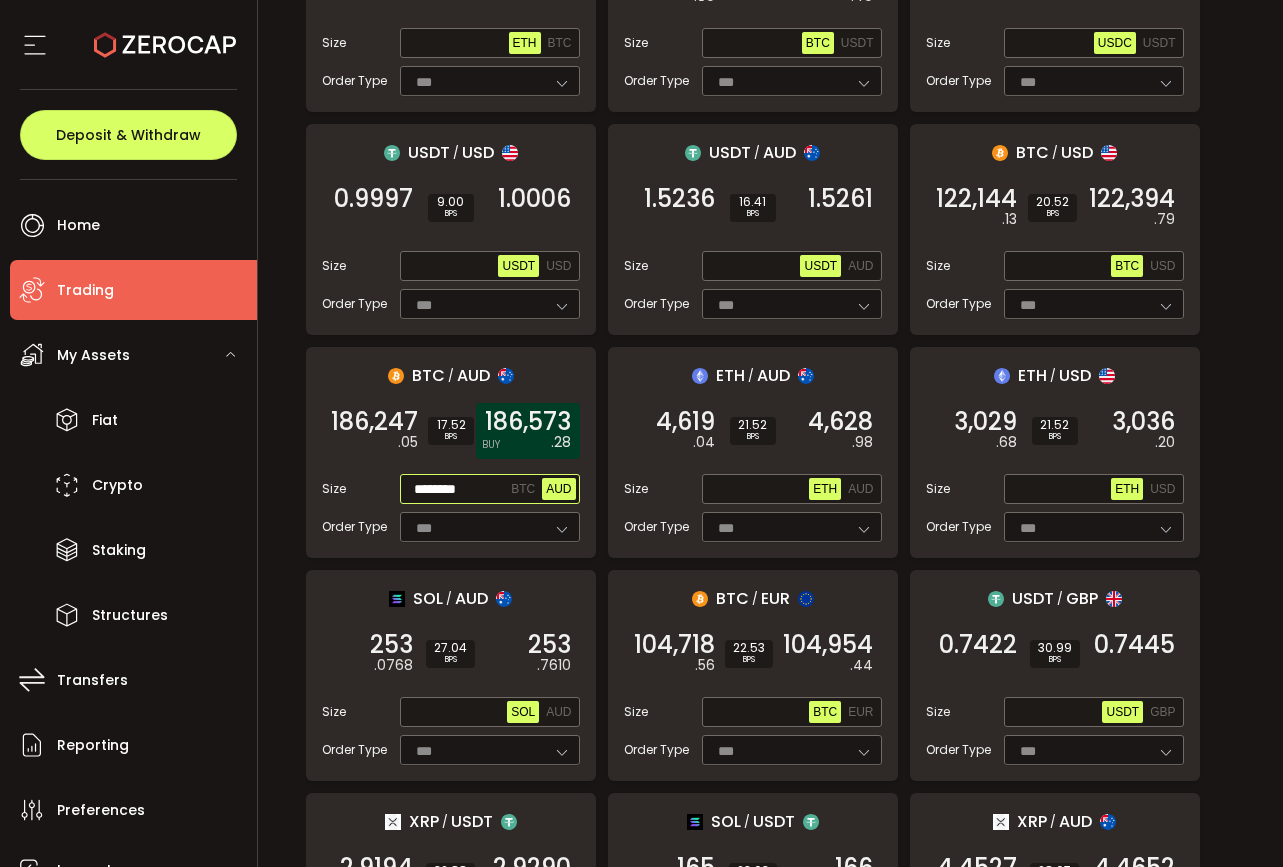 type on "********" 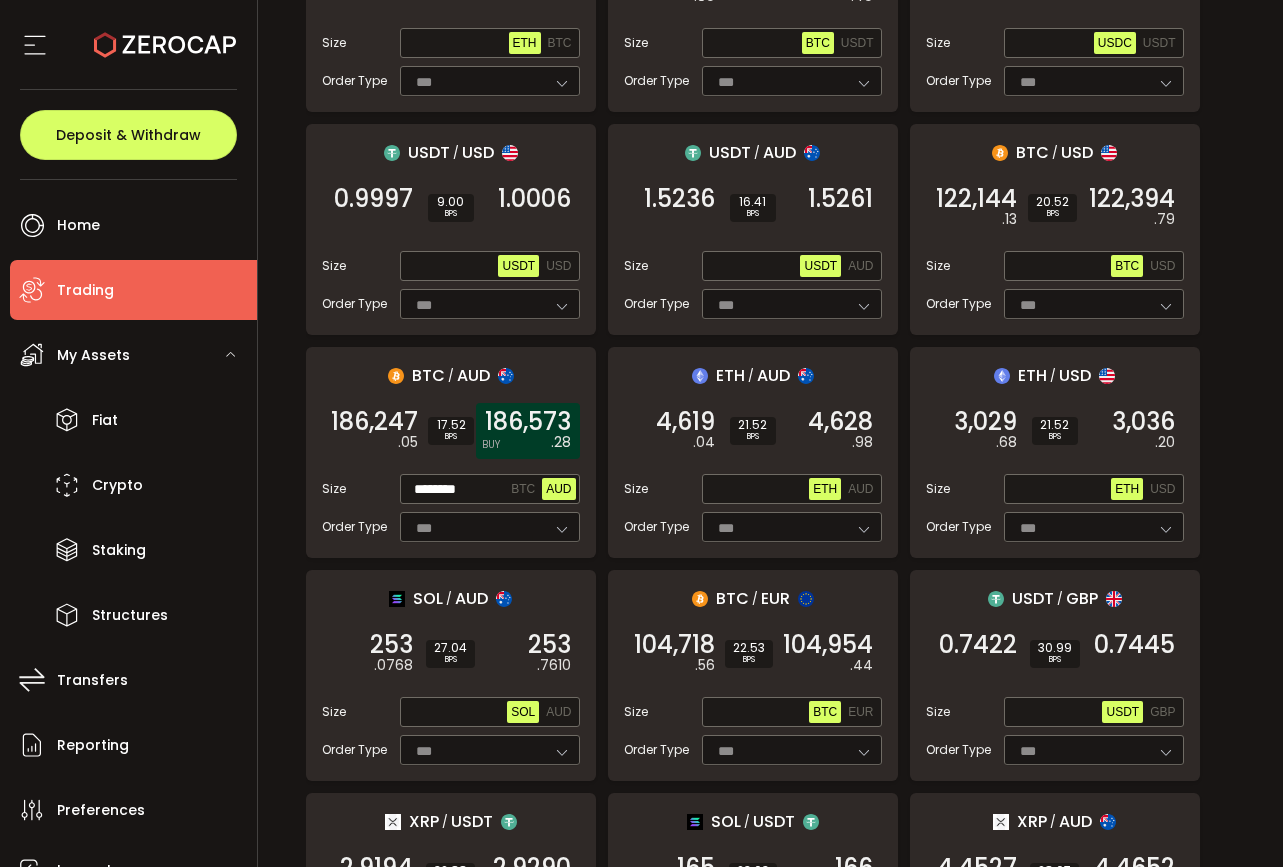 click on "186,573" at bounding box center [528, 422] 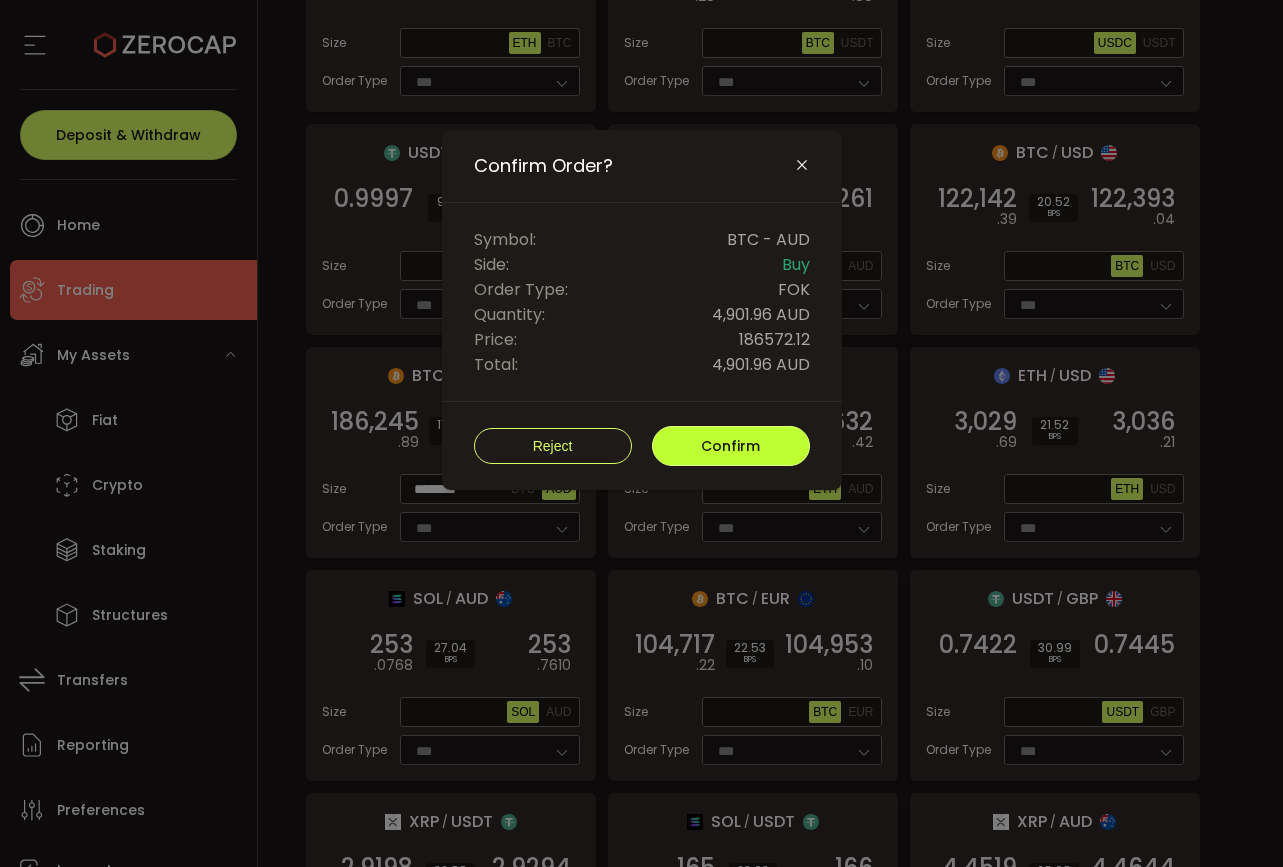 click on "Confirm" at bounding box center [731, 446] 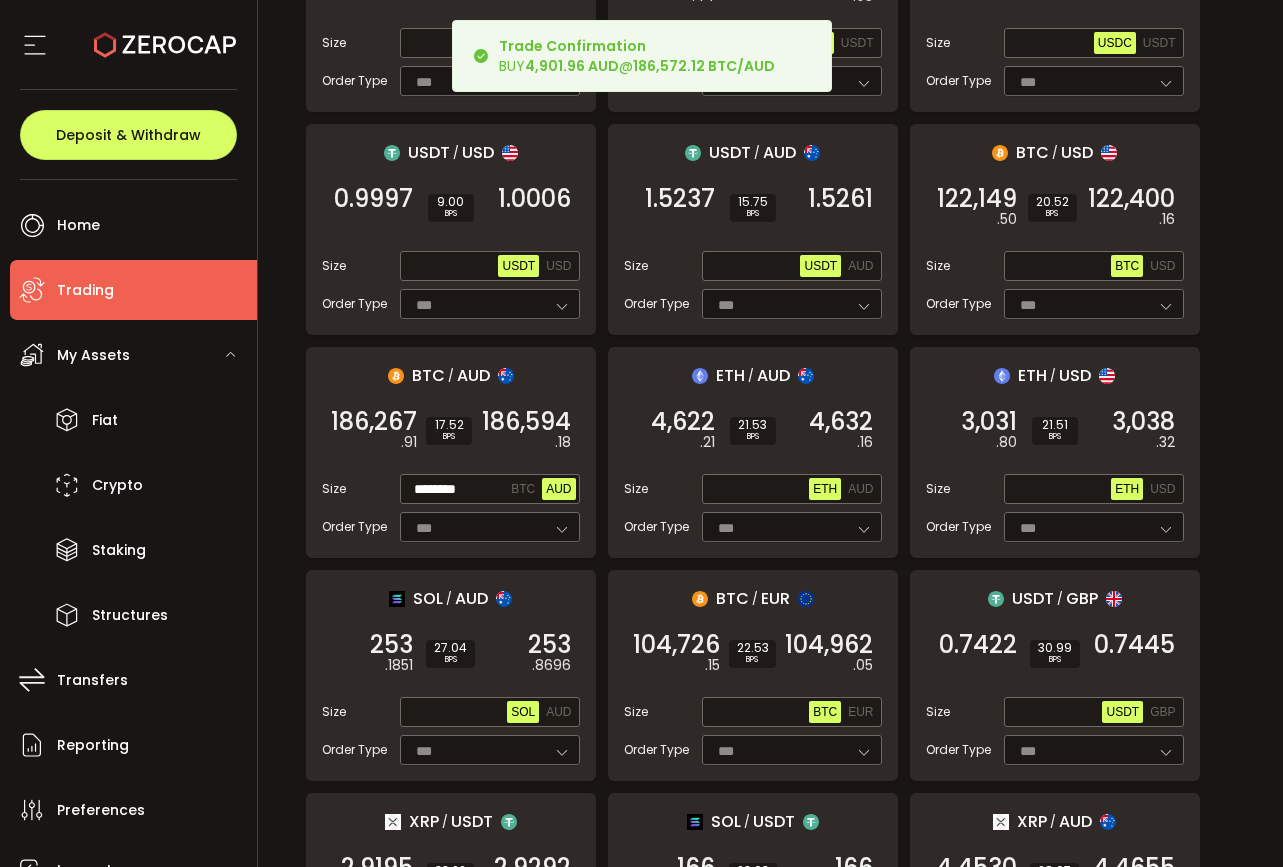 scroll, scrollTop: 1251, scrollLeft: 0, axis: vertical 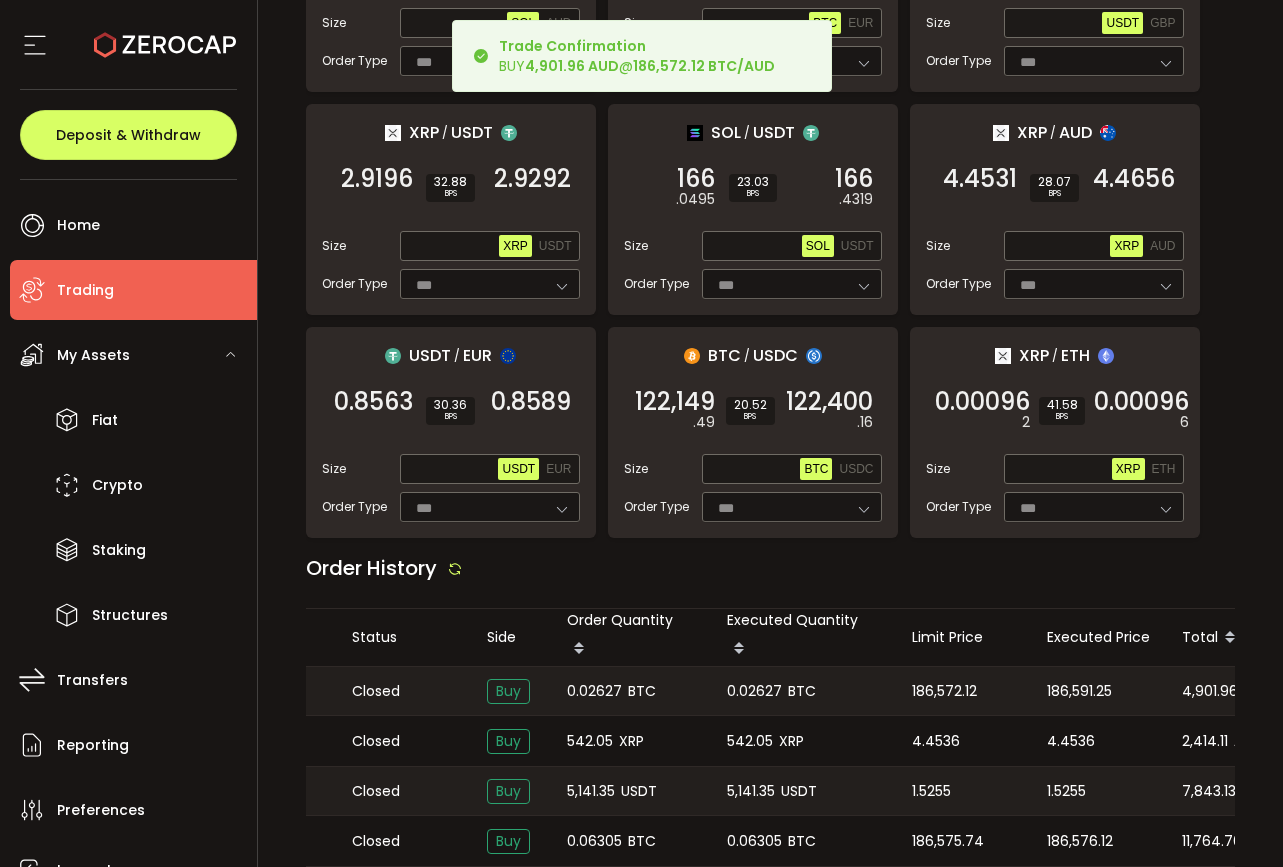 click on "186,591.25" at bounding box center (1079, 691) 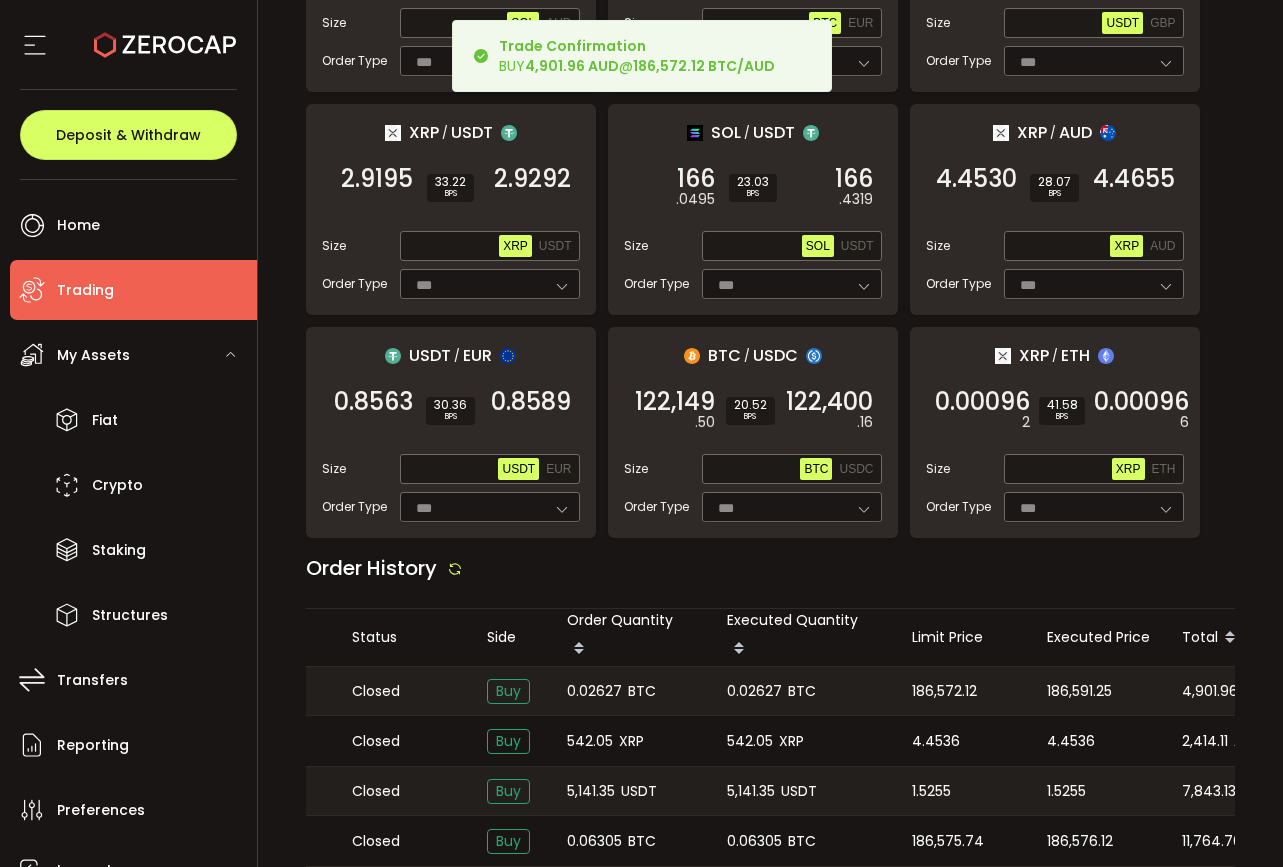 click on "186,591.25" at bounding box center [1079, 691] 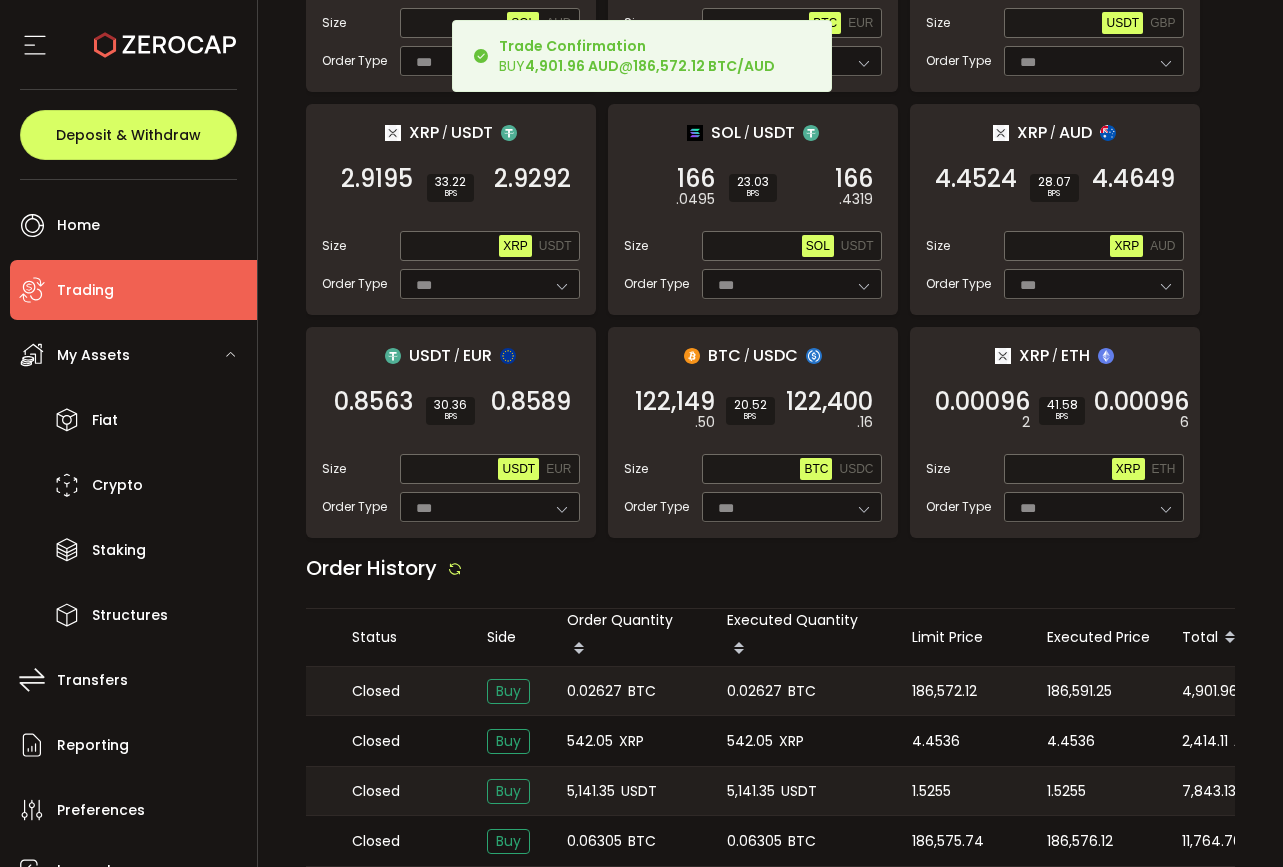 copy on "186,591.25" 